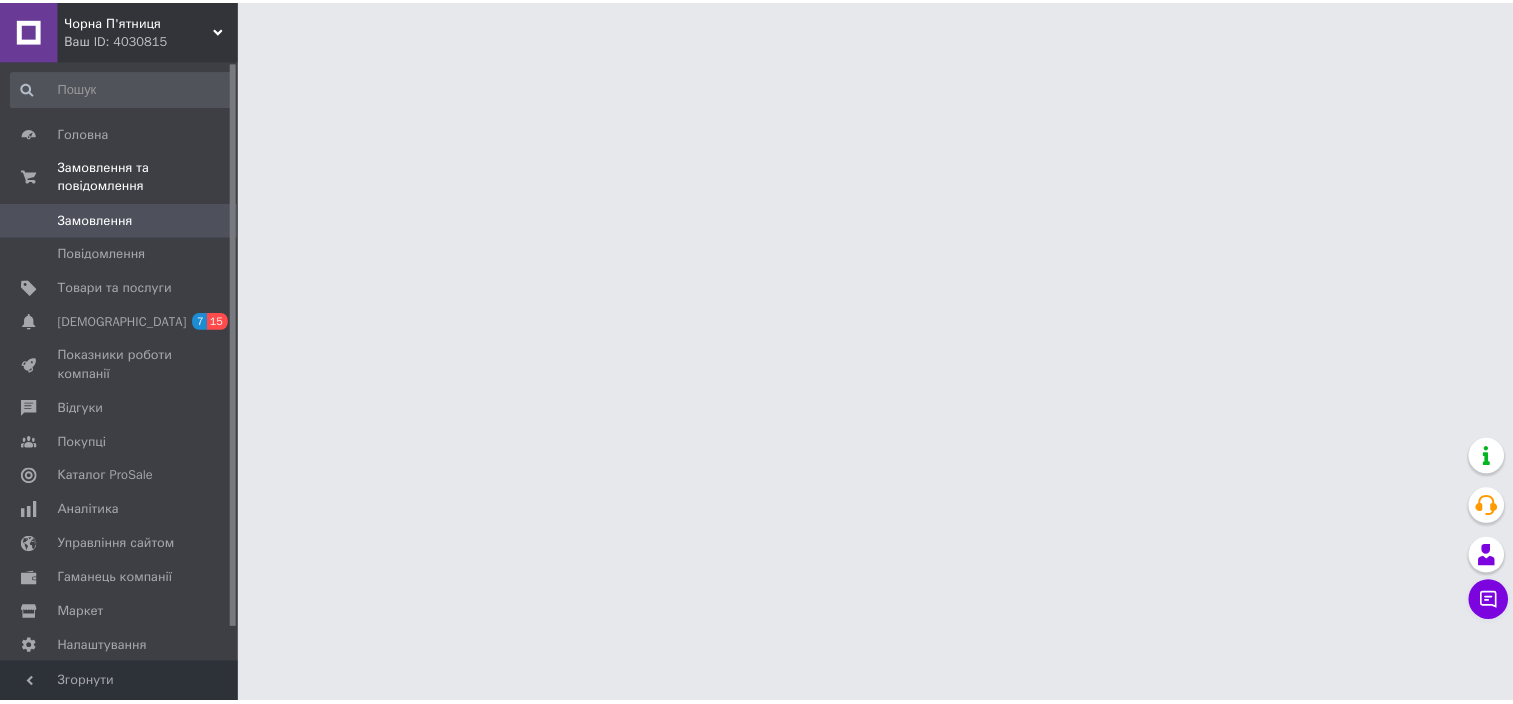 scroll, scrollTop: 0, scrollLeft: 0, axis: both 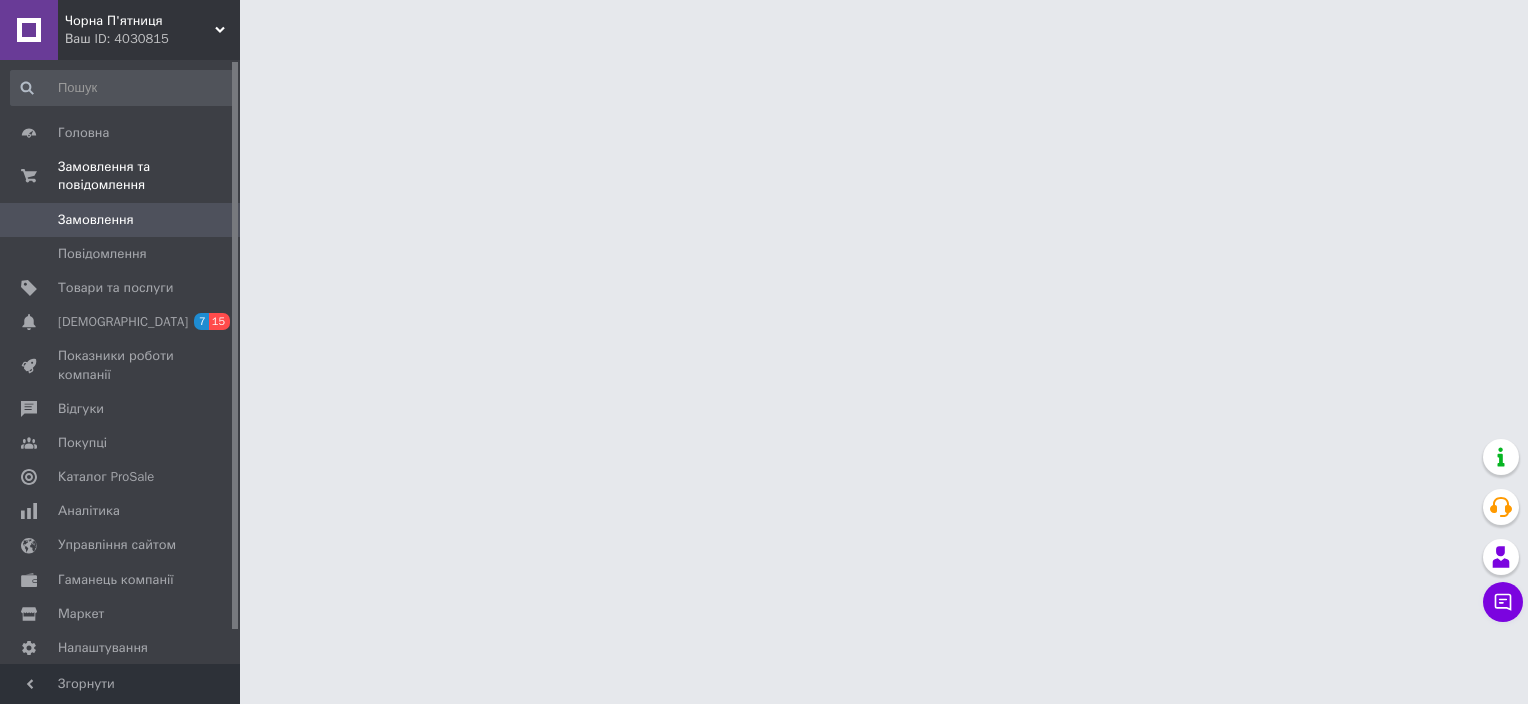click on "Чорна П'ятниця Ваш ID: 4030815 Сайт Чорна П'ятниця Кабінет покупця Перевірити стан системи Сторінка на порталі Довідка Вийти Головна Замовлення та повідомлення Замовлення 0 Повідомлення 0 Товари та послуги Сповіщення 7 15 Показники роботи компанії Відгуки Покупці Каталог ProSale Аналітика Управління сайтом Гаманець компанії [PERSON_NAME] Тарифи та рахунки Prom мікс 1 000 Згорнути" at bounding box center (764, 25) 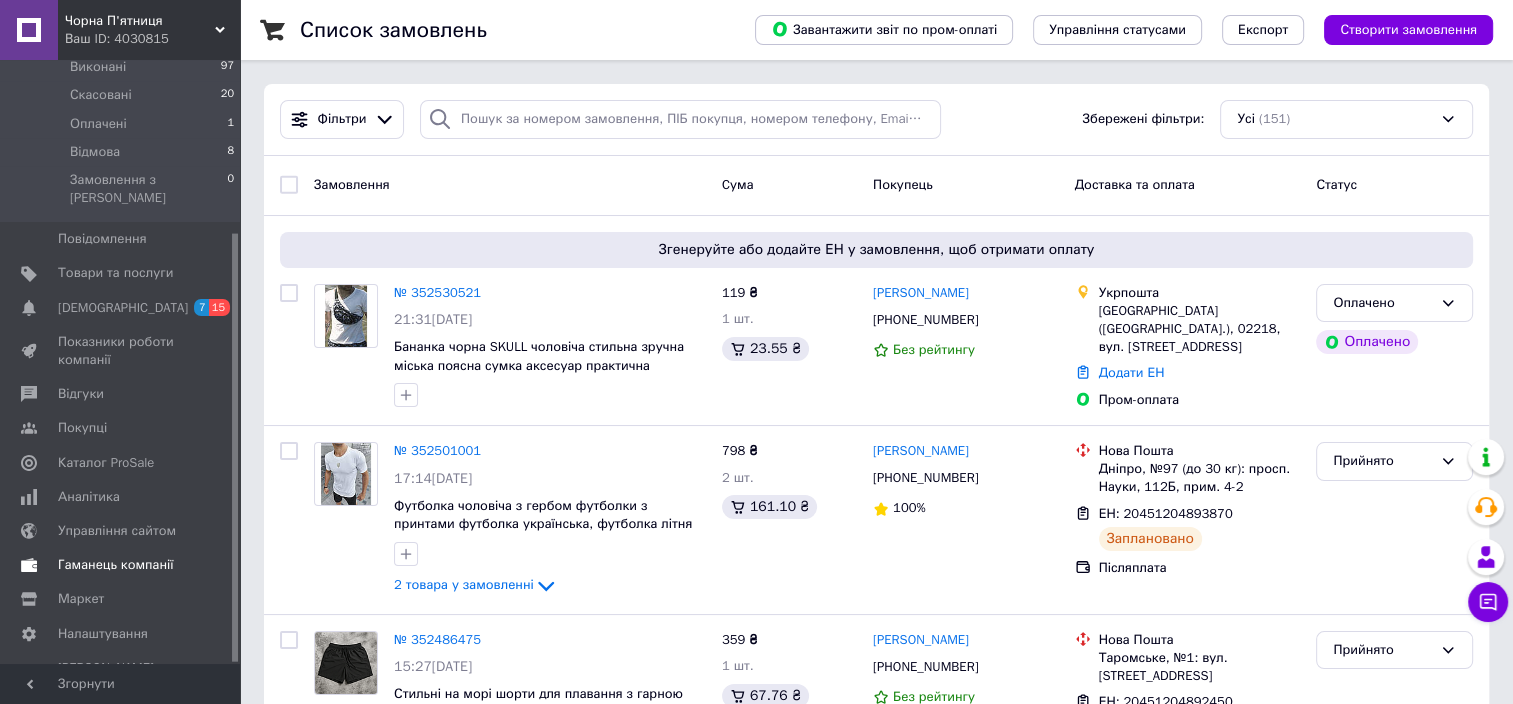 scroll, scrollTop: 242, scrollLeft: 0, axis: vertical 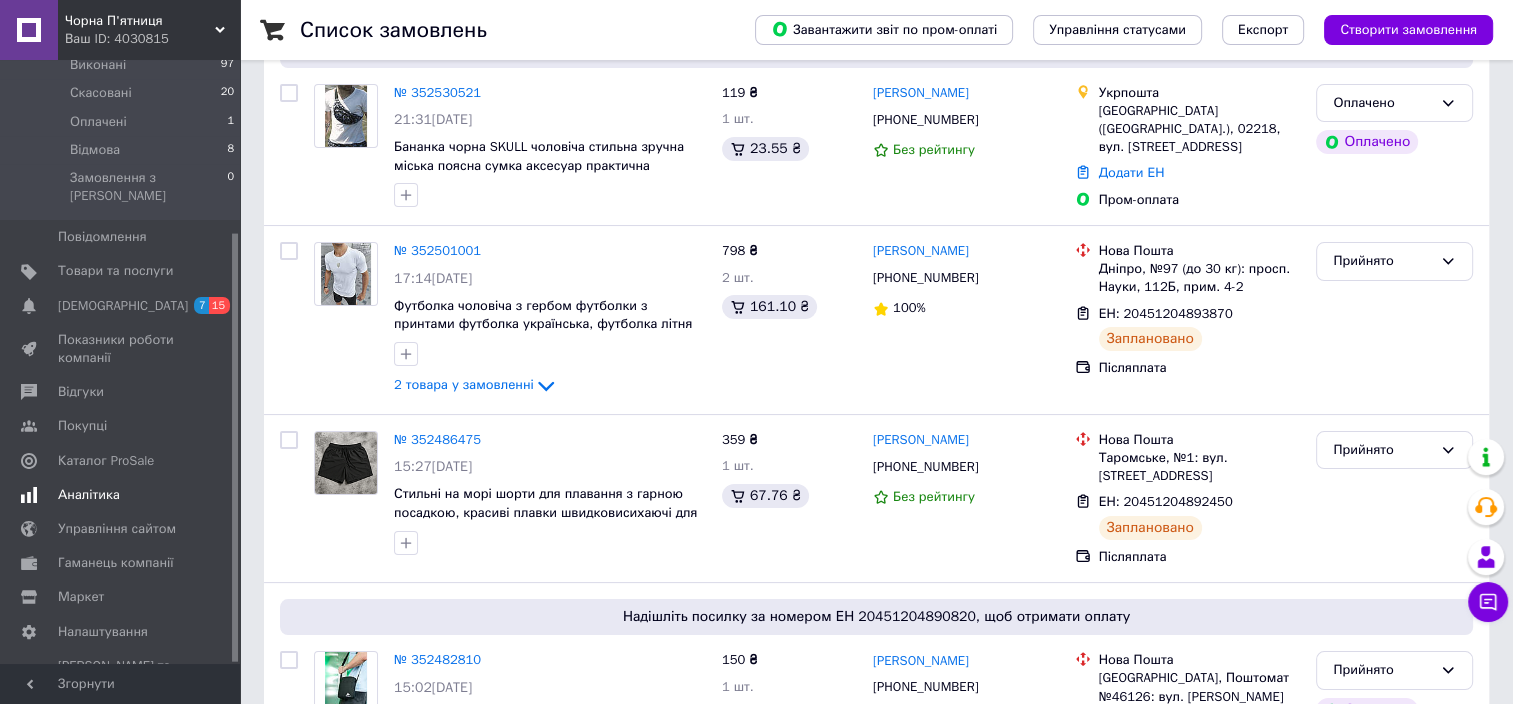 click on "Аналітика" at bounding box center (89, 495) 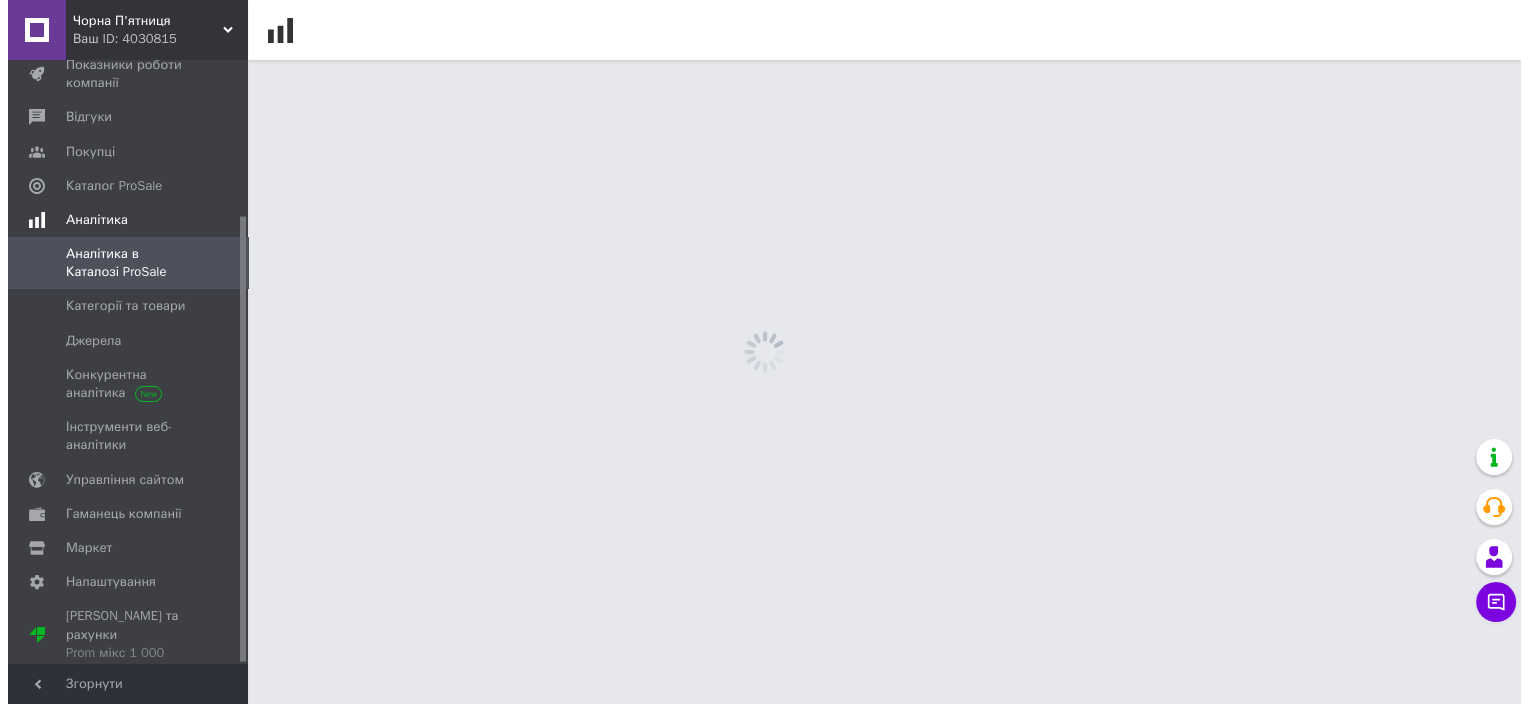 scroll, scrollTop: 0, scrollLeft: 0, axis: both 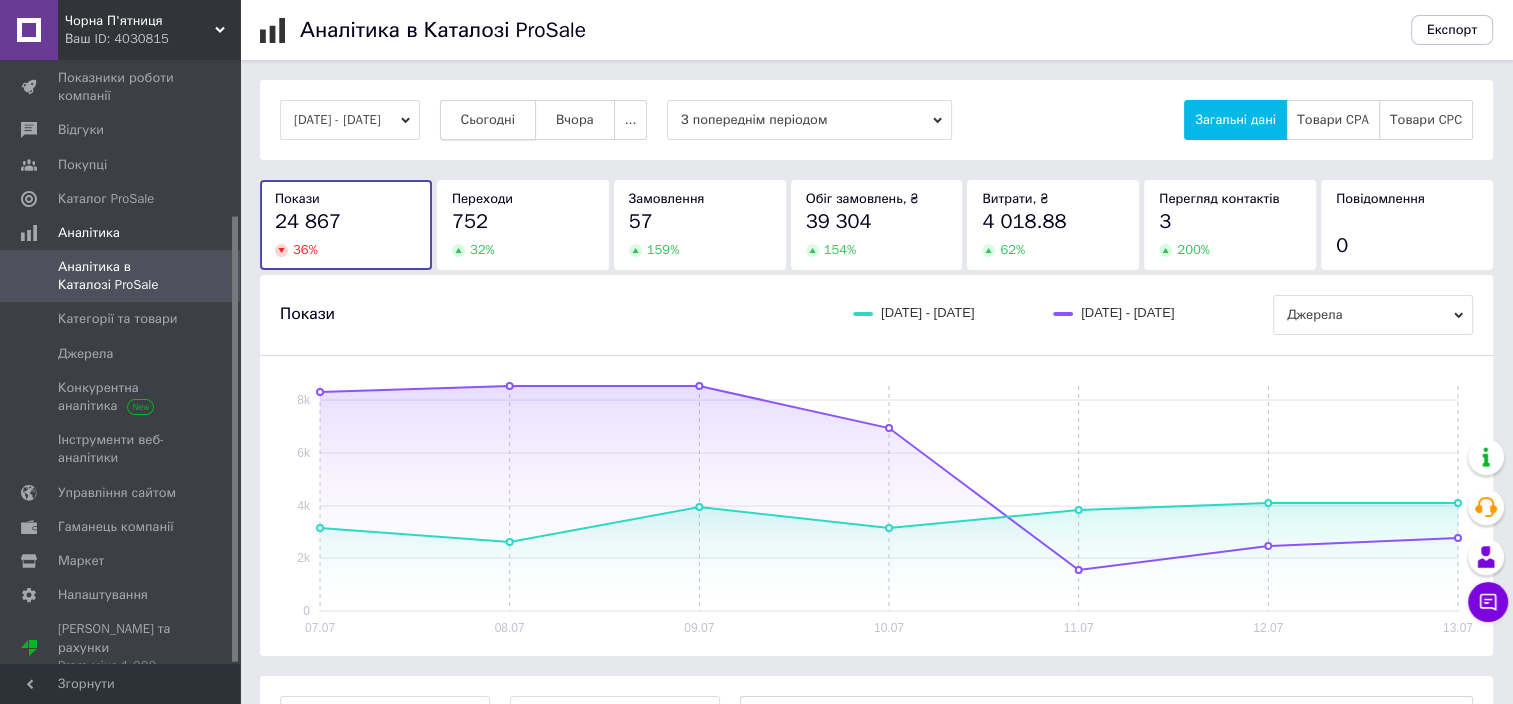 click on "Сьогодні" at bounding box center [488, 120] 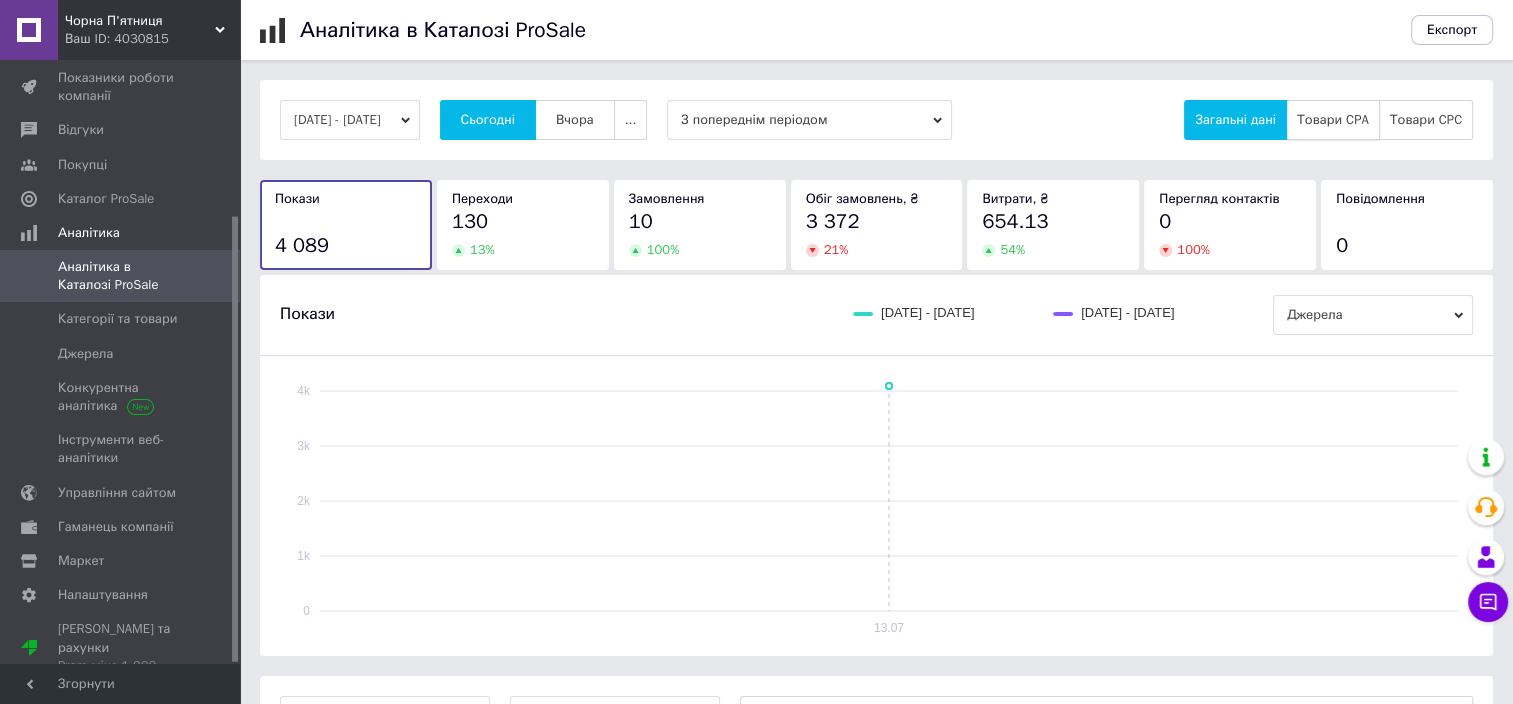 click on "Товари CPA" at bounding box center [1333, 120] 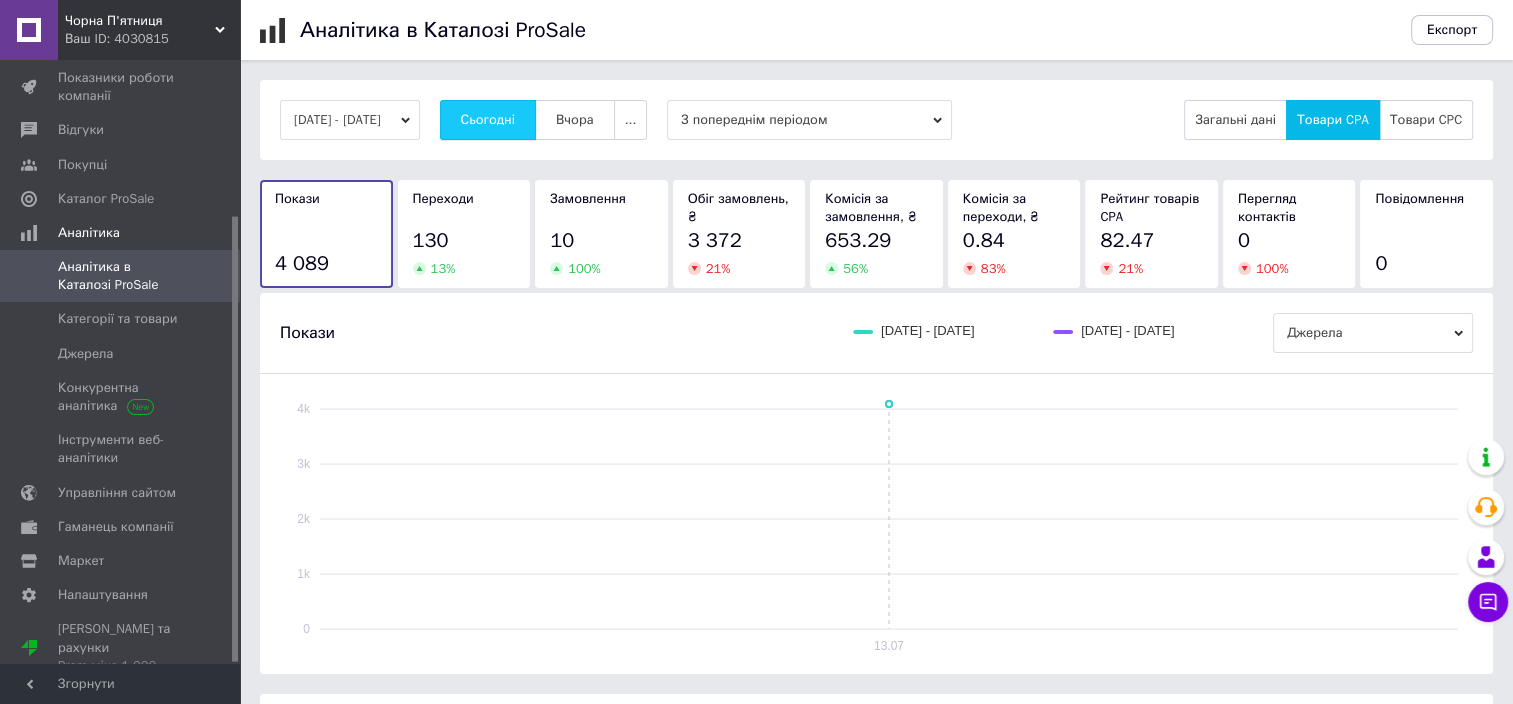 click on "Сьогодні" at bounding box center [488, 120] 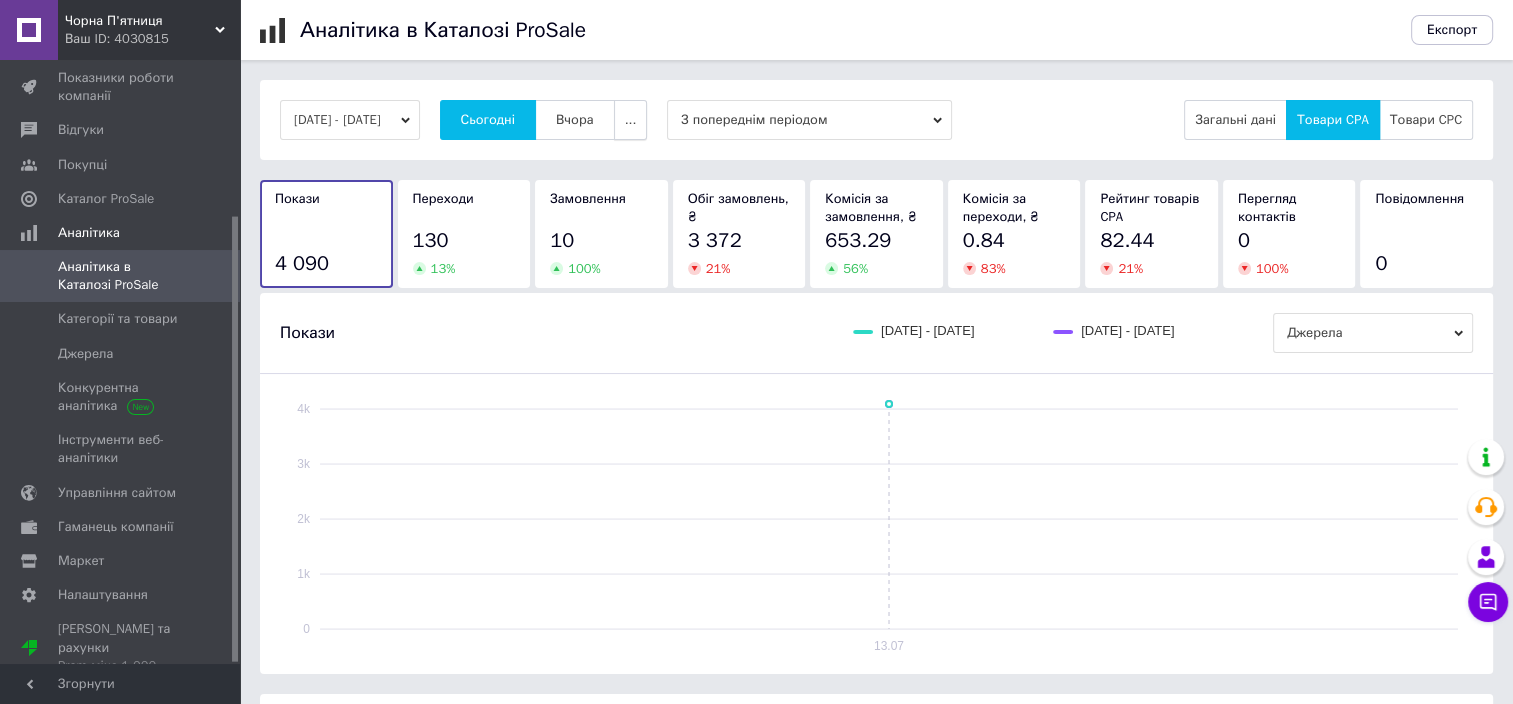 click on "..." at bounding box center (631, 120) 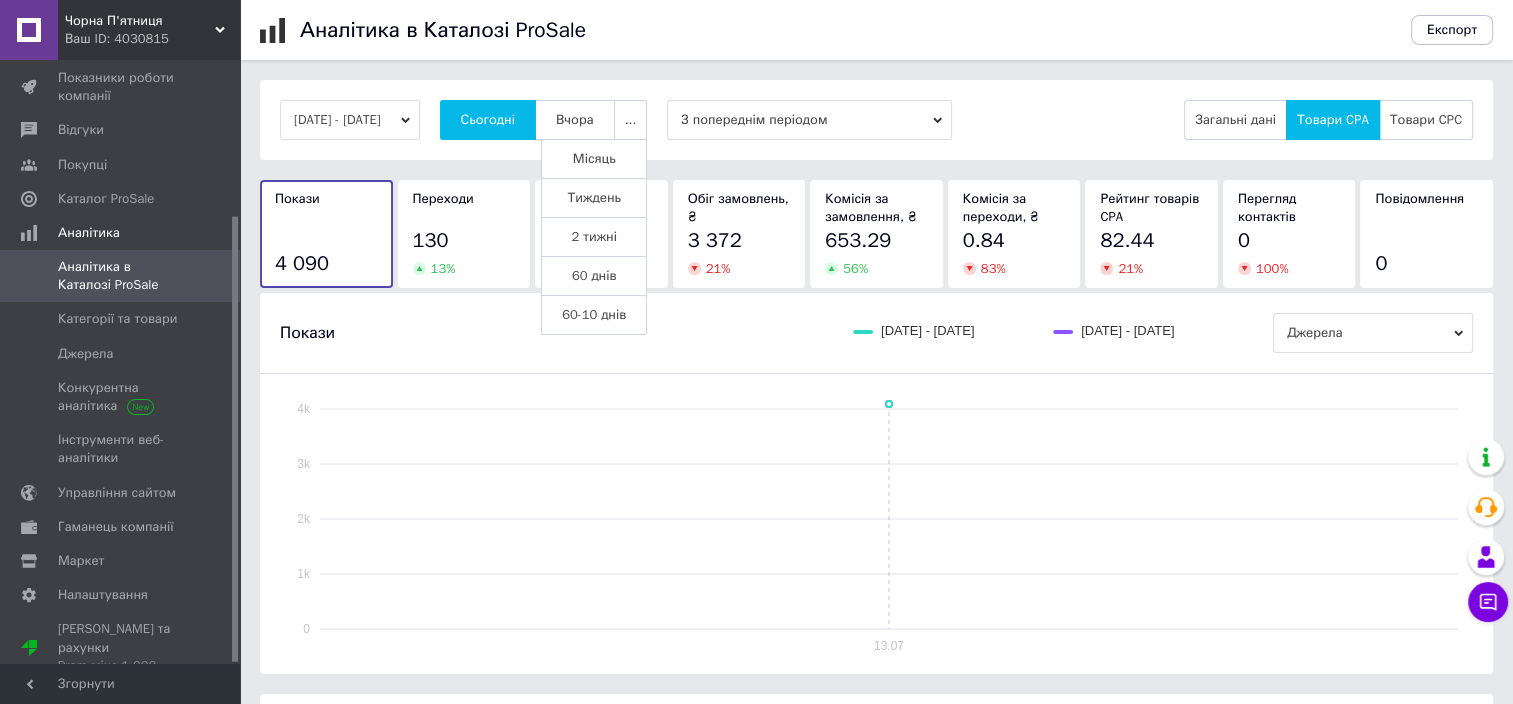 click on "Вчора" at bounding box center (575, 120) 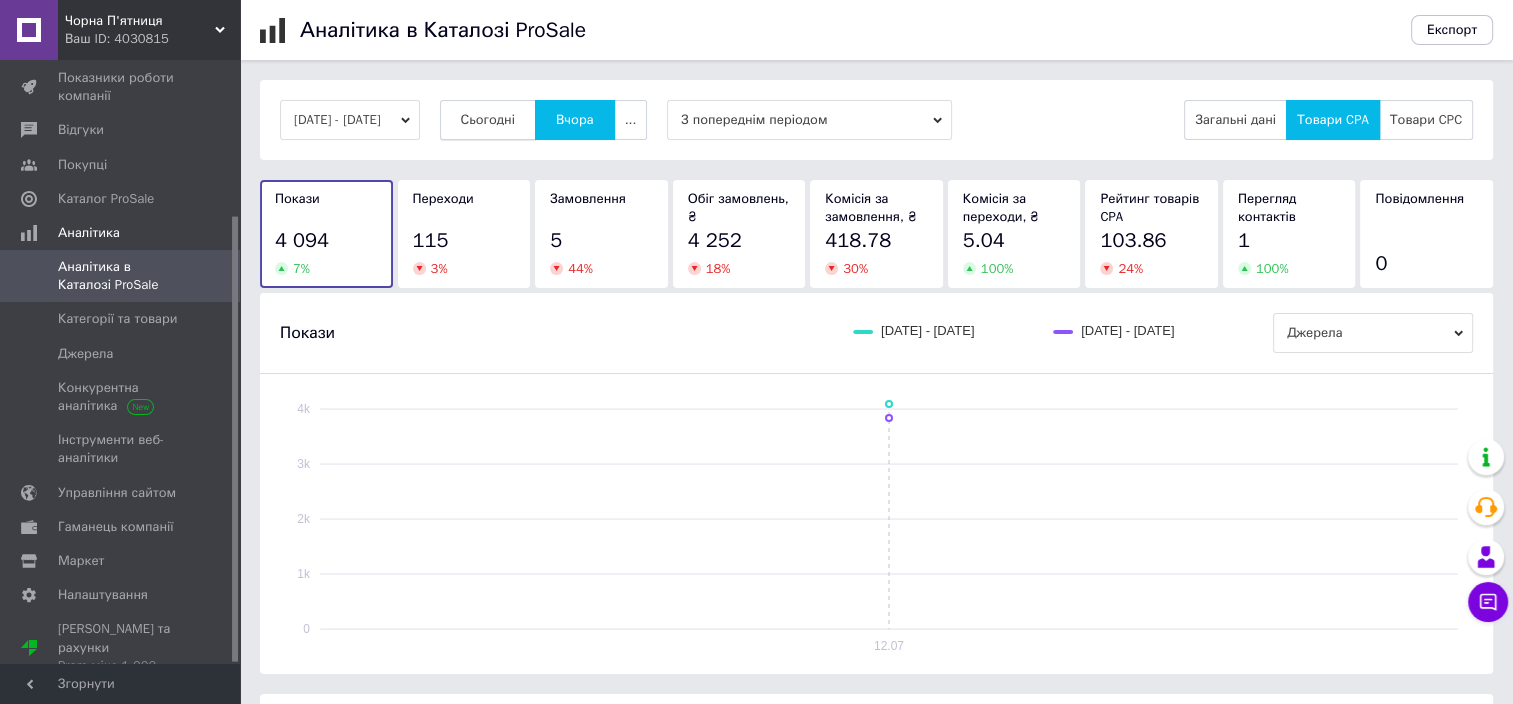 click on "Сьогодні" at bounding box center [488, 120] 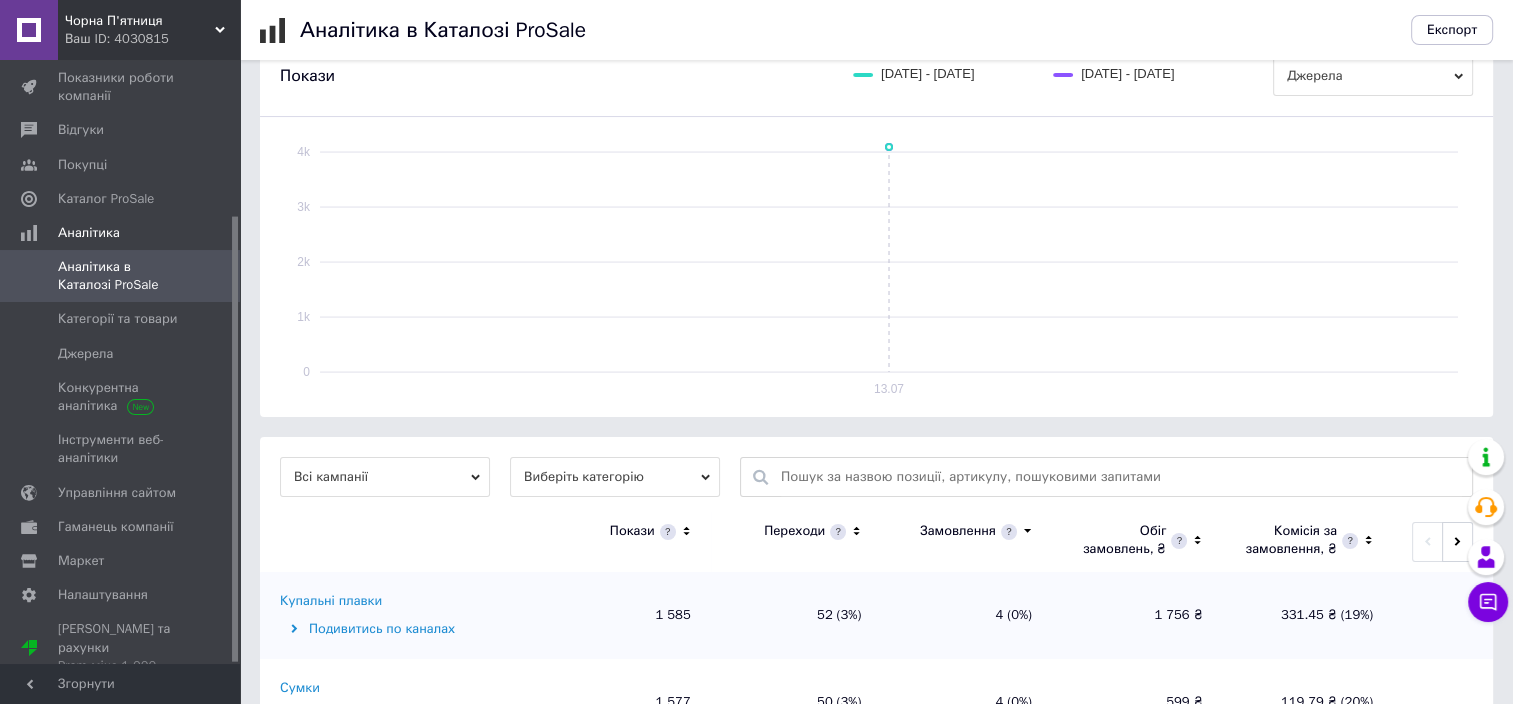 scroll, scrollTop: 0, scrollLeft: 0, axis: both 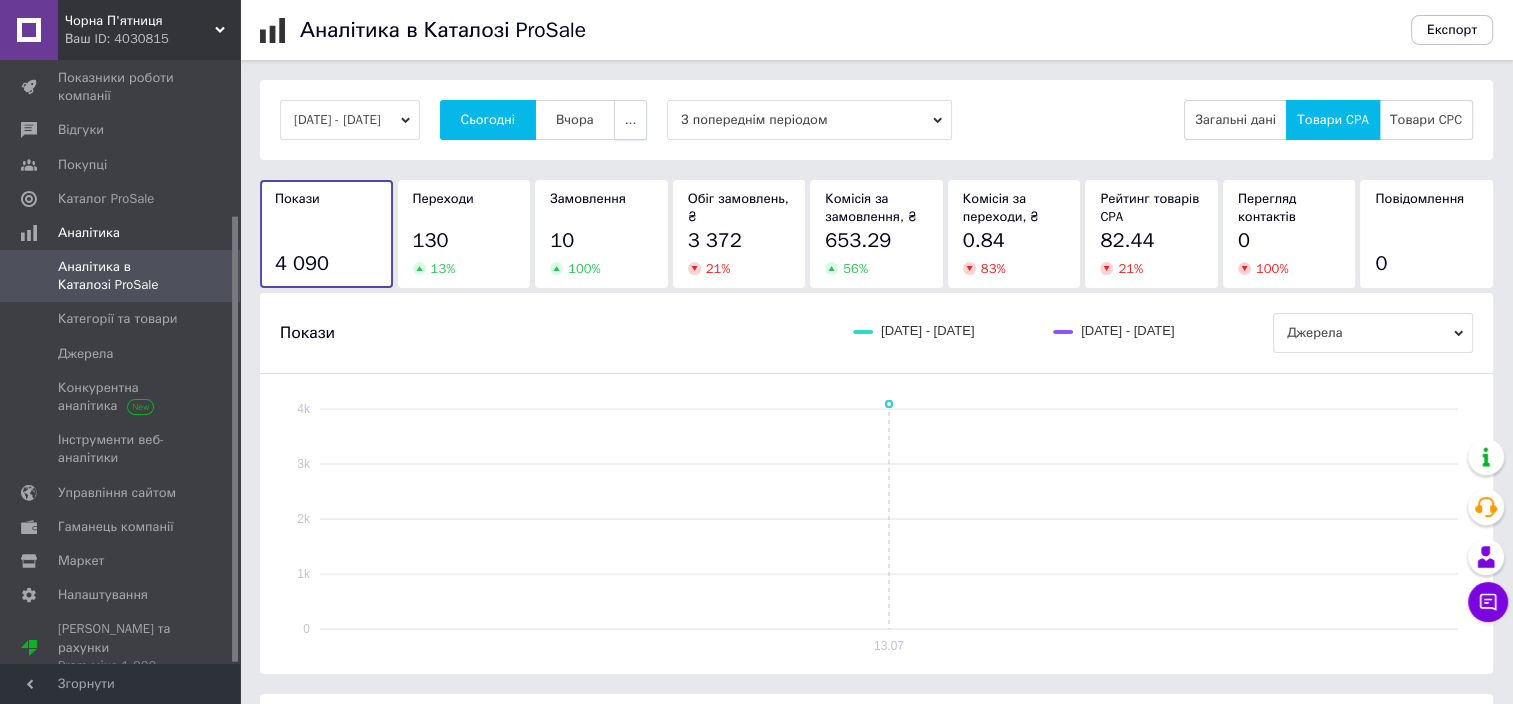 click on "..." at bounding box center [631, 120] 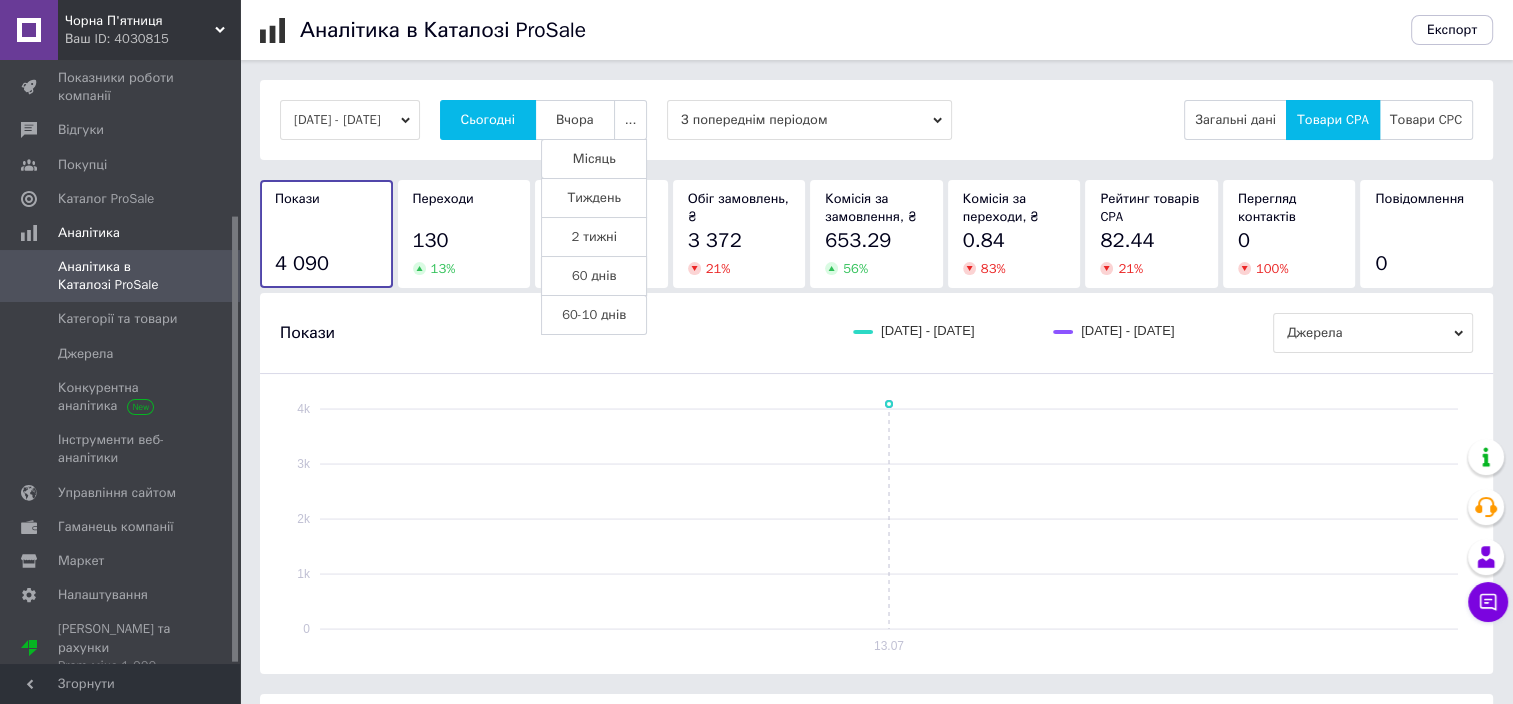 click on "60 днів" at bounding box center (594, 276) 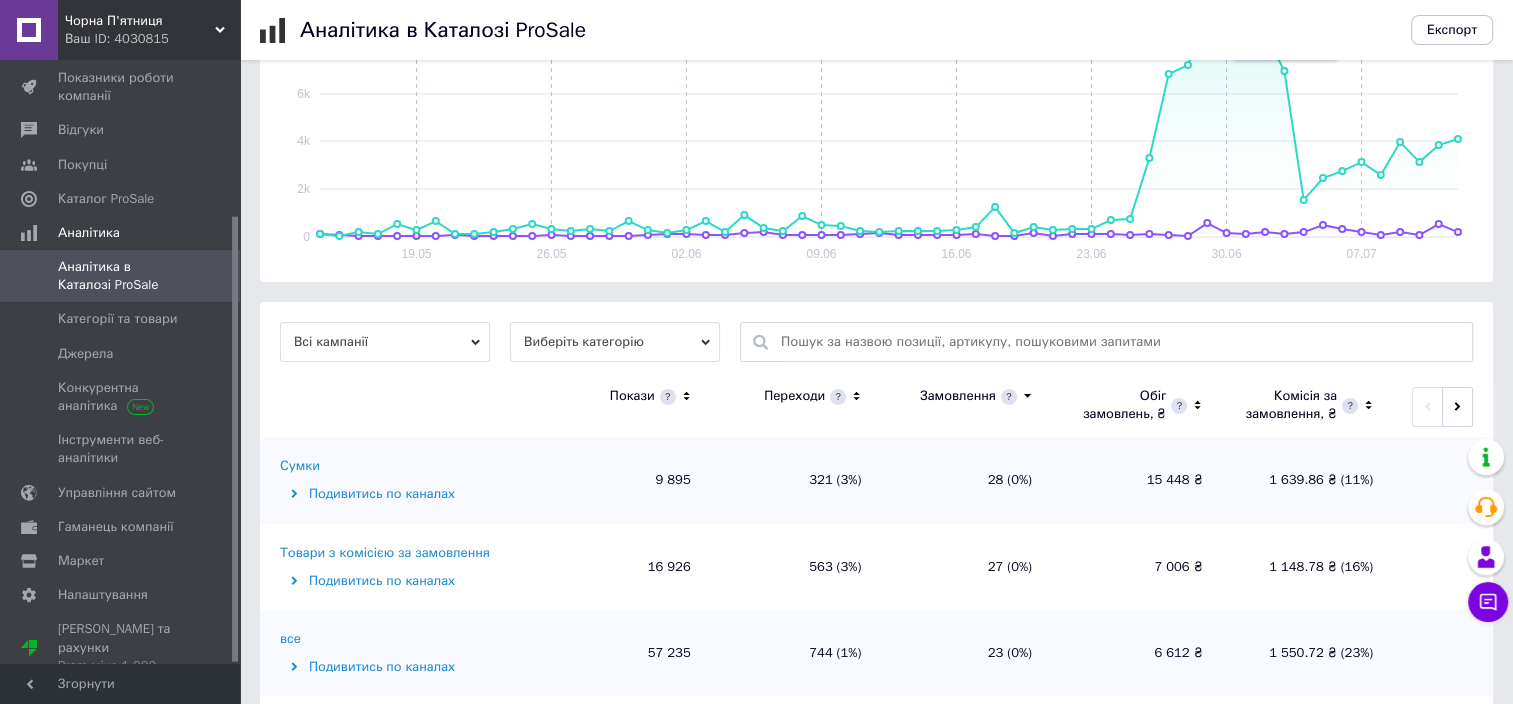 scroll, scrollTop: 400, scrollLeft: 0, axis: vertical 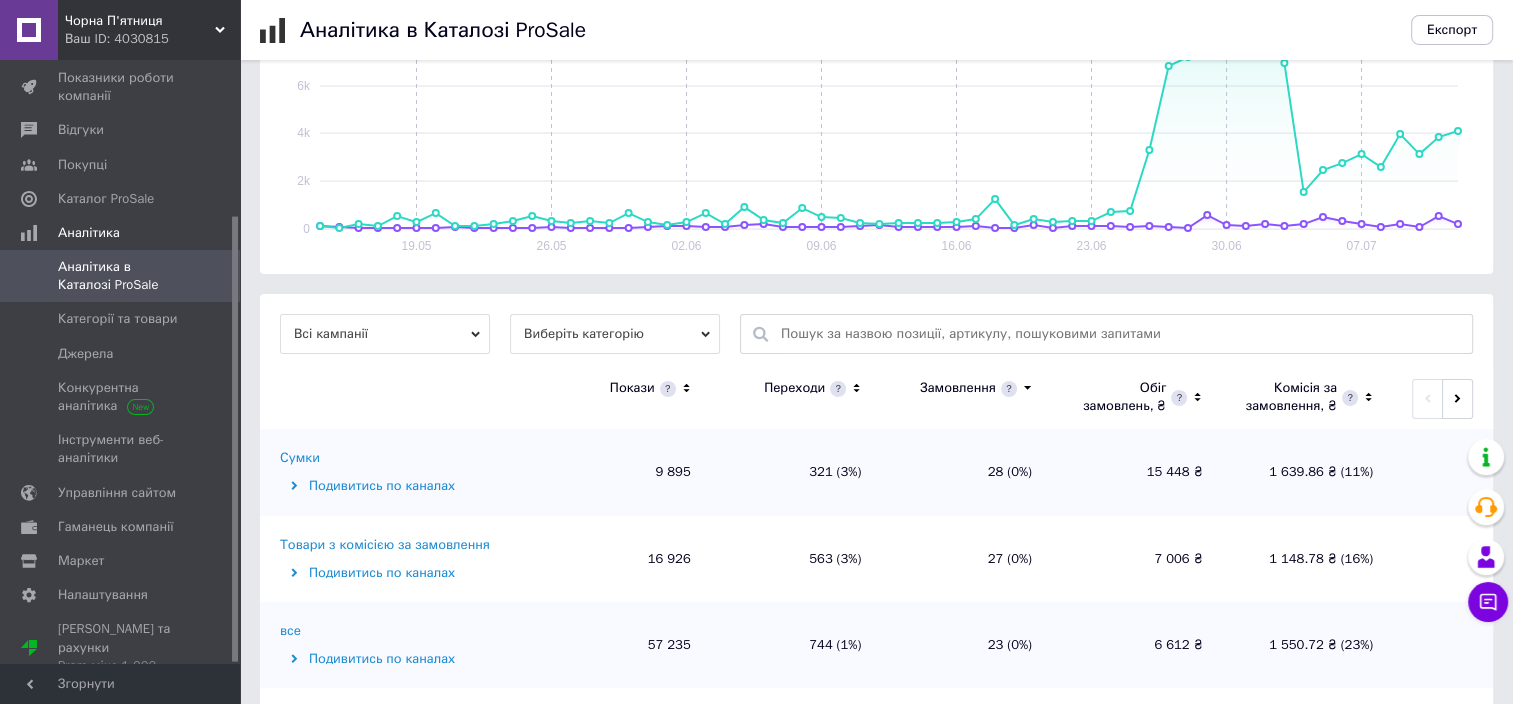 click on "Виберіть категорію" at bounding box center (615, 334) 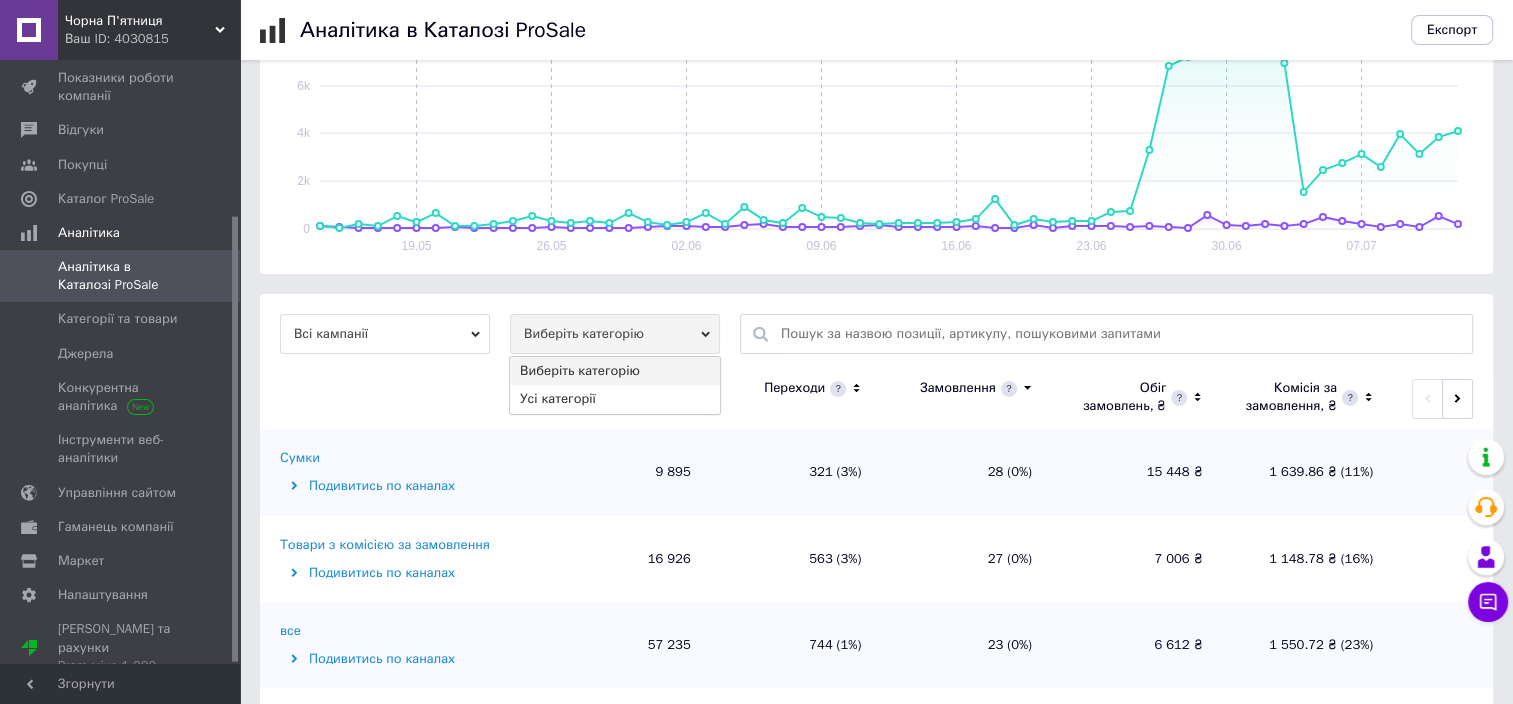 drag, startPoint x: 572, startPoint y: 402, endPoint x: 693, endPoint y: 396, distance: 121.14867 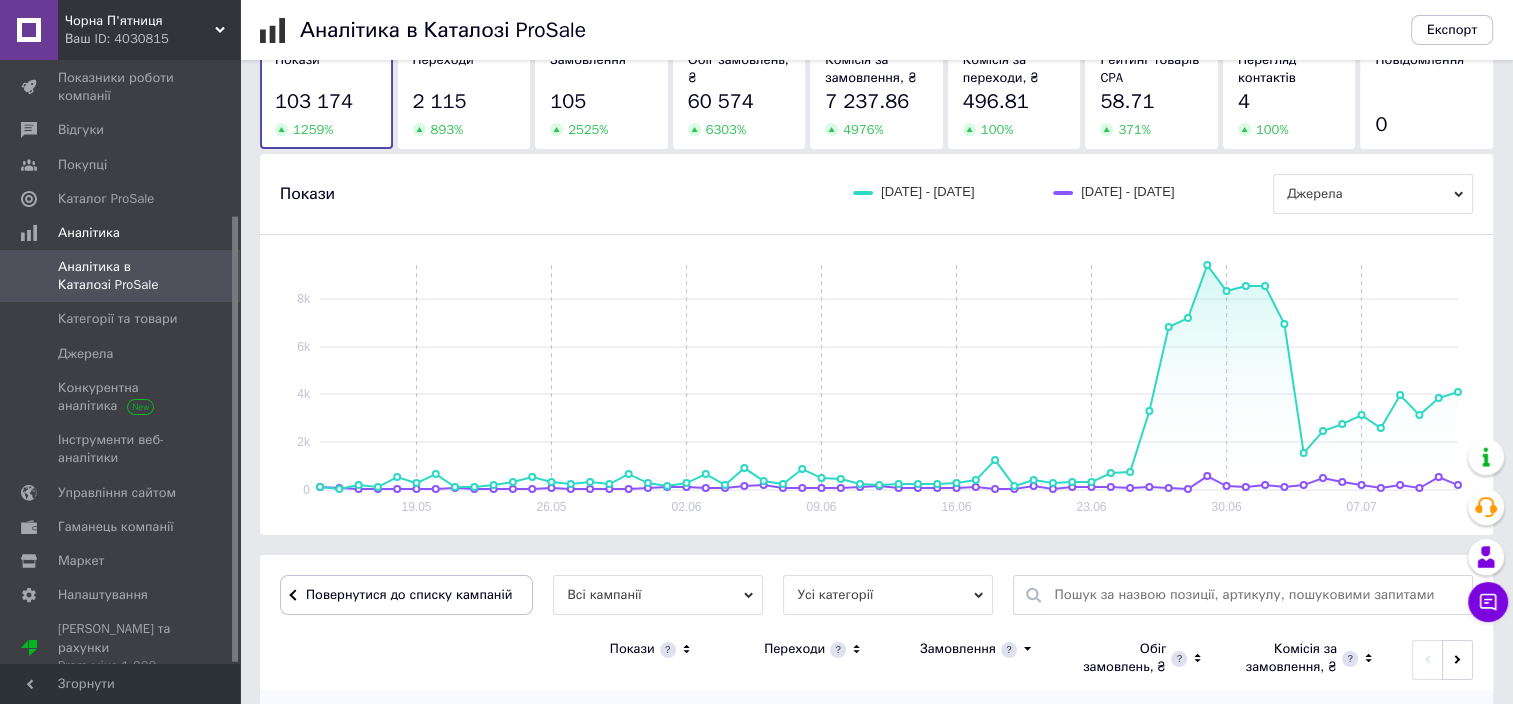scroll, scrollTop: 400, scrollLeft: 0, axis: vertical 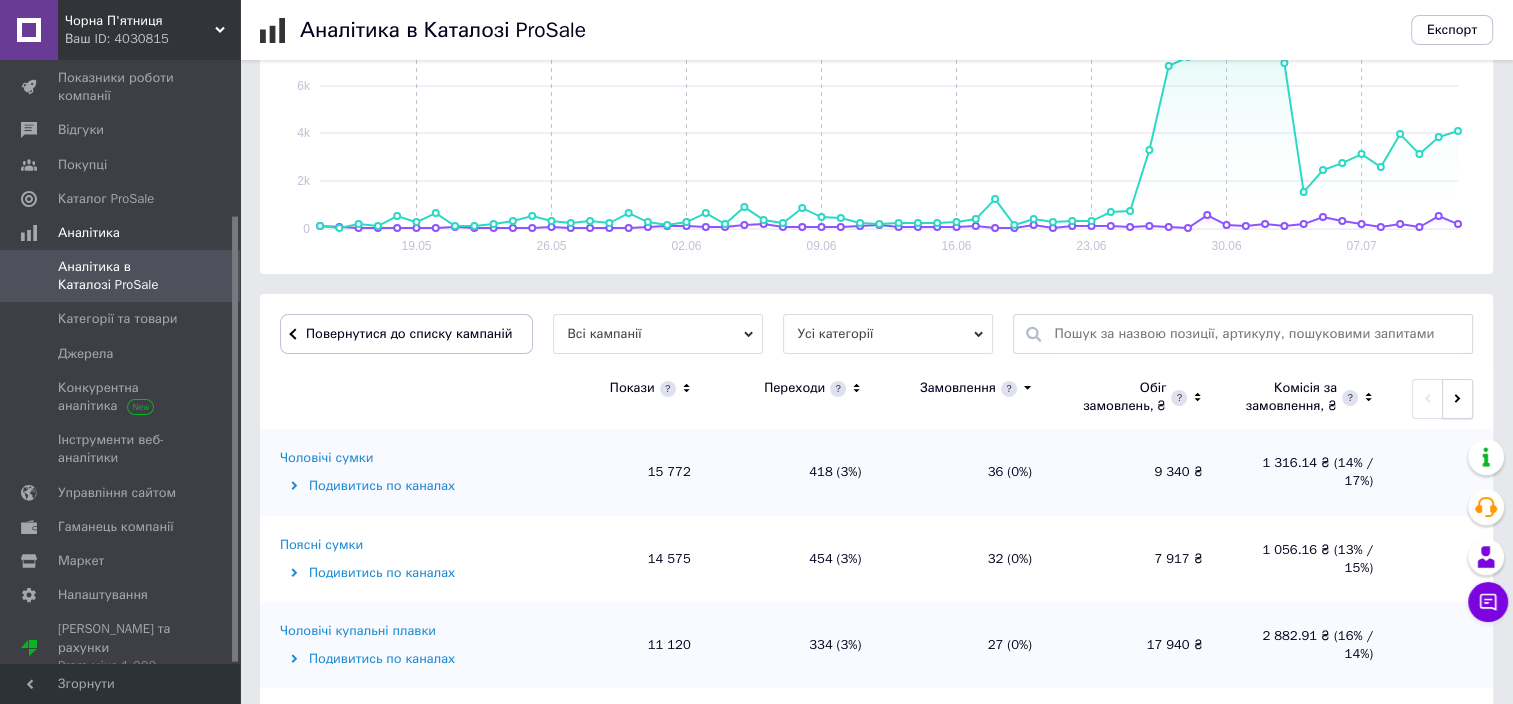 click 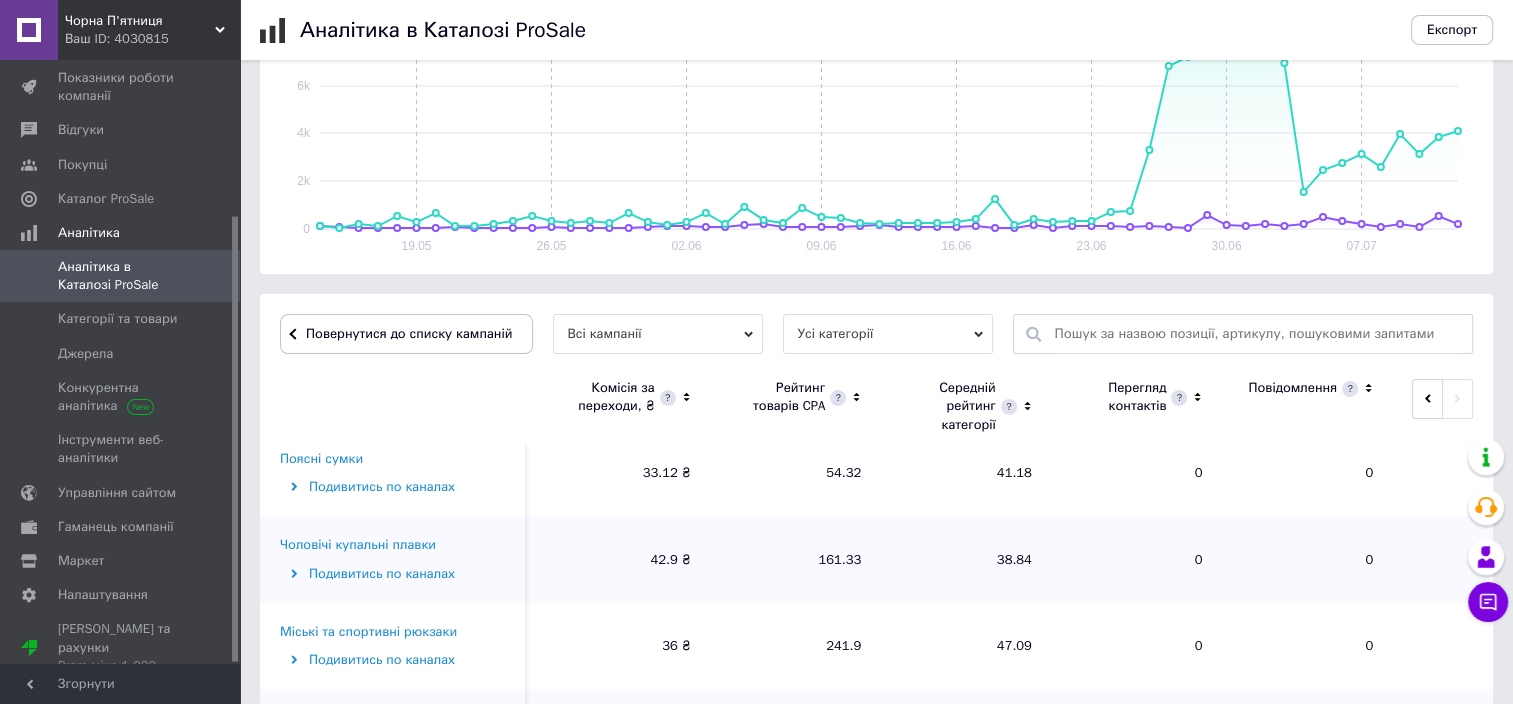 scroll, scrollTop: 0, scrollLeft: 0, axis: both 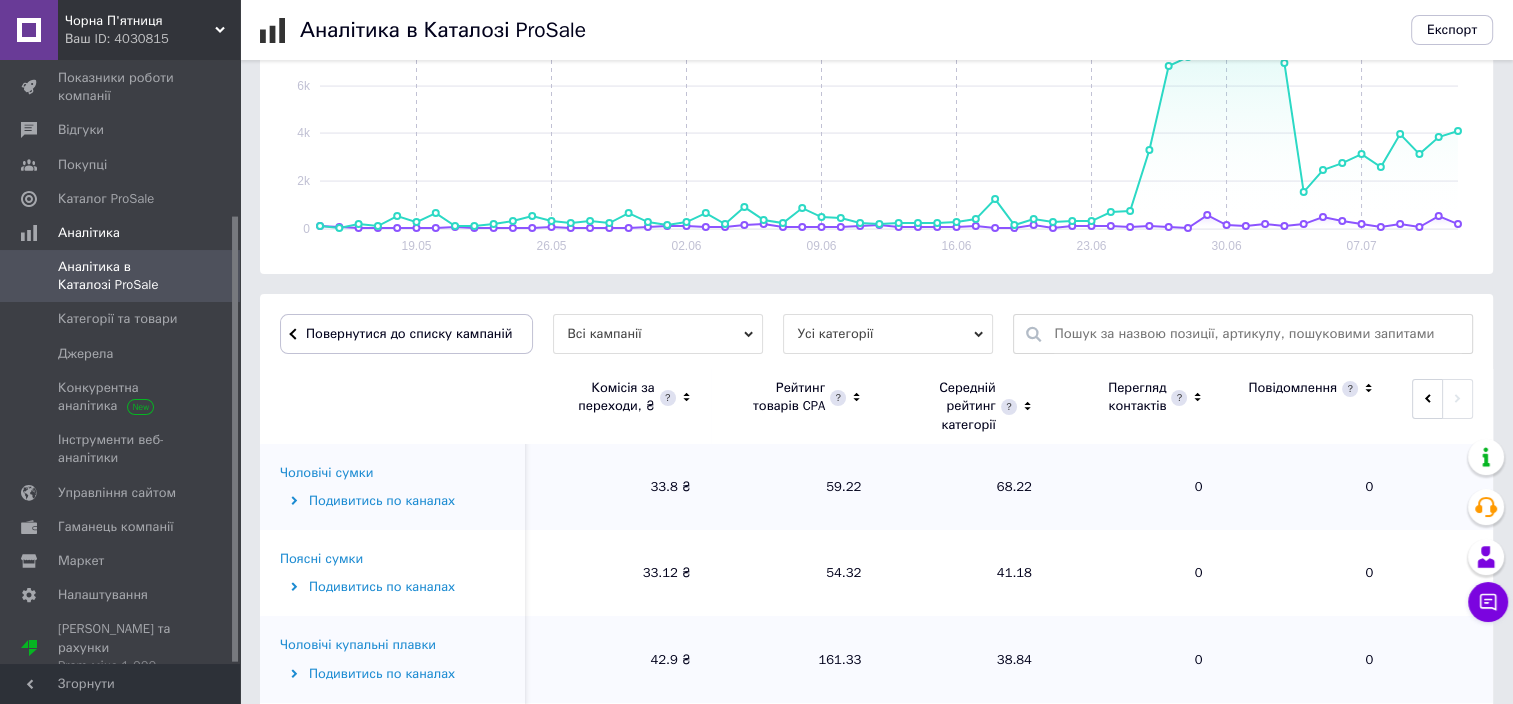 click on "Чоловічі сумки" at bounding box center (326, 473) 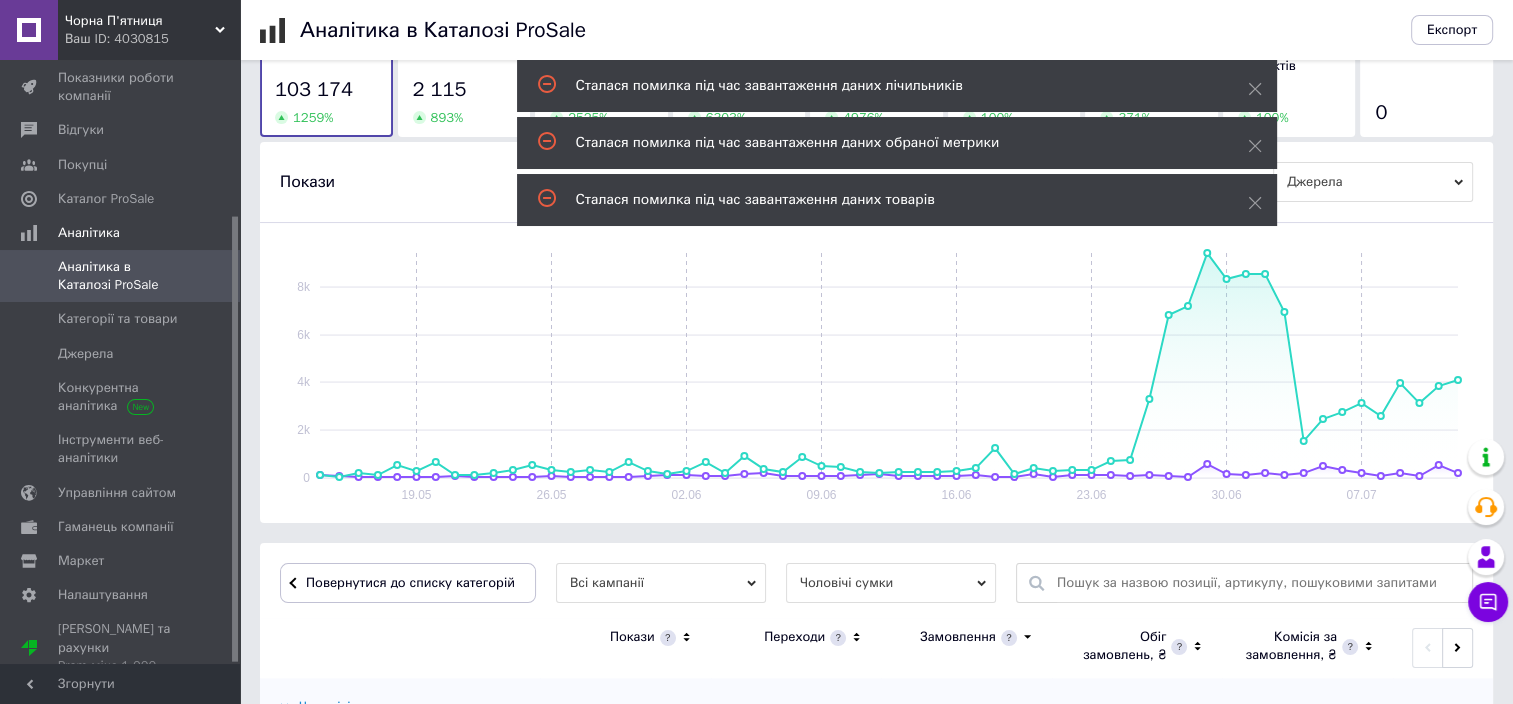 scroll, scrollTop: 250, scrollLeft: 0, axis: vertical 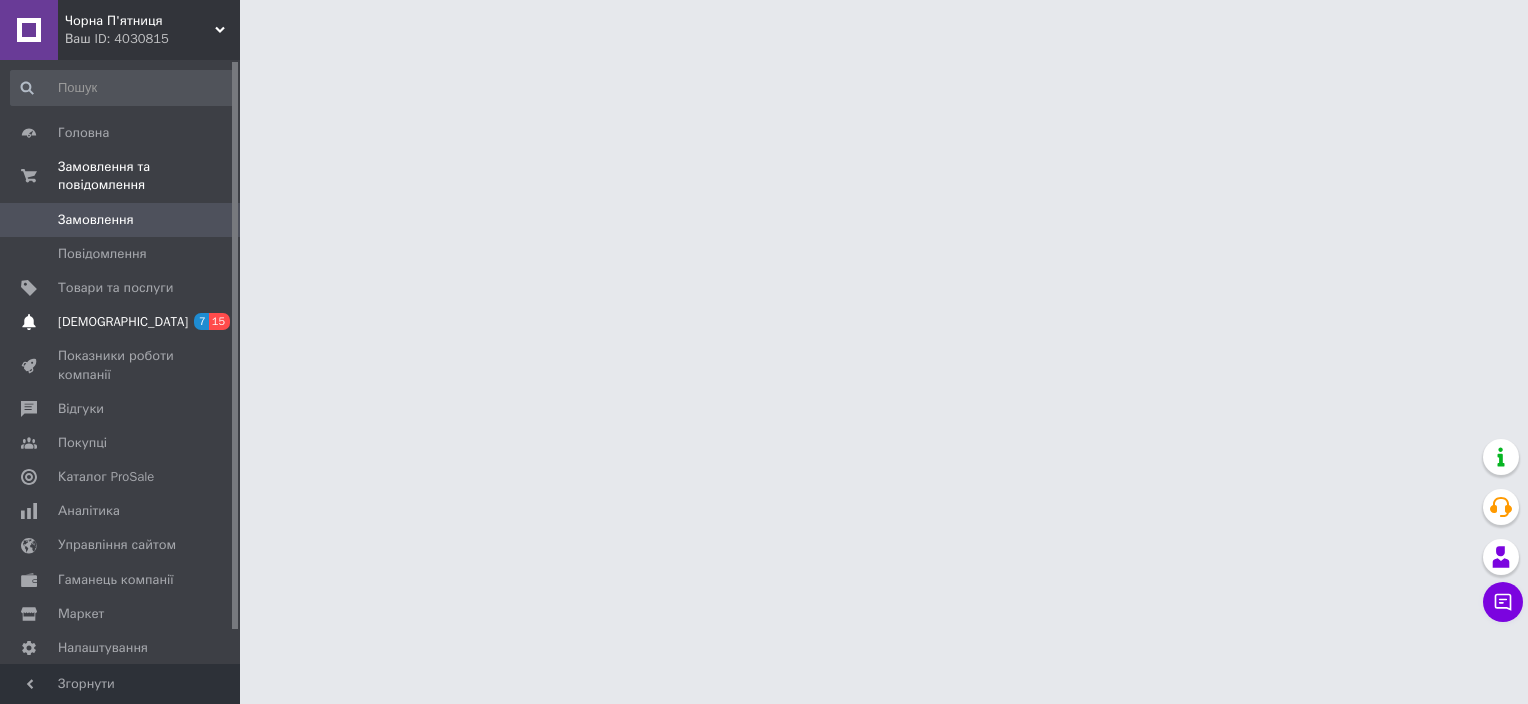 click on "Сповіщення 7 15" at bounding box center (123, 322) 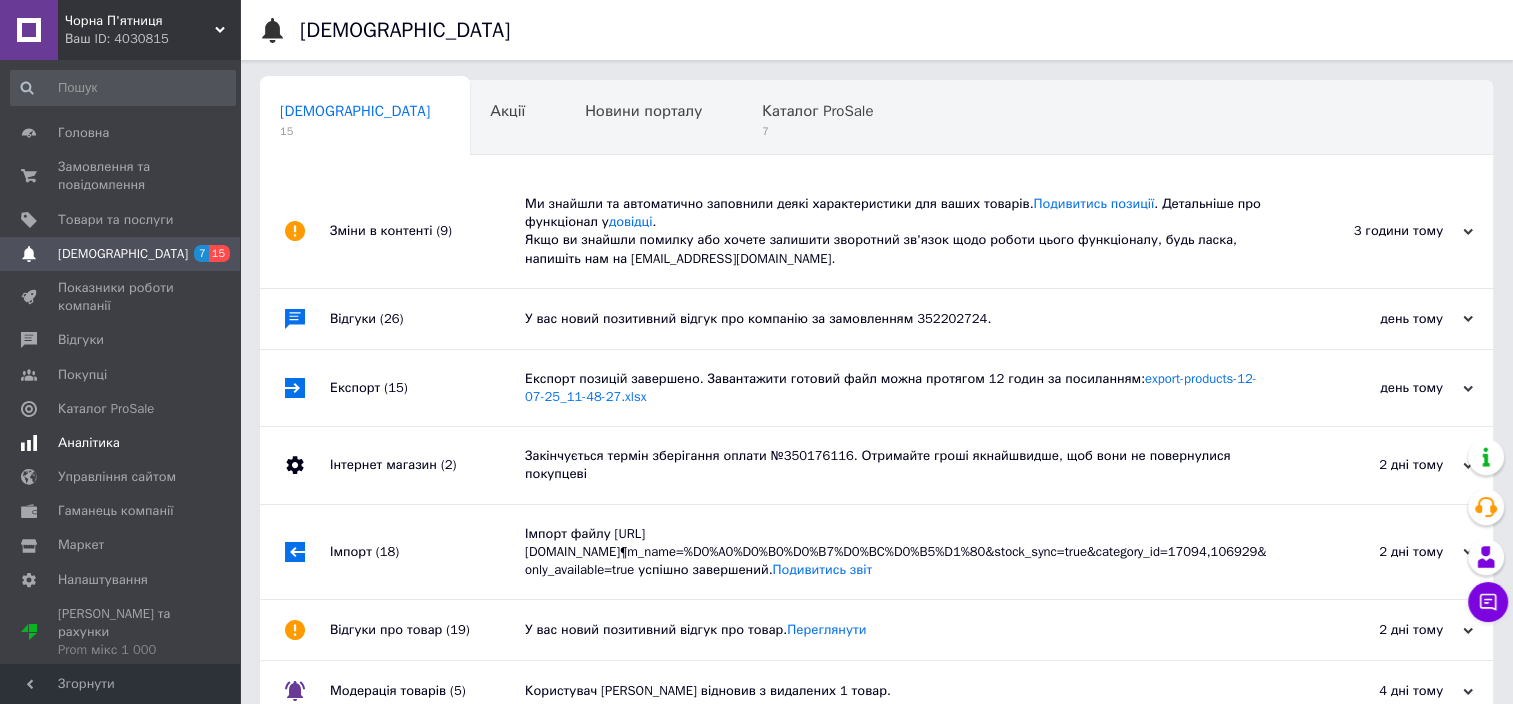 click on "Аналітика" at bounding box center (89, 443) 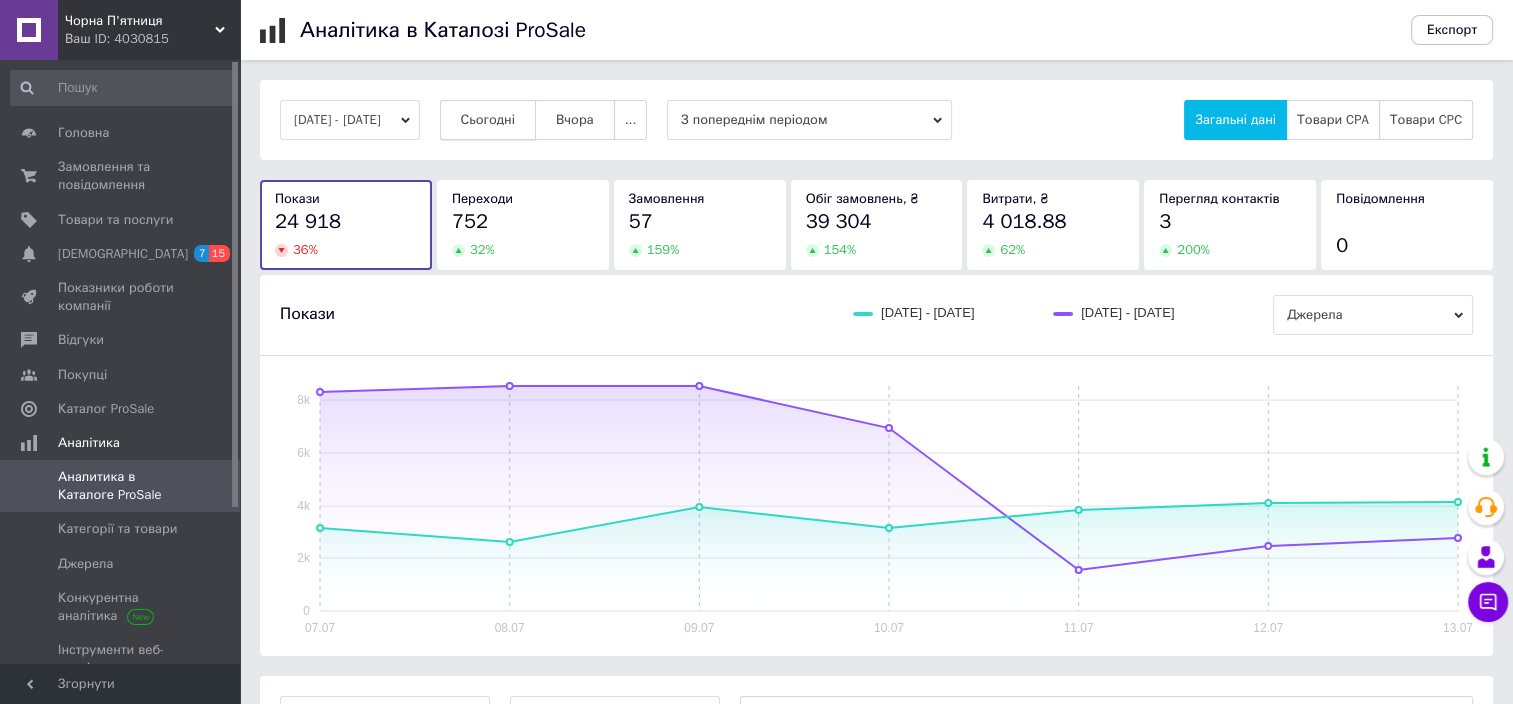 click on "Сьогодні" at bounding box center [488, 120] 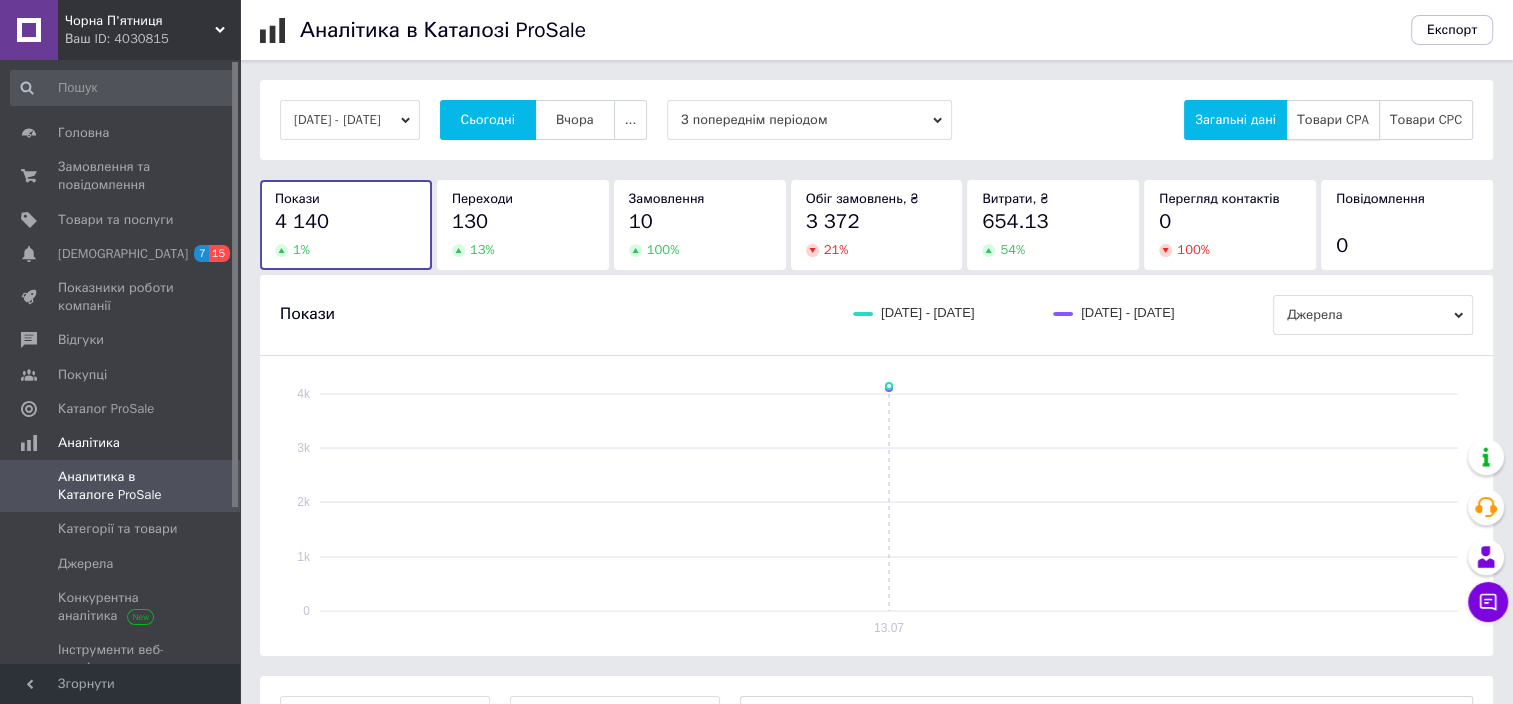 click on "Товари CPA" at bounding box center (1333, 120) 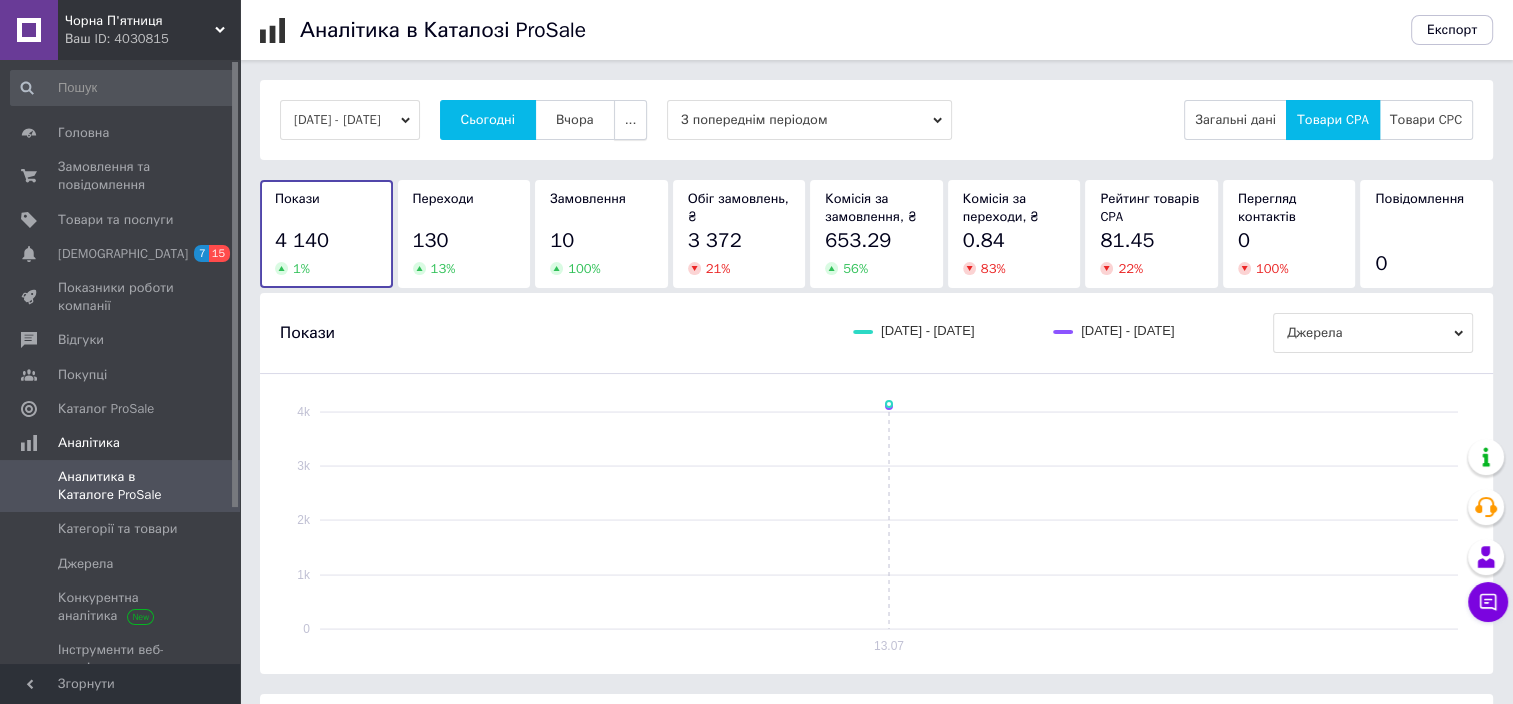 click on "..." at bounding box center (631, 120) 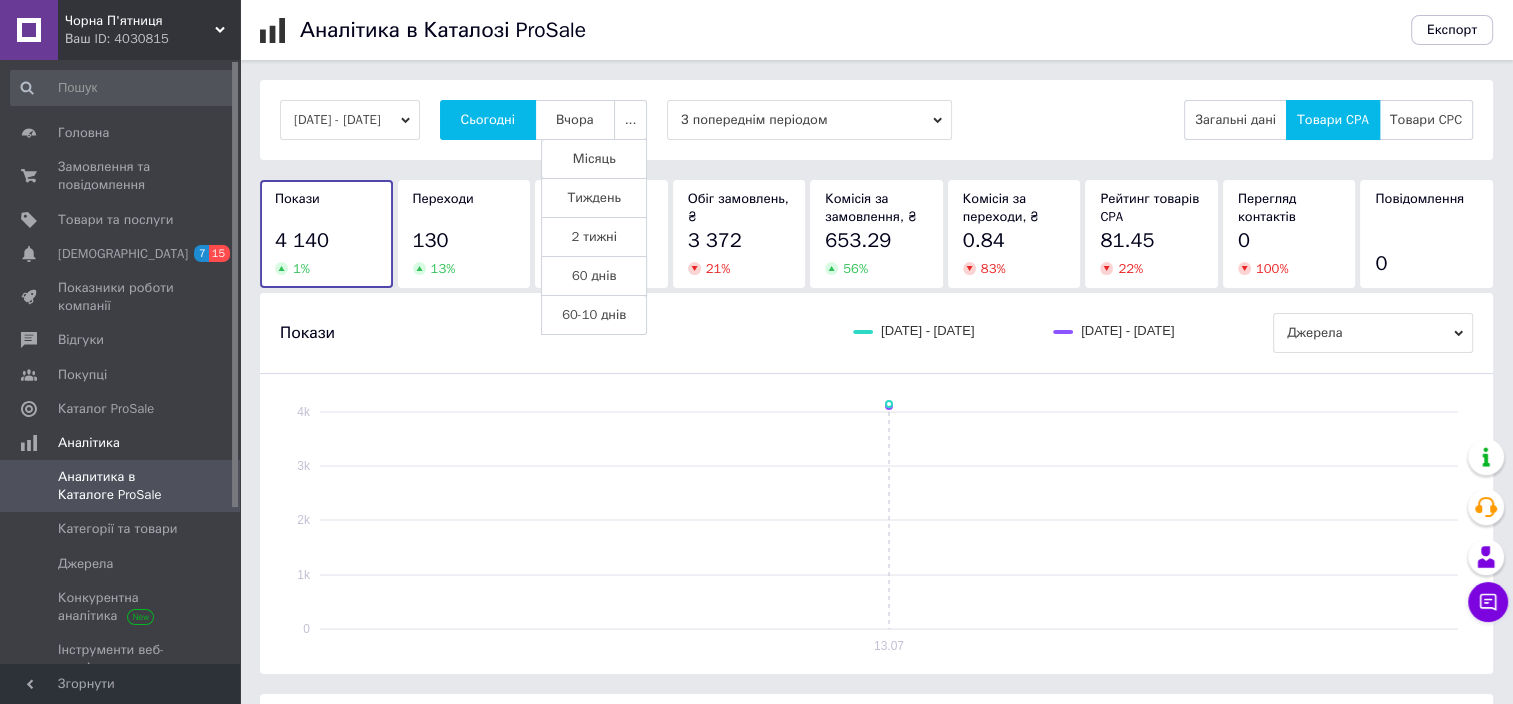 click on "60 днів" at bounding box center (594, 276) 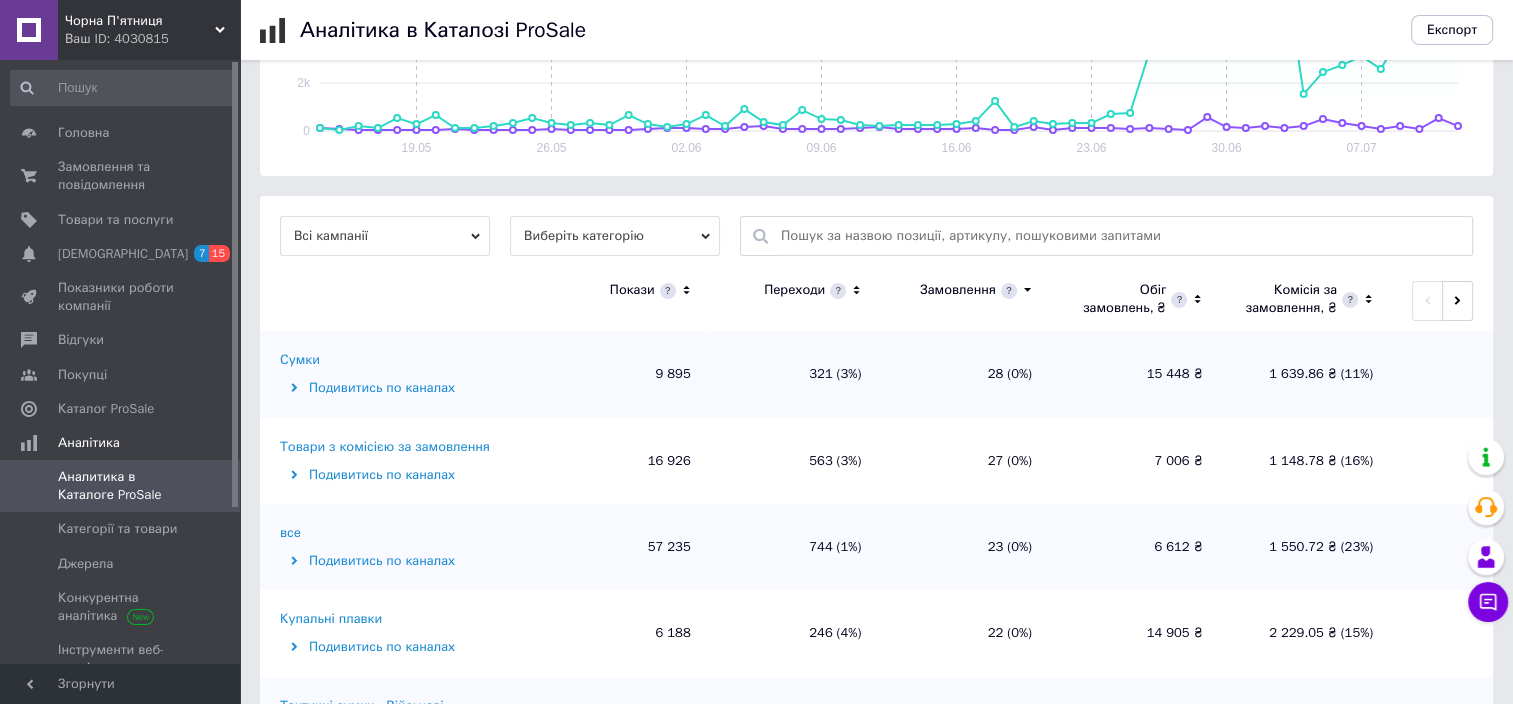 scroll, scrollTop: 500, scrollLeft: 0, axis: vertical 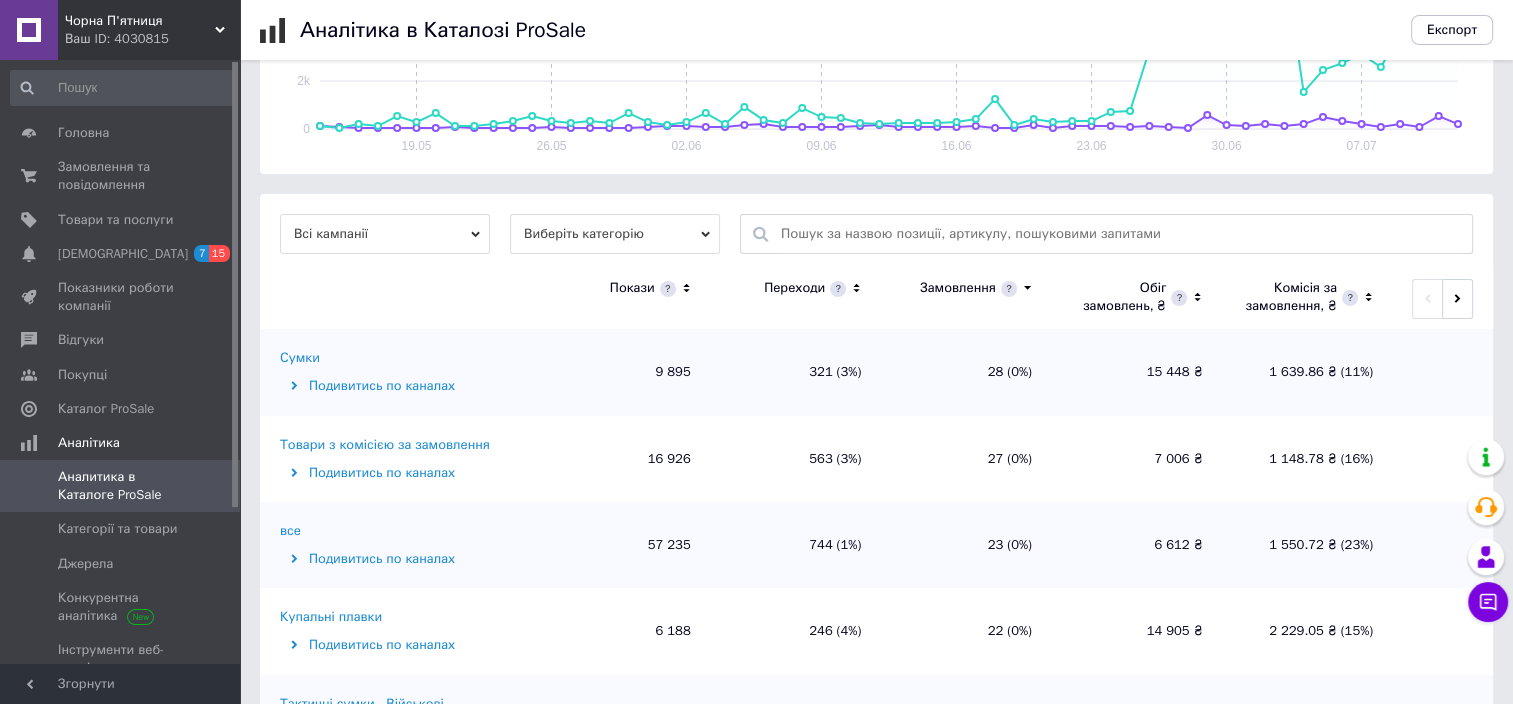click on "Виберіть категорію" at bounding box center (615, 234) 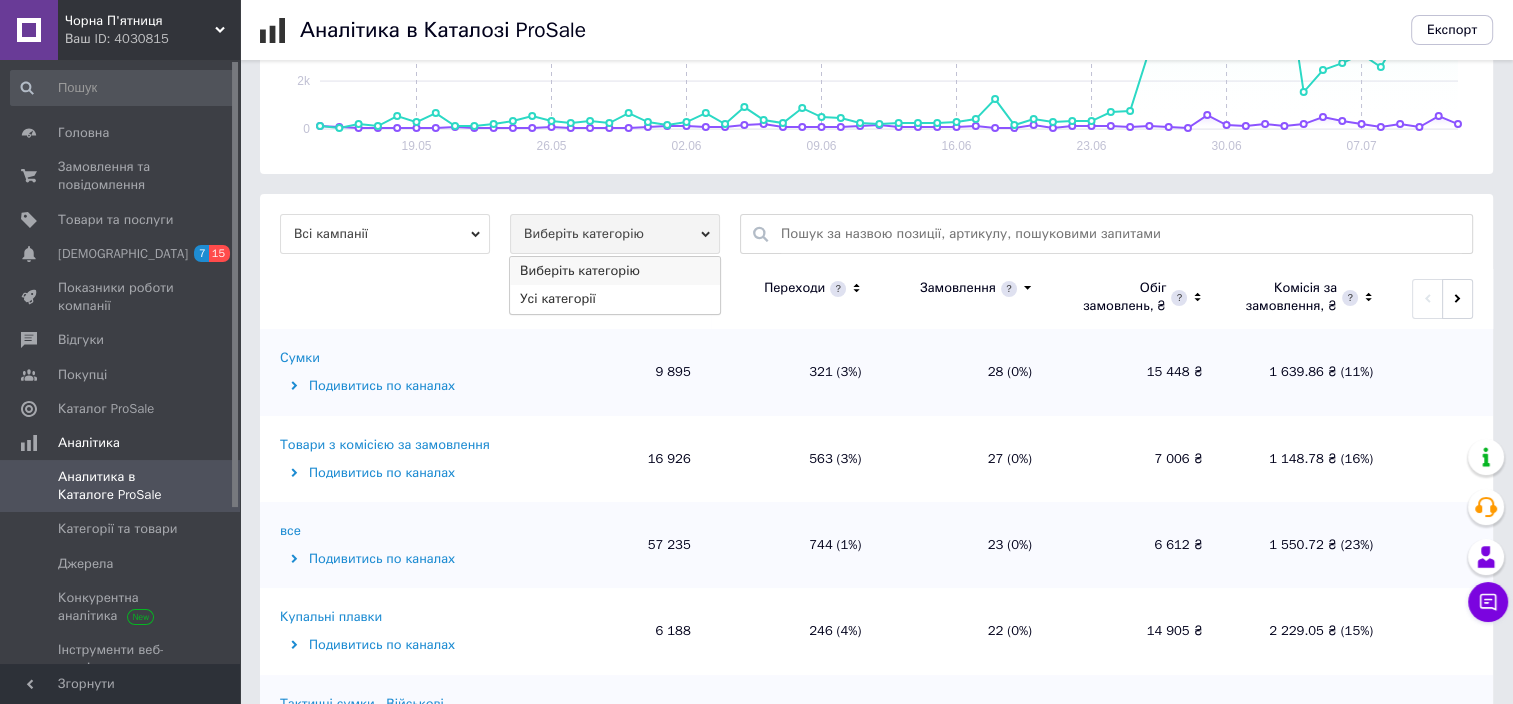 click on "Виберіть категорію" at bounding box center (615, 271) 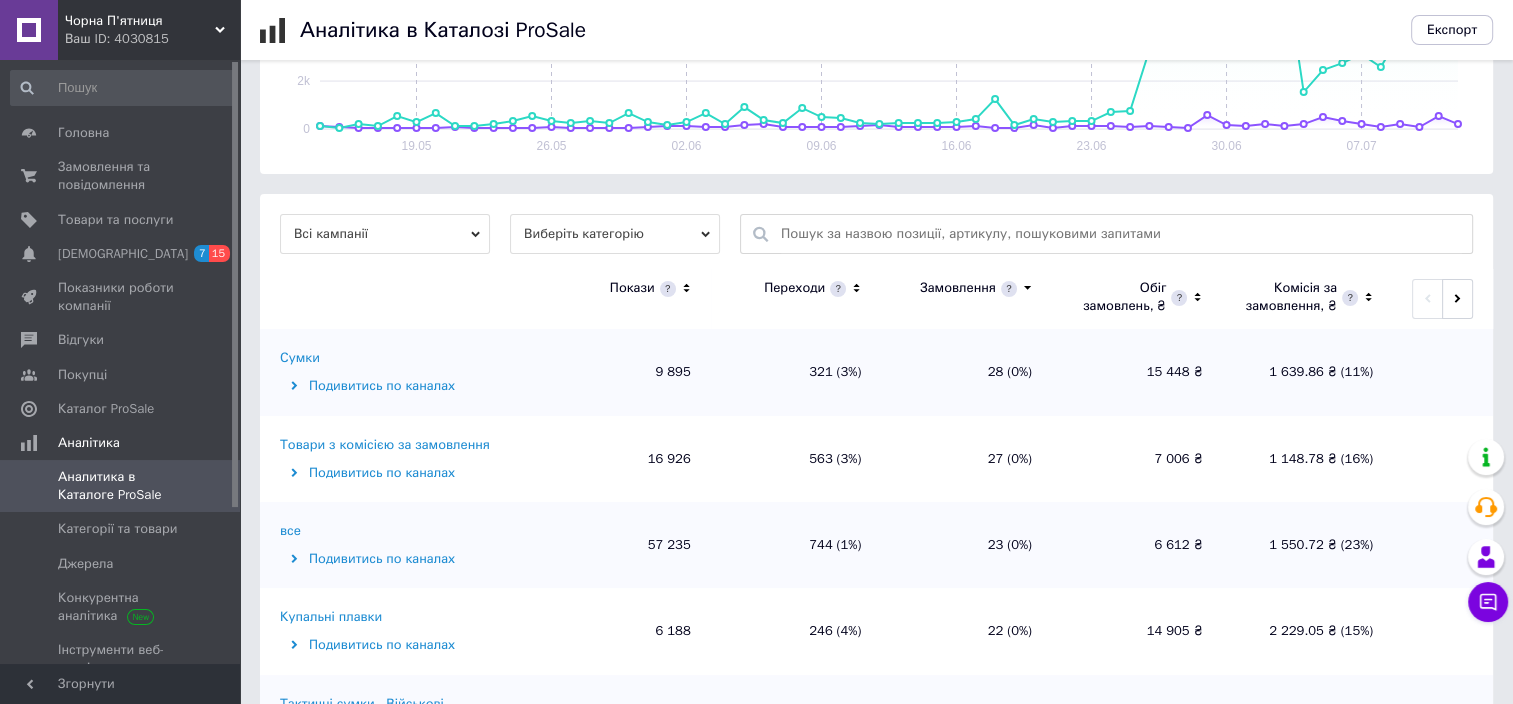 click on "Виберіть категорію" at bounding box center [615, 234] 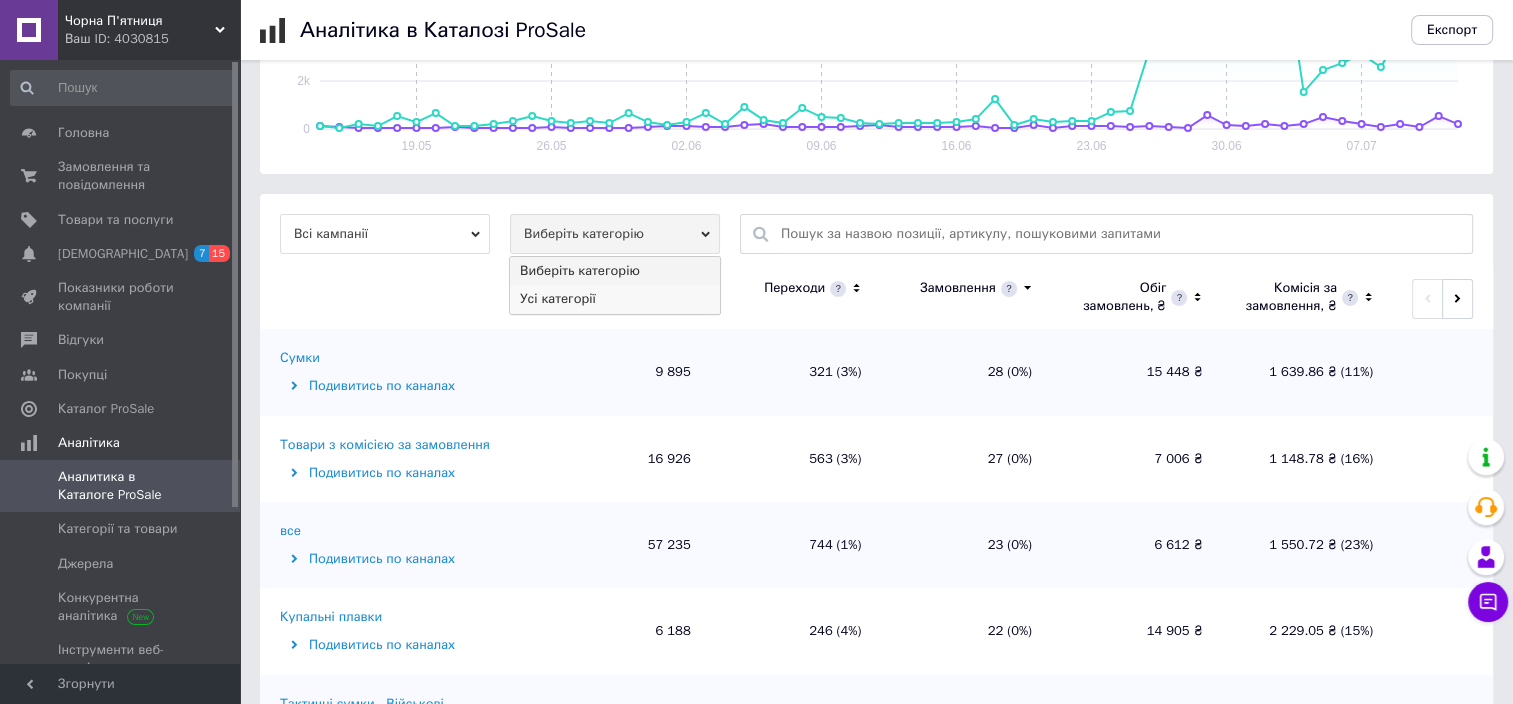 click on "Усі категорії" at bounding box center [615, 299] 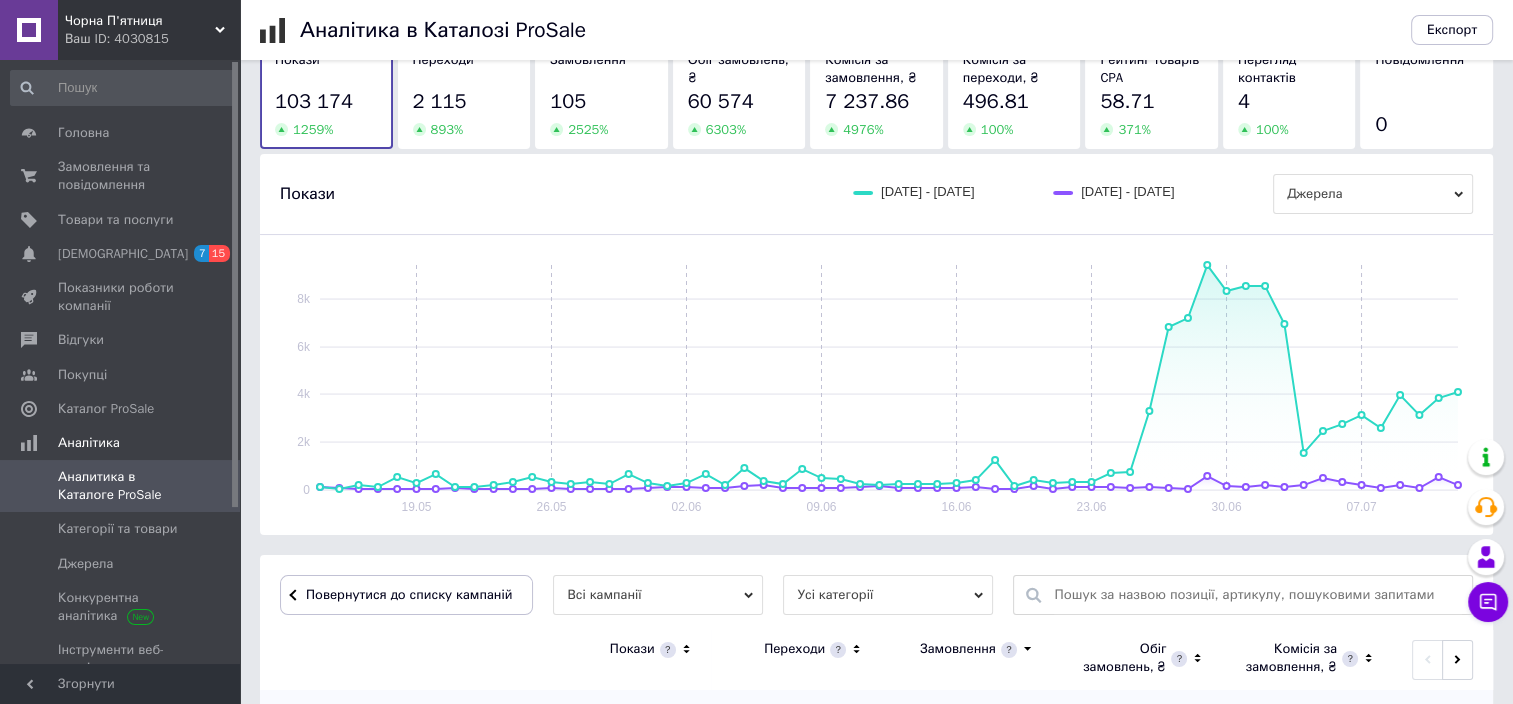 scroll, scrollTop: 500, scrollLeft: 0, axis: vertical 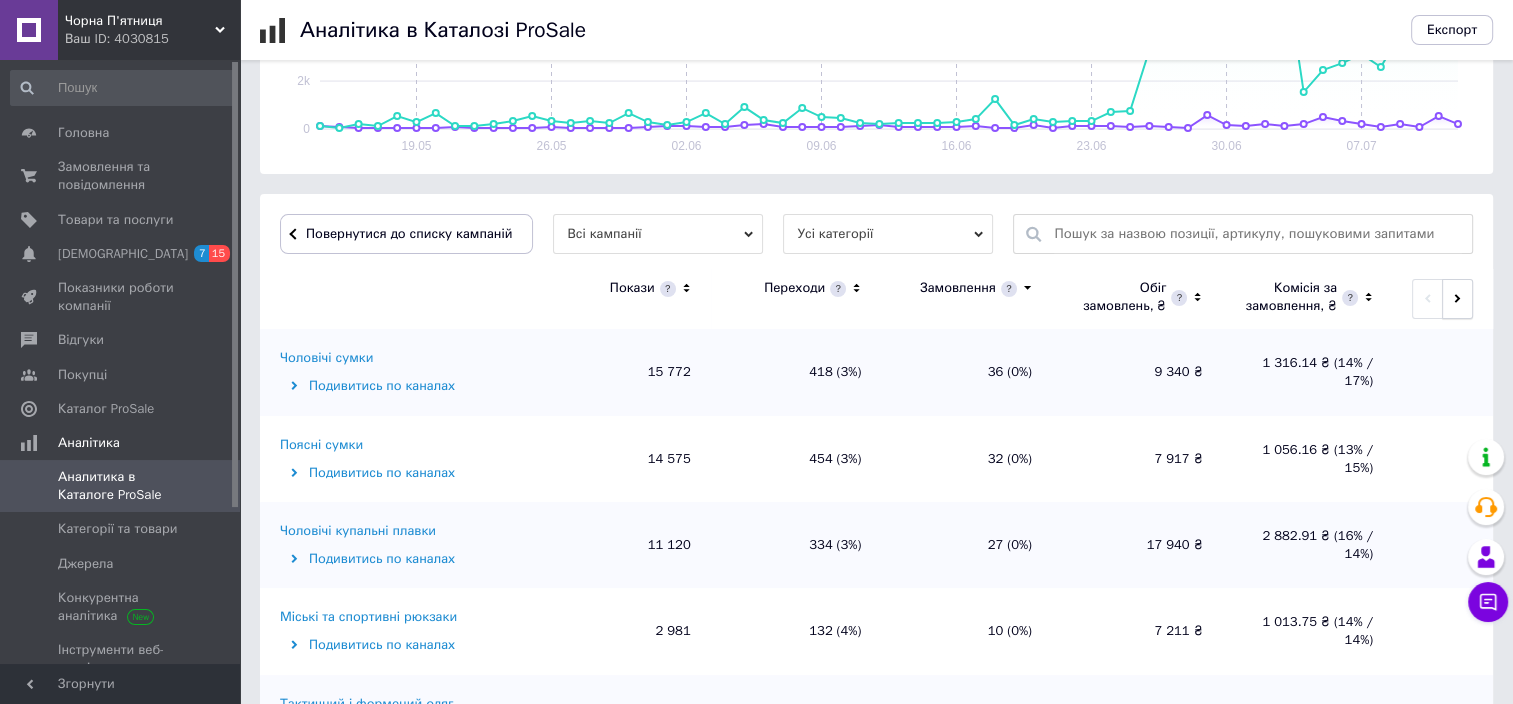click 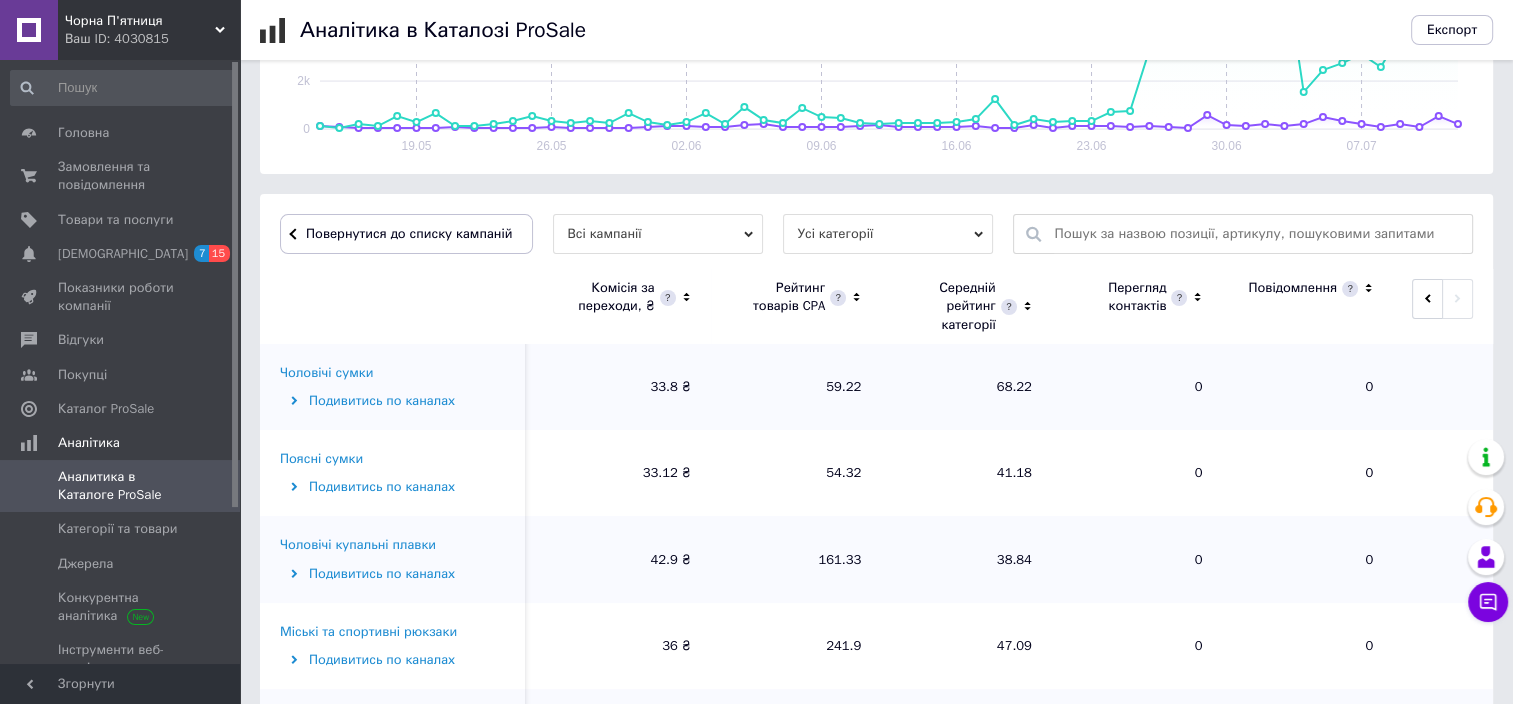 click on "Чоловічі сумки" at bounding box center [326, 373] 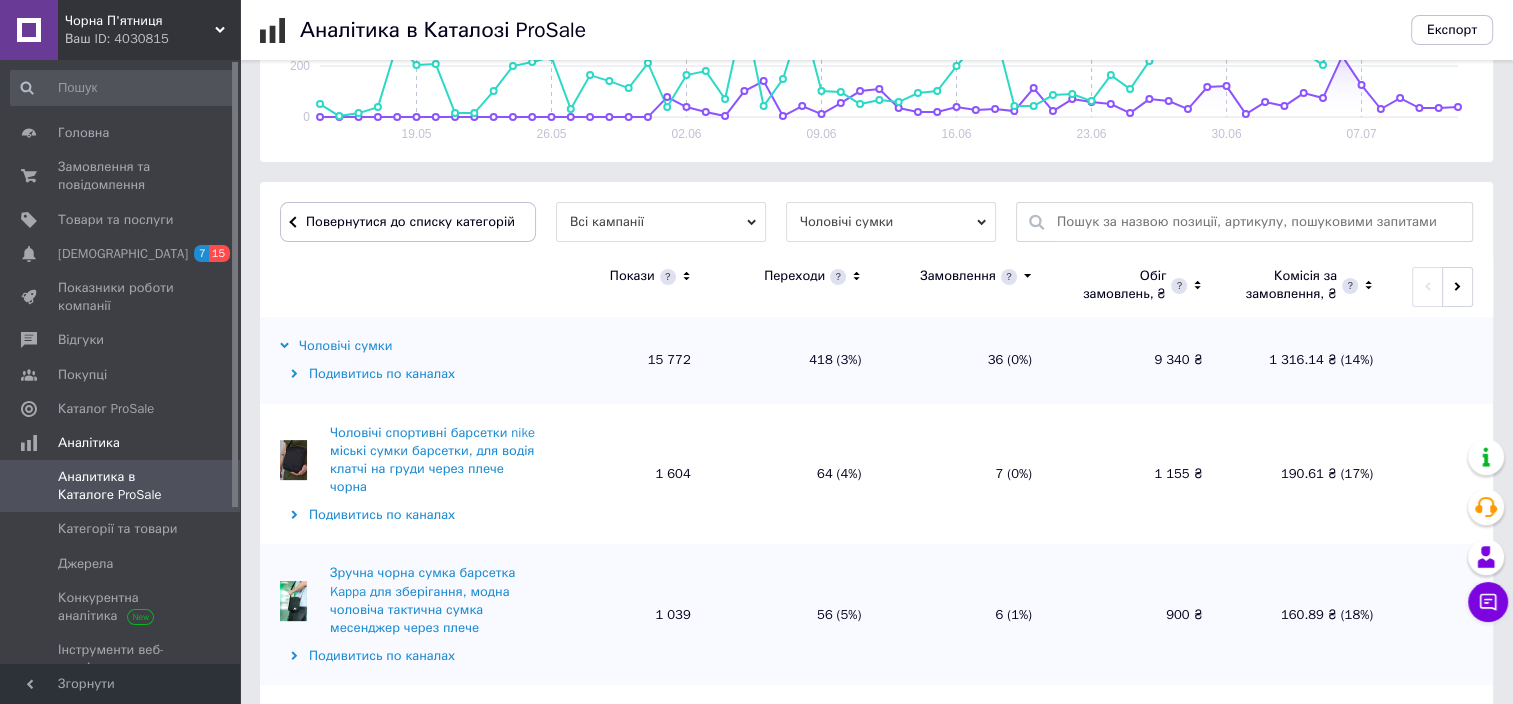 scroll, scrollTop: 500, scrollLeft: 0, axis: vertical 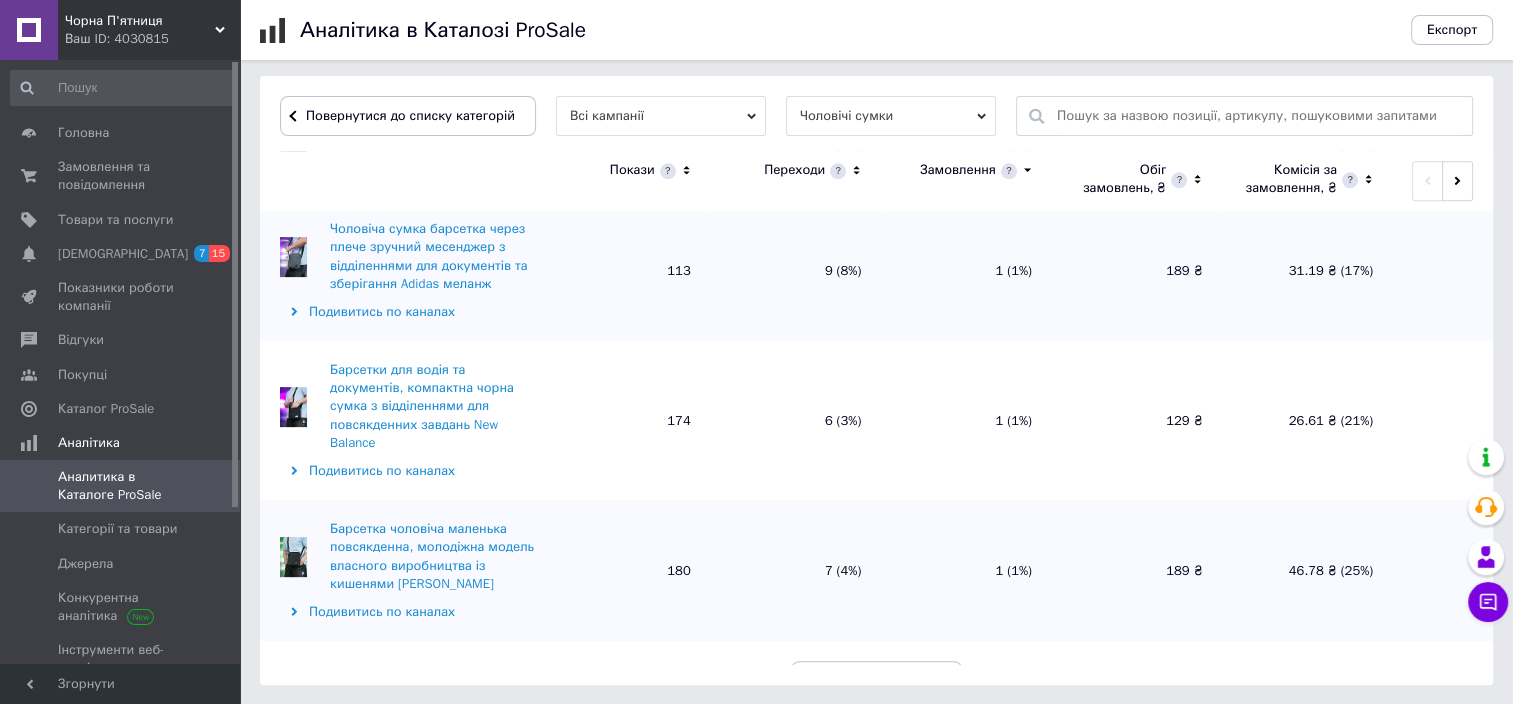 drag, startPoint x: 911, startPoint y: 661, endPoint x: 905, endPoint y: 652, distance: 10.816654 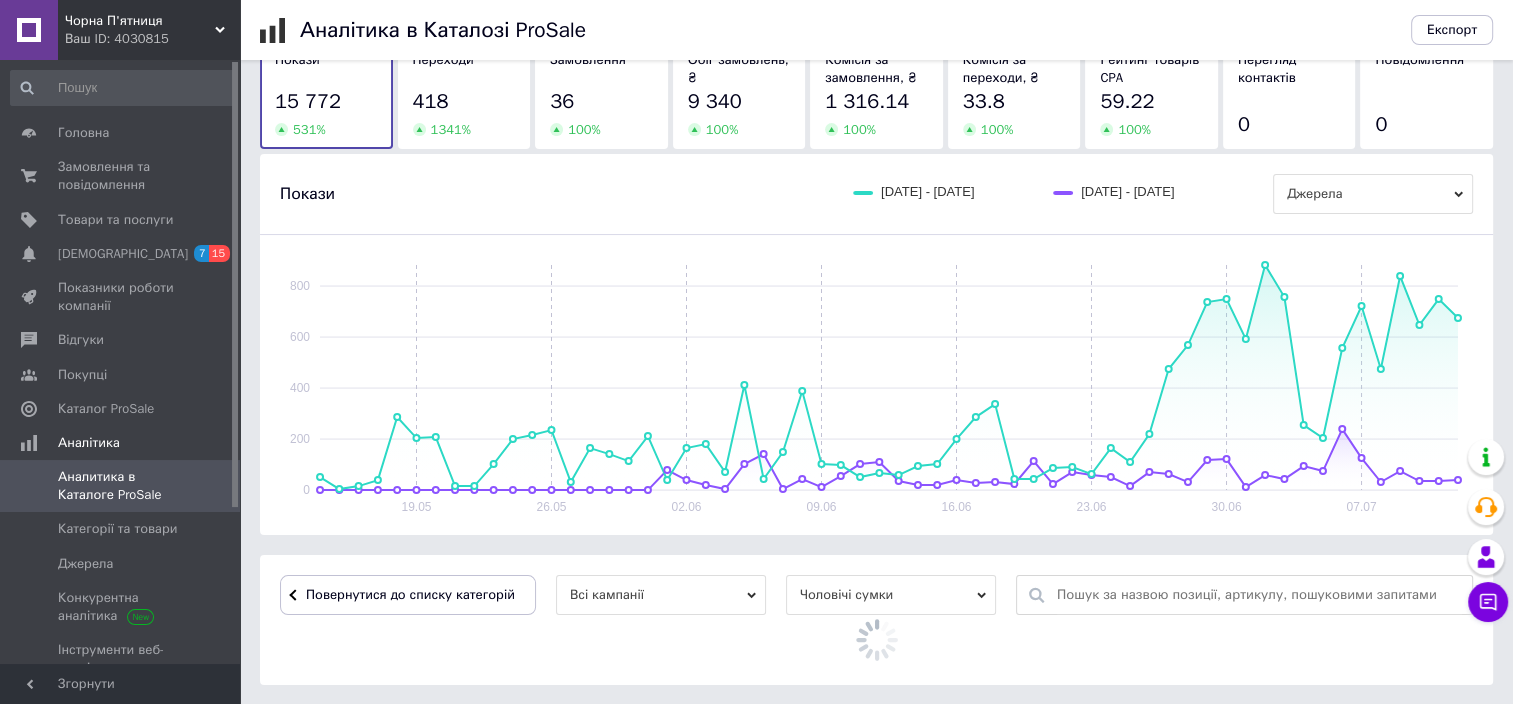 scroll, scrollTop: 618, scrollLeft: 0, axis: vertical 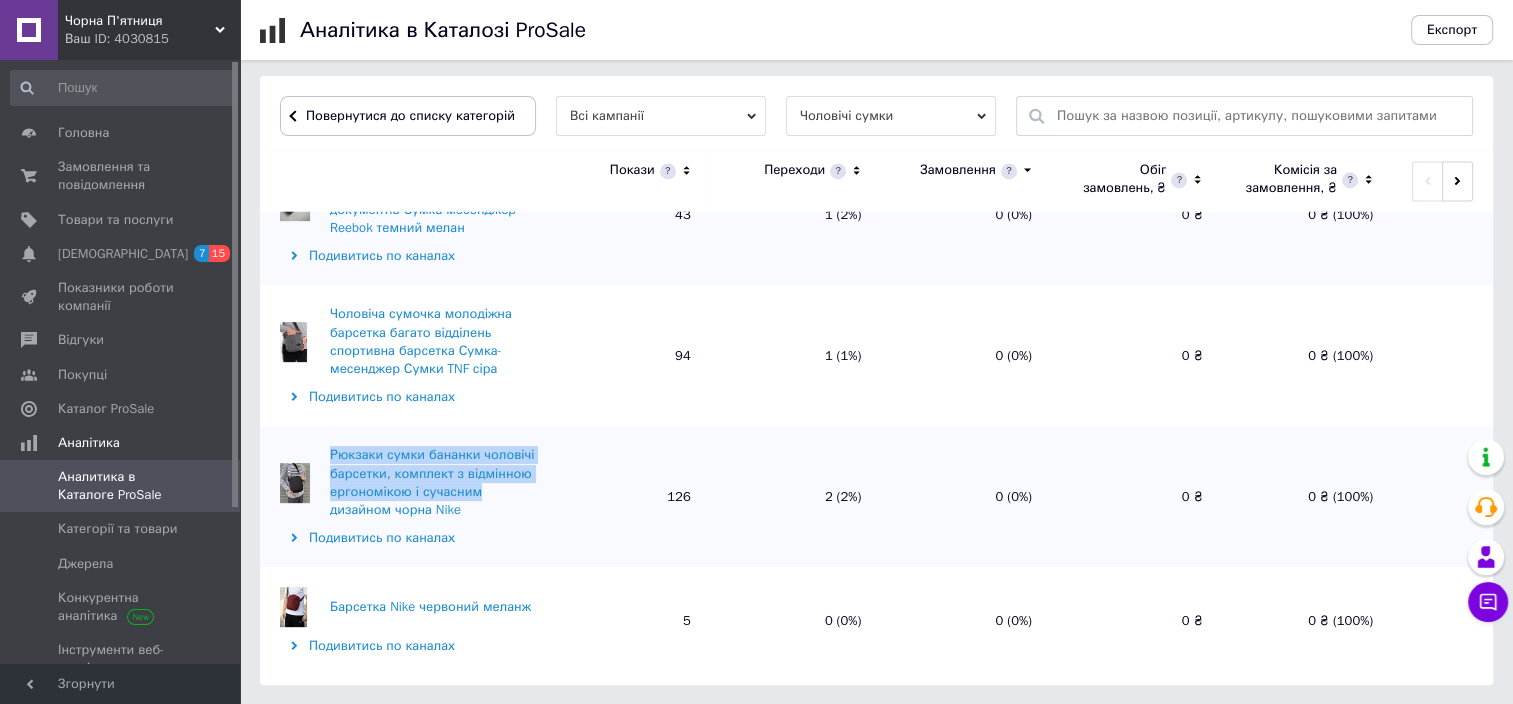 drag, startPoint x: 477, startPoint y: 456, endPoint x: 332, endPoint y: 421, distance: 149.16434 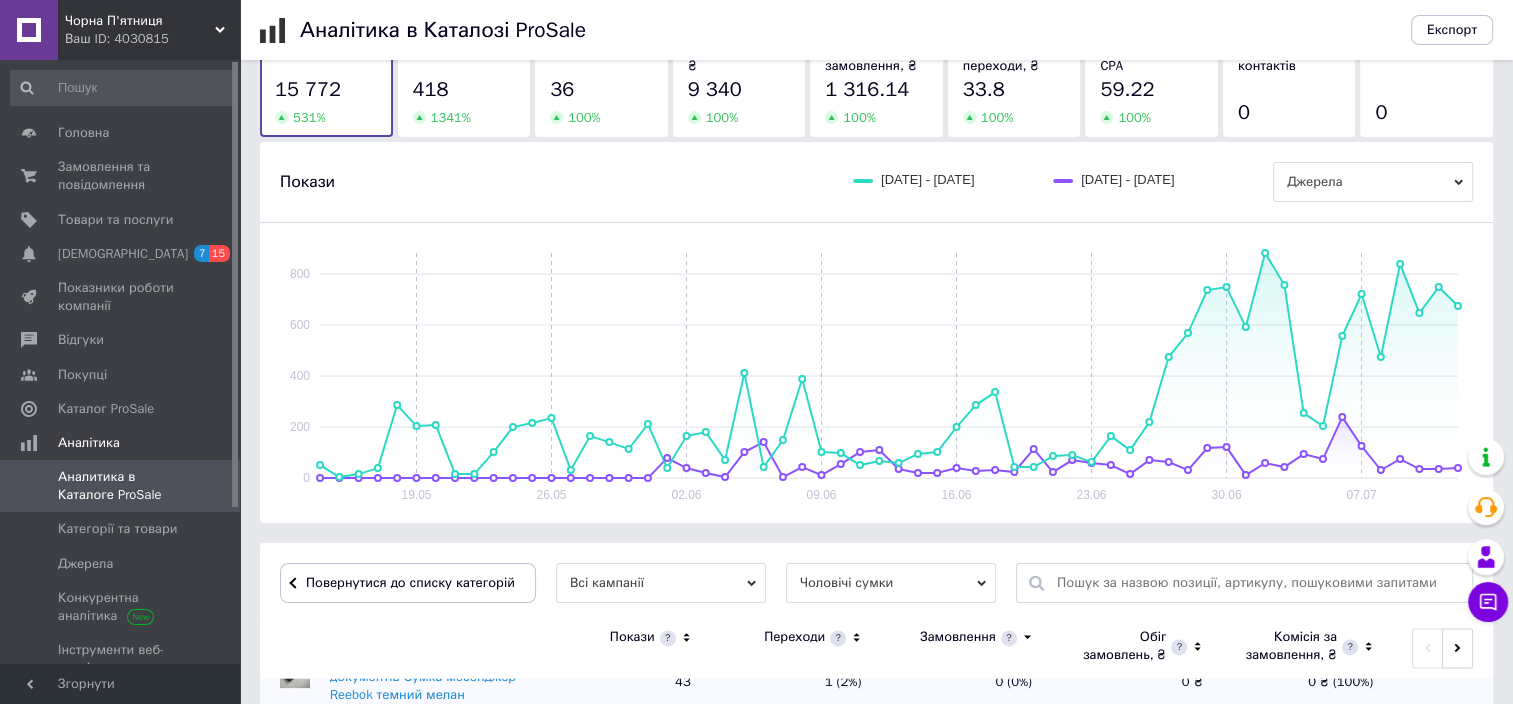 scroll, scrollTop: 0, scrollLeft: 0, axis: both 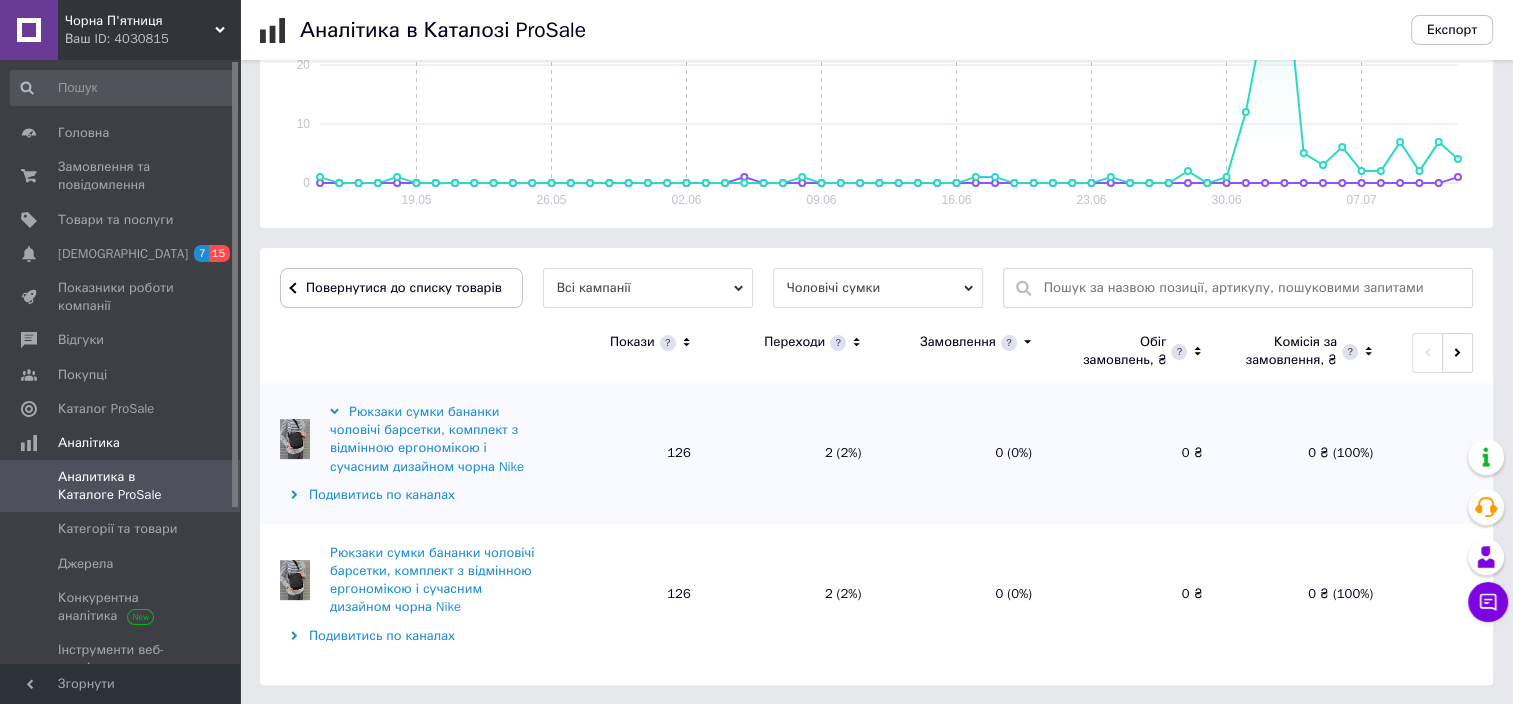 copy on "Рюкзаки сумки бананки чоловічі барсетки, комплект з відмінною ергономікою і сучасним" 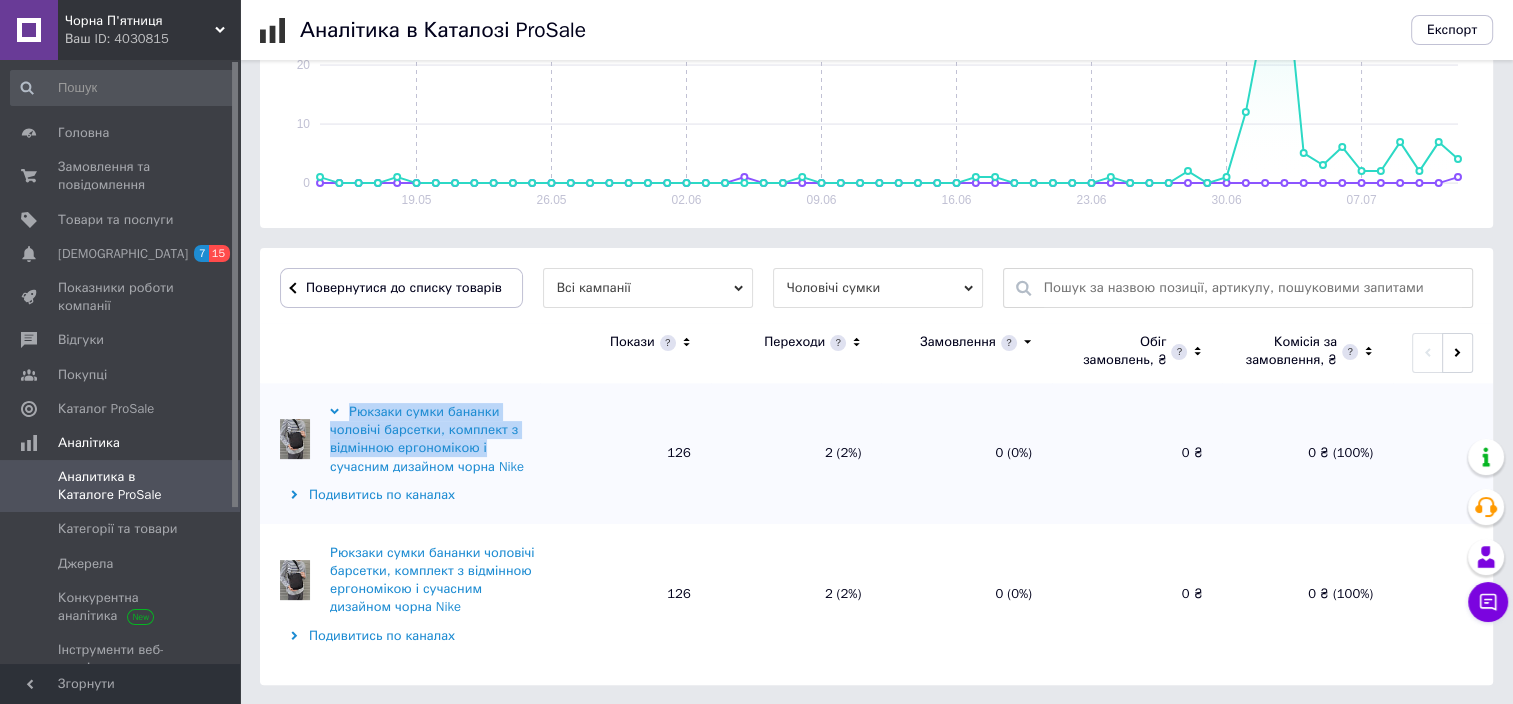 drag, startPoint x: 492, startPoint y: 447, endPoint x: 348, endPoint y: 414, distance: 147.73286 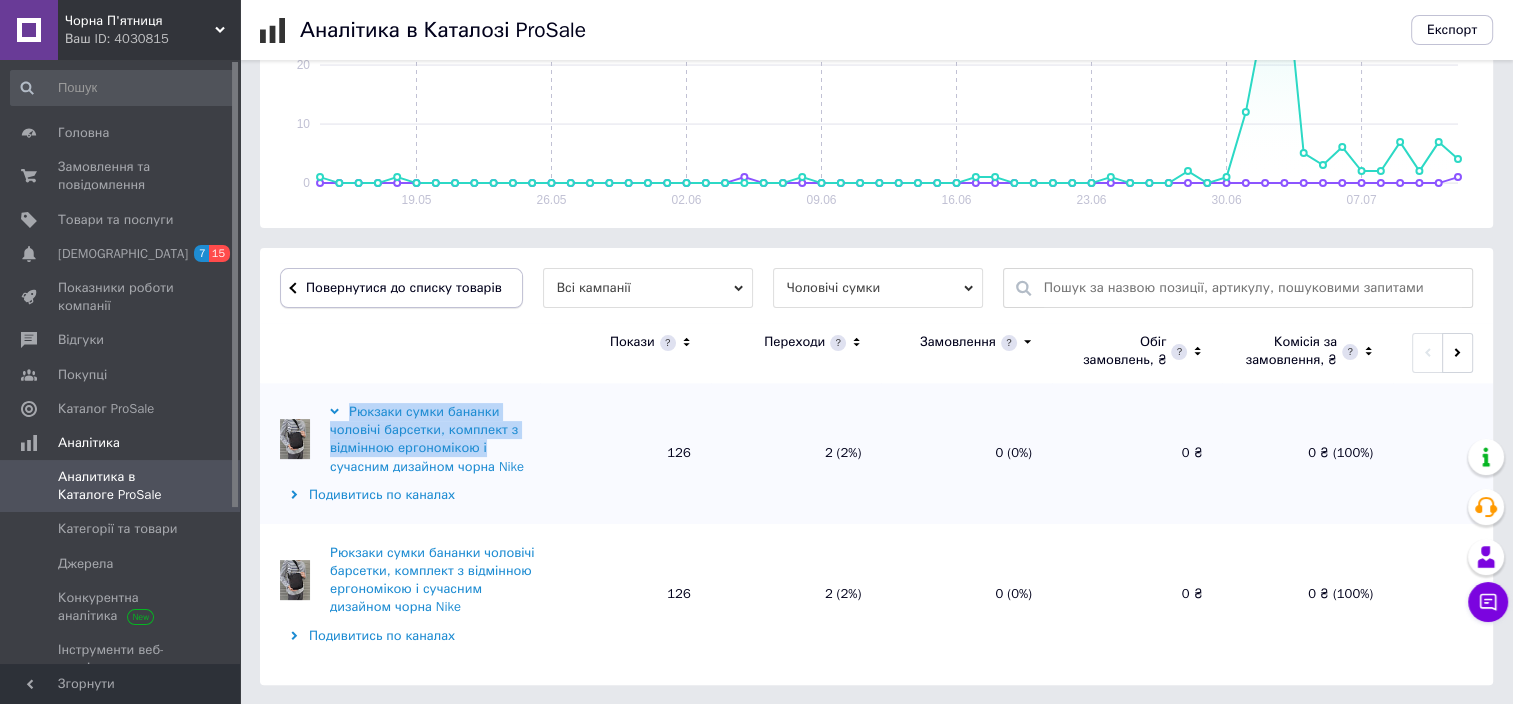 click on "Повернутися до списку товарів" at bounding box center [401, 288] 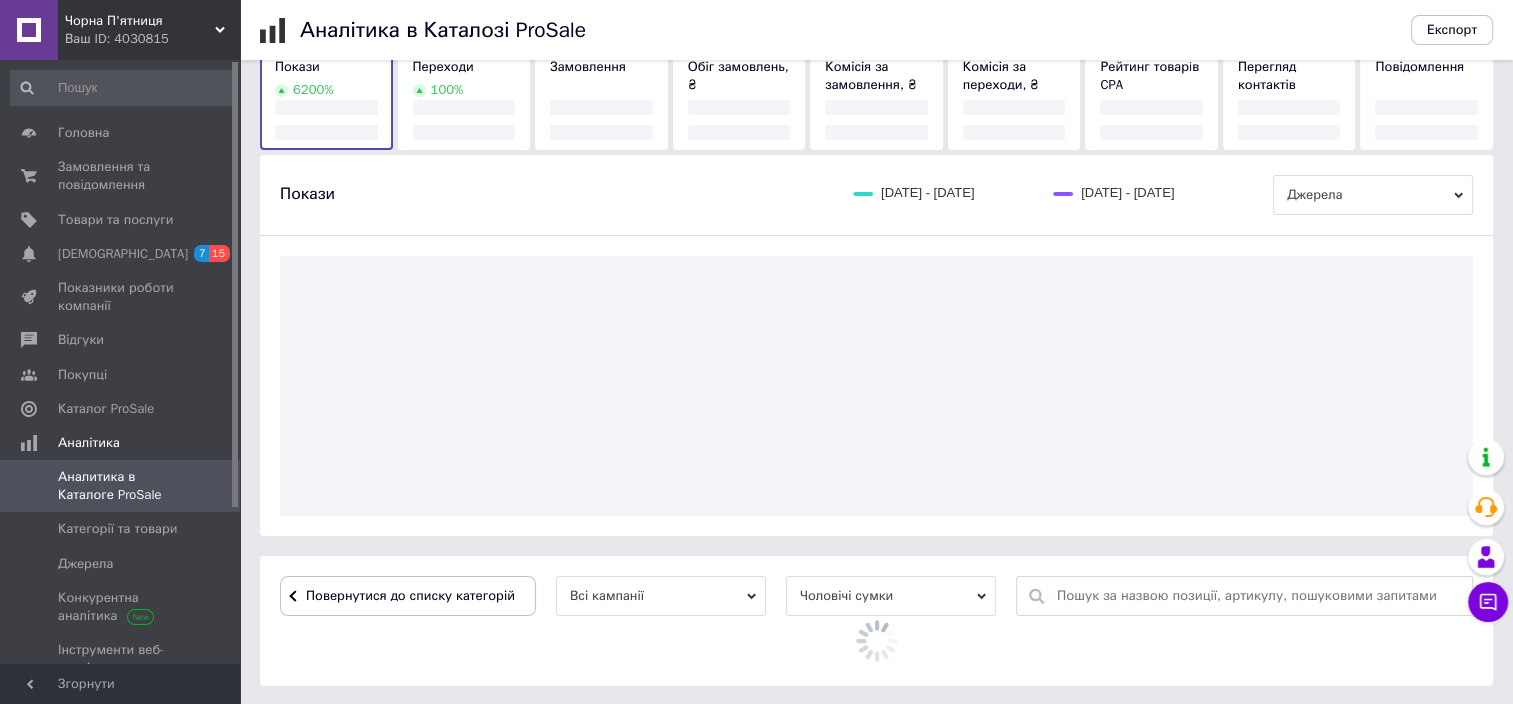 scroll, scrollTop: 392, scrollLeft: 0, axis: vertical 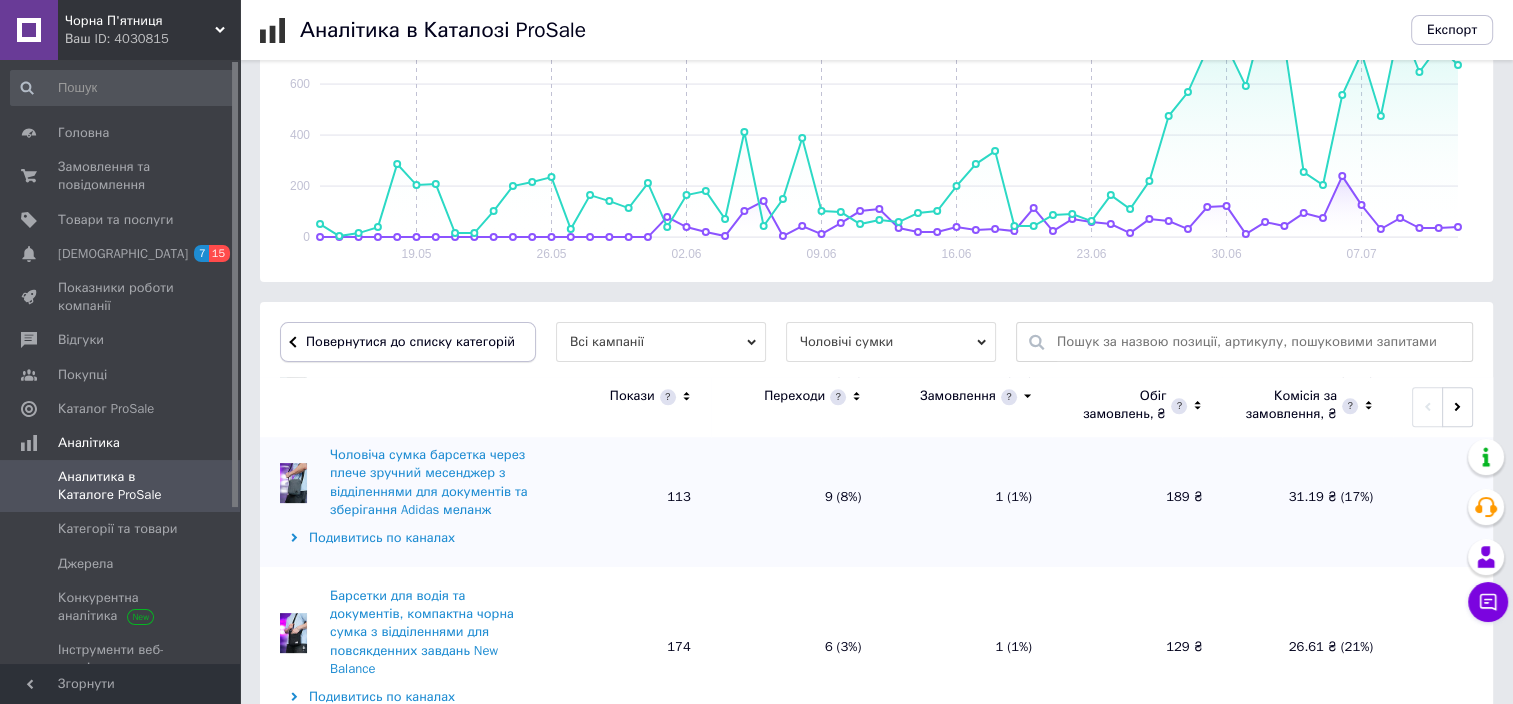 click on "Повернутися до списку категорій" at bounding box center (408, 342) 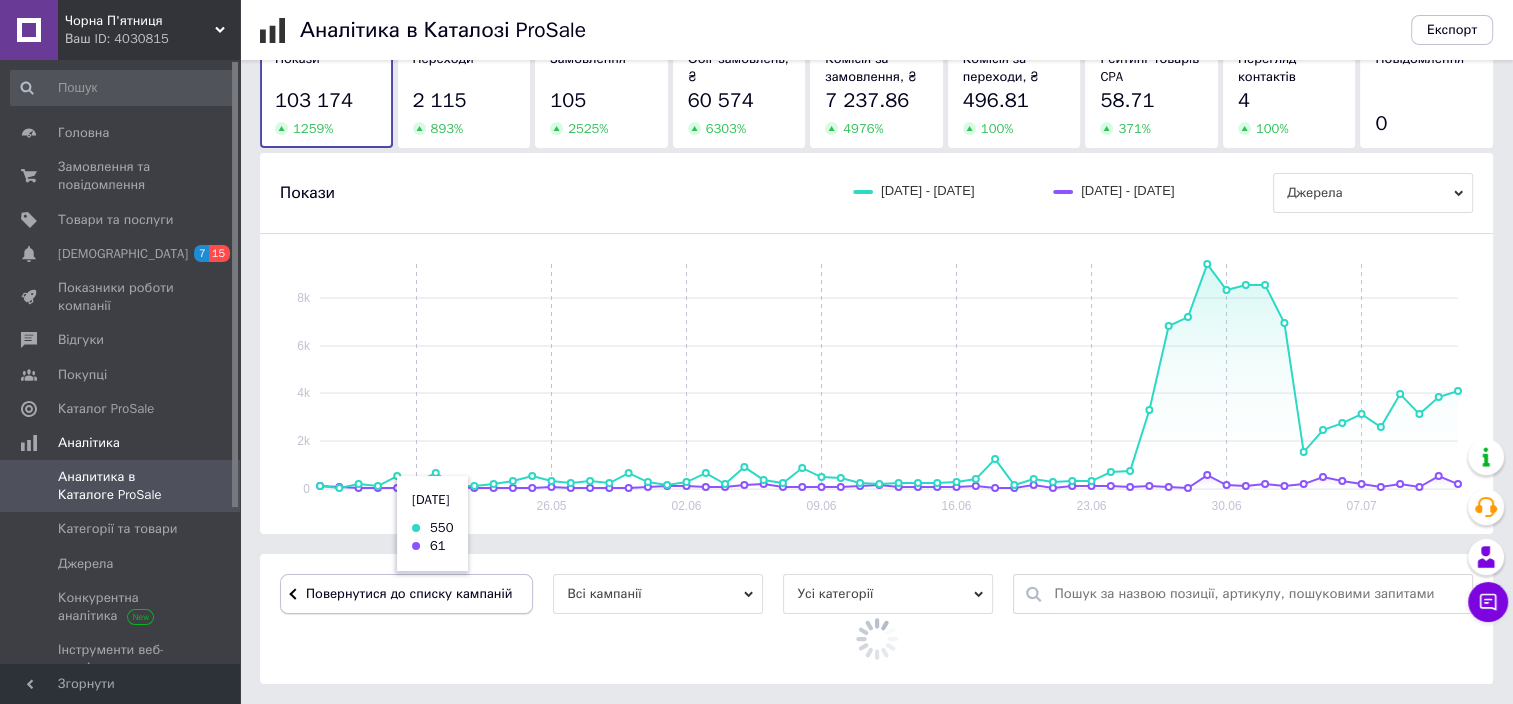 scroll, scrollTop: 392, scrollLeft: 0, axis: vertical 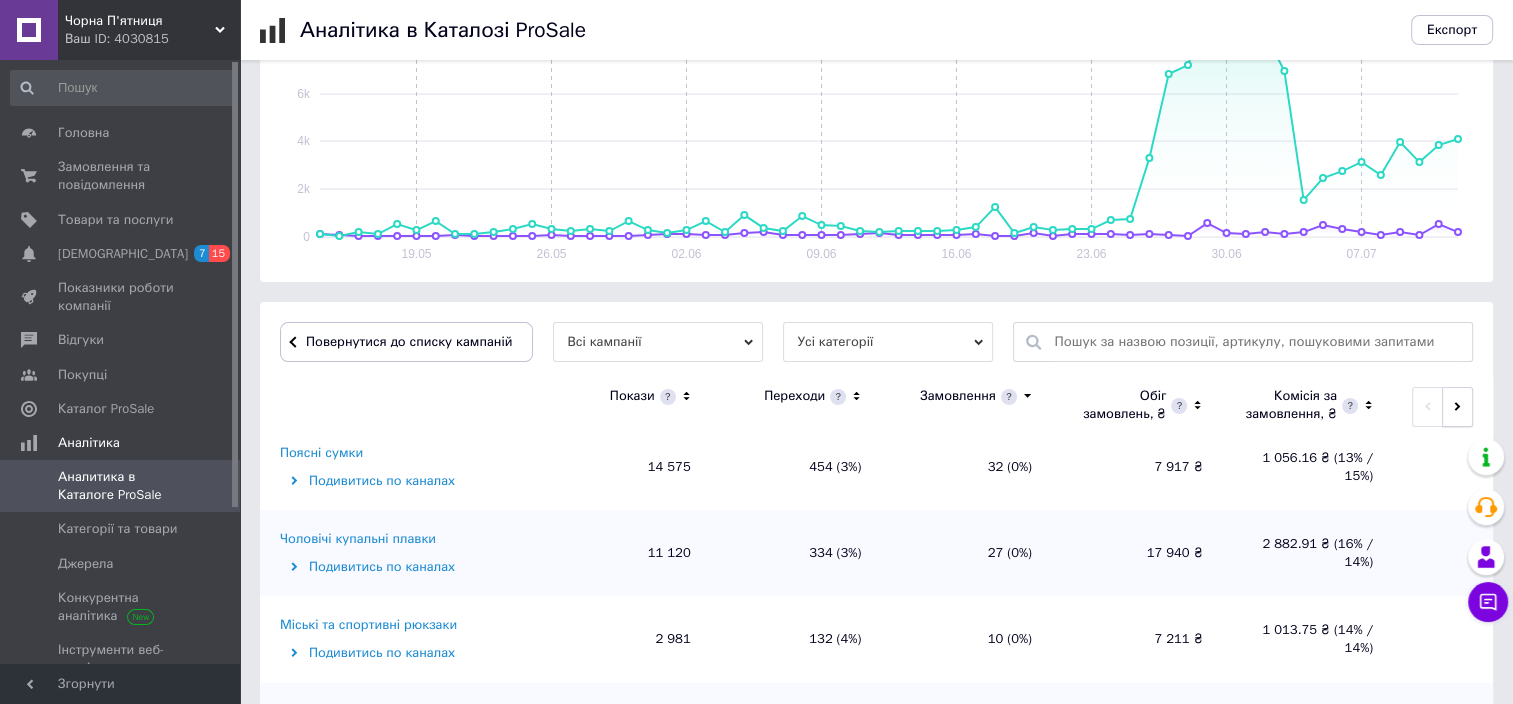 click at bounding box center [1457, 407] 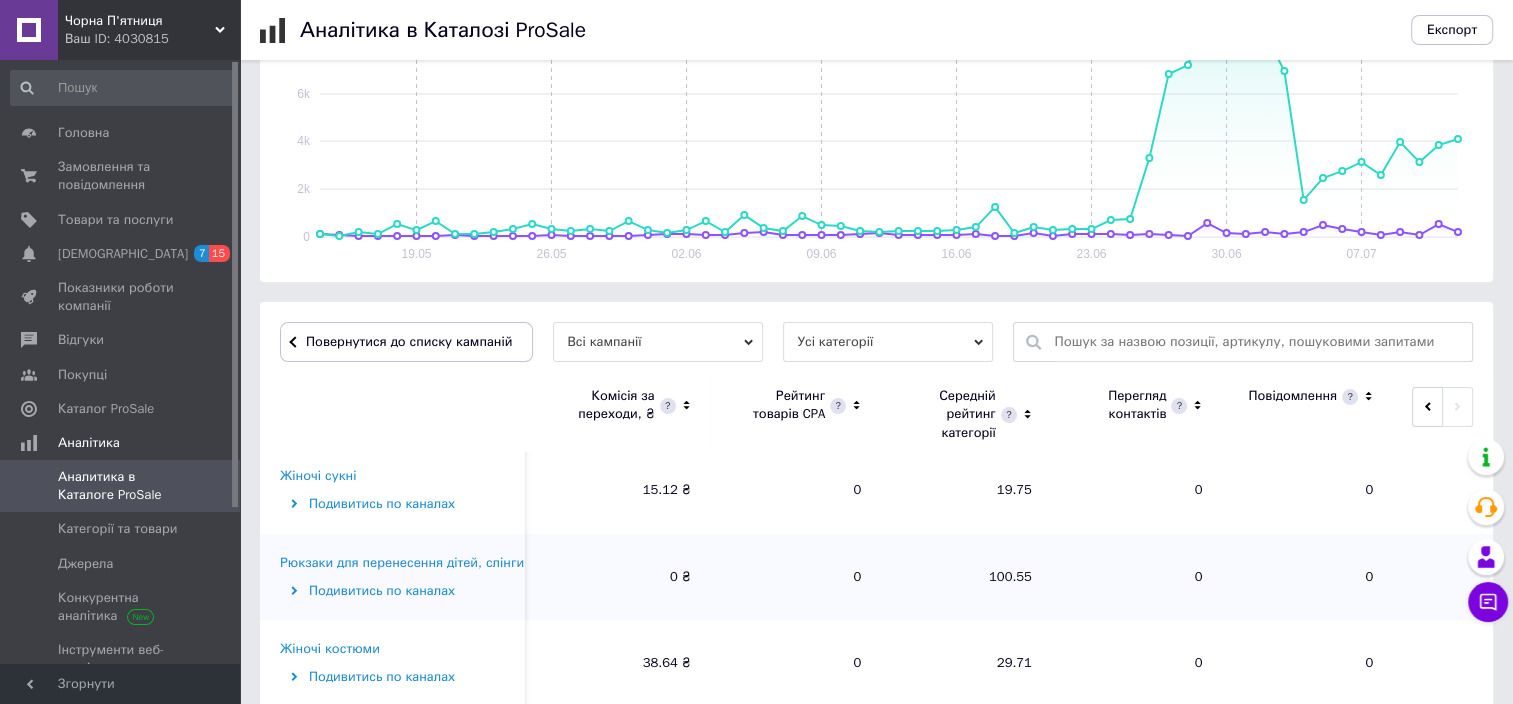 scroll, scrollTop: 900, scrollLeft: 0, axis: vertical 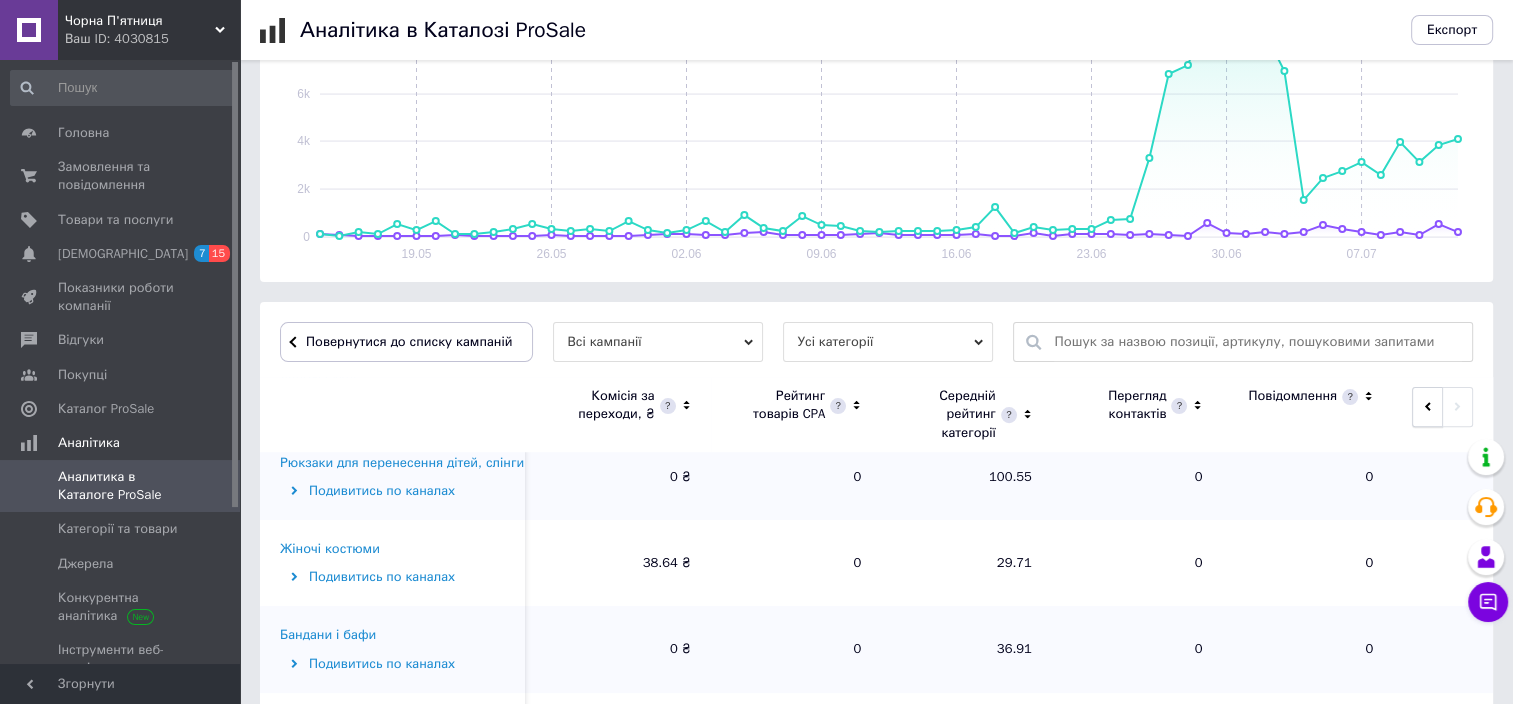 click 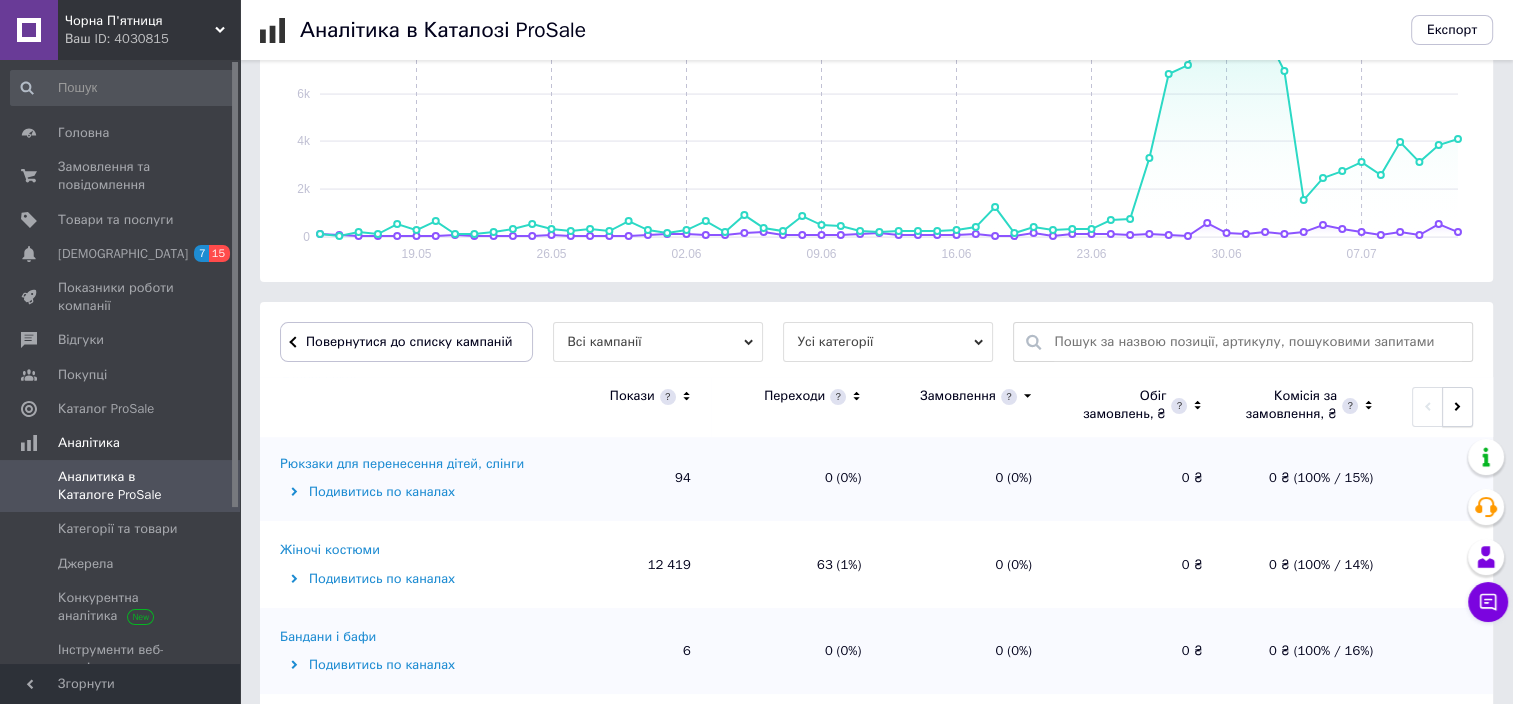 click 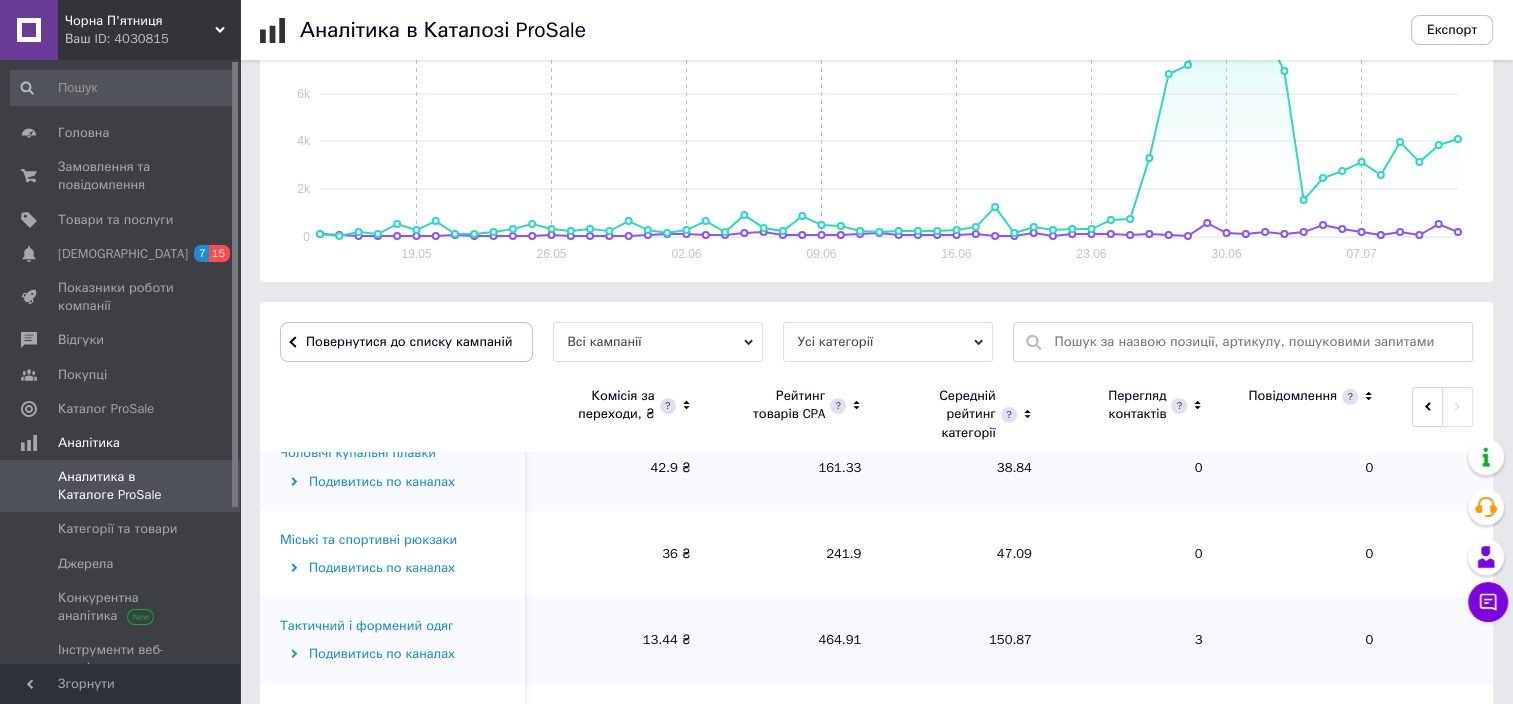 scroll, scrollTop: 300, scrollLeft: 0, axis: vertical 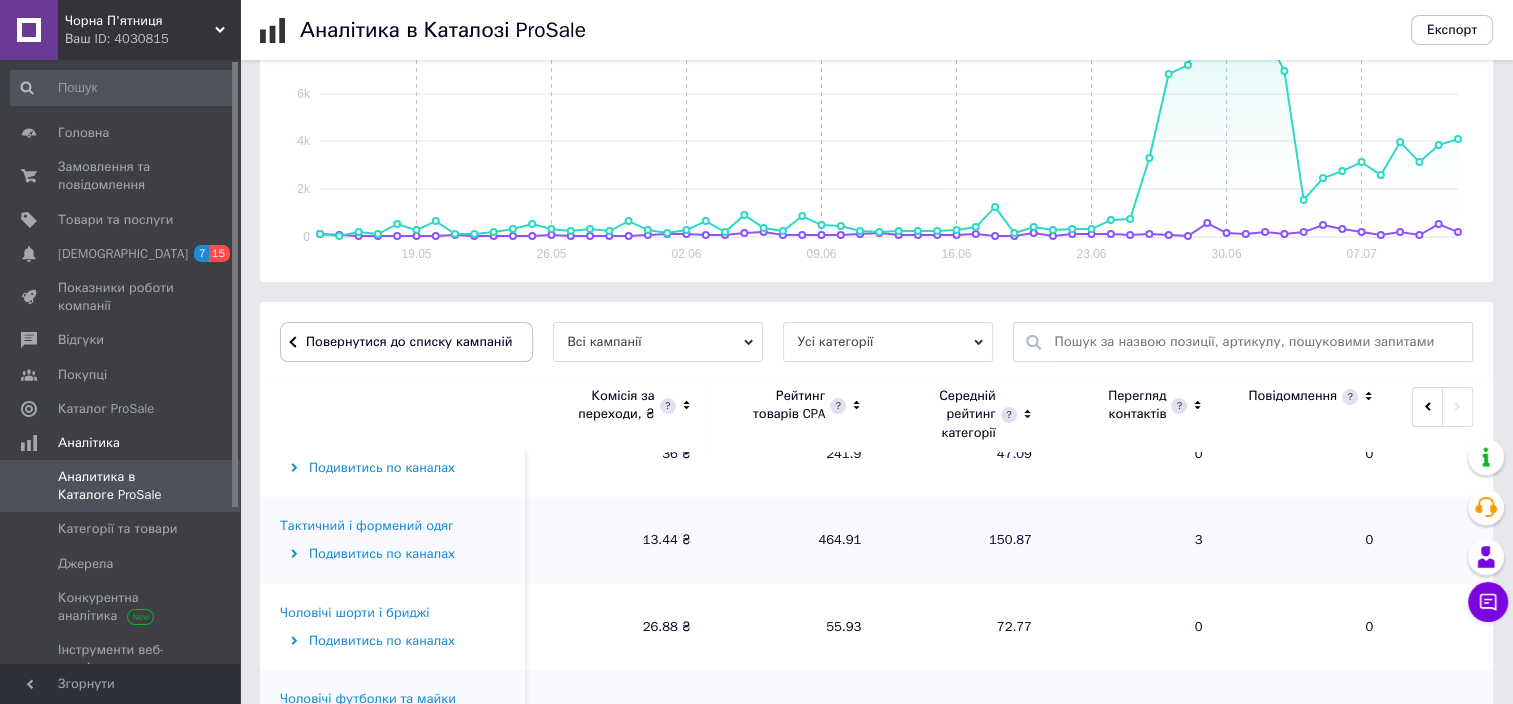 click on "Чоловічі шорти і бриджі" at bounding box center (354, 613) 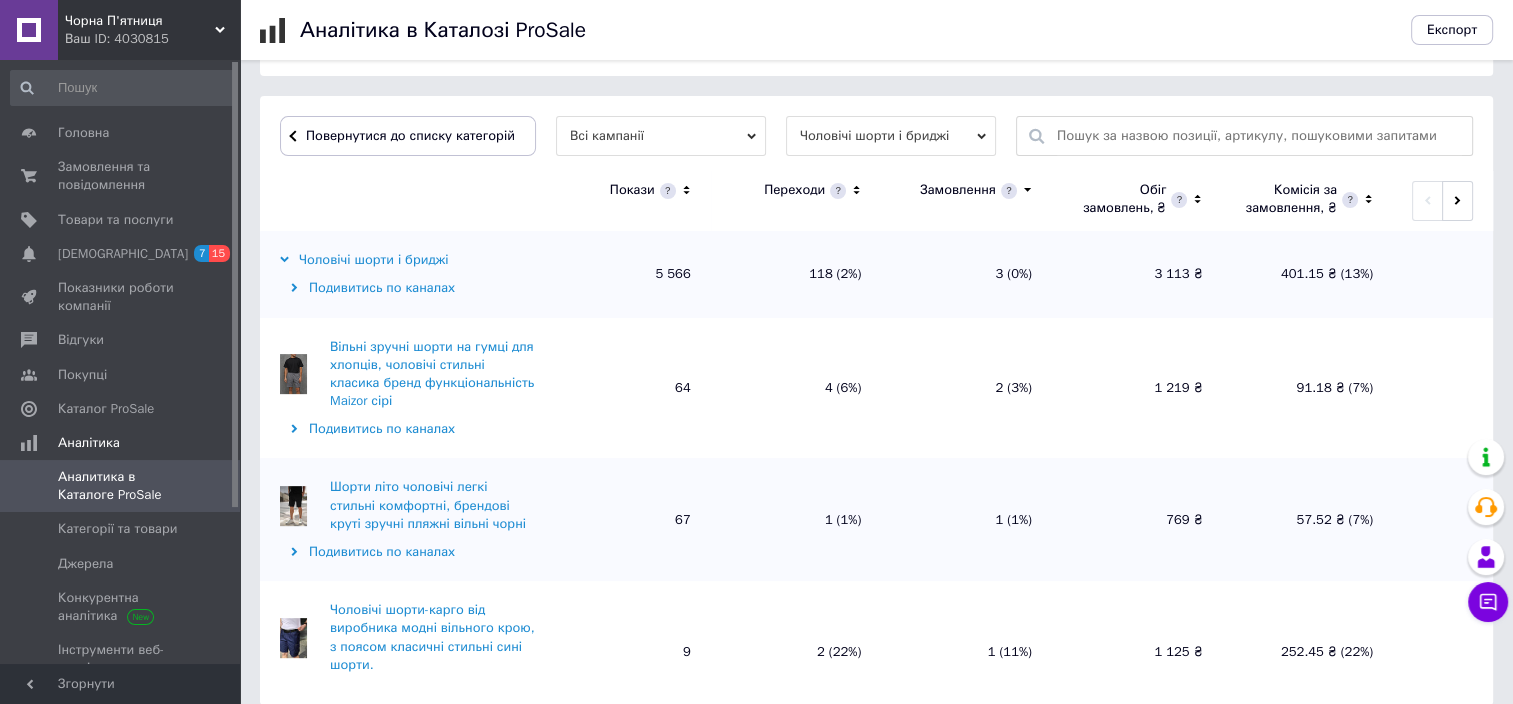 scroll, scrollTop: 618, scrollLeft: 0, axis: vertical 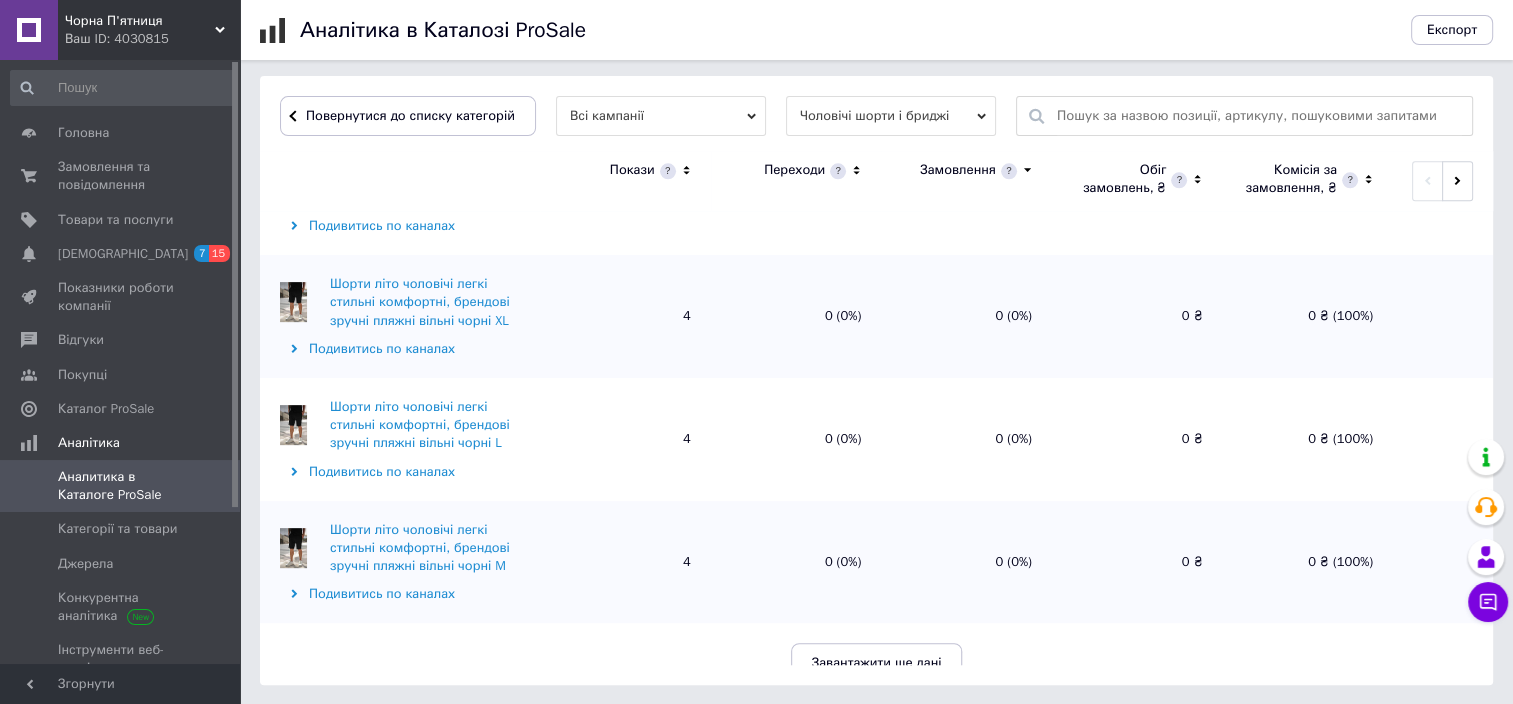 click on "Завантажити ще дані" at bounding box center [877, 663] 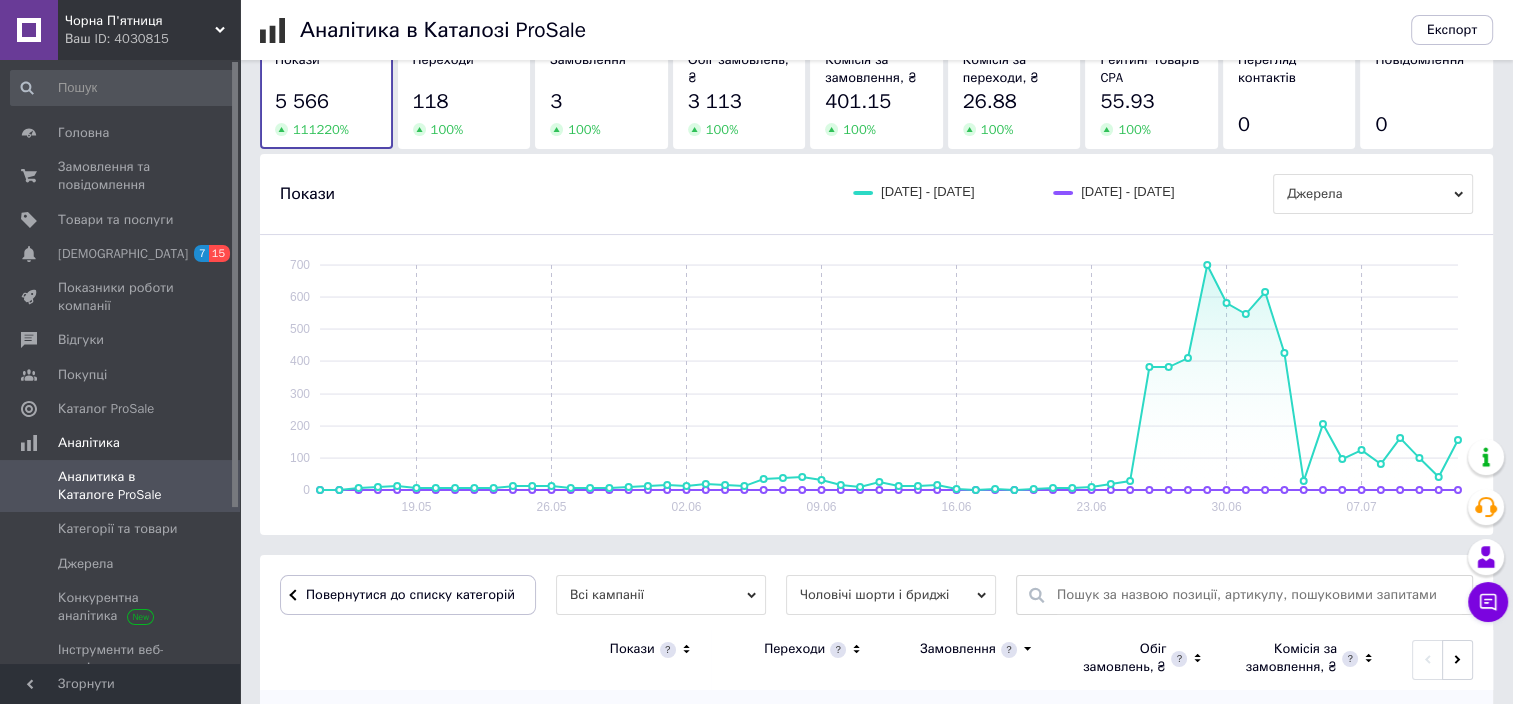 scroll, scrollTop: 618, scrollLeft: 0, axis: vertical 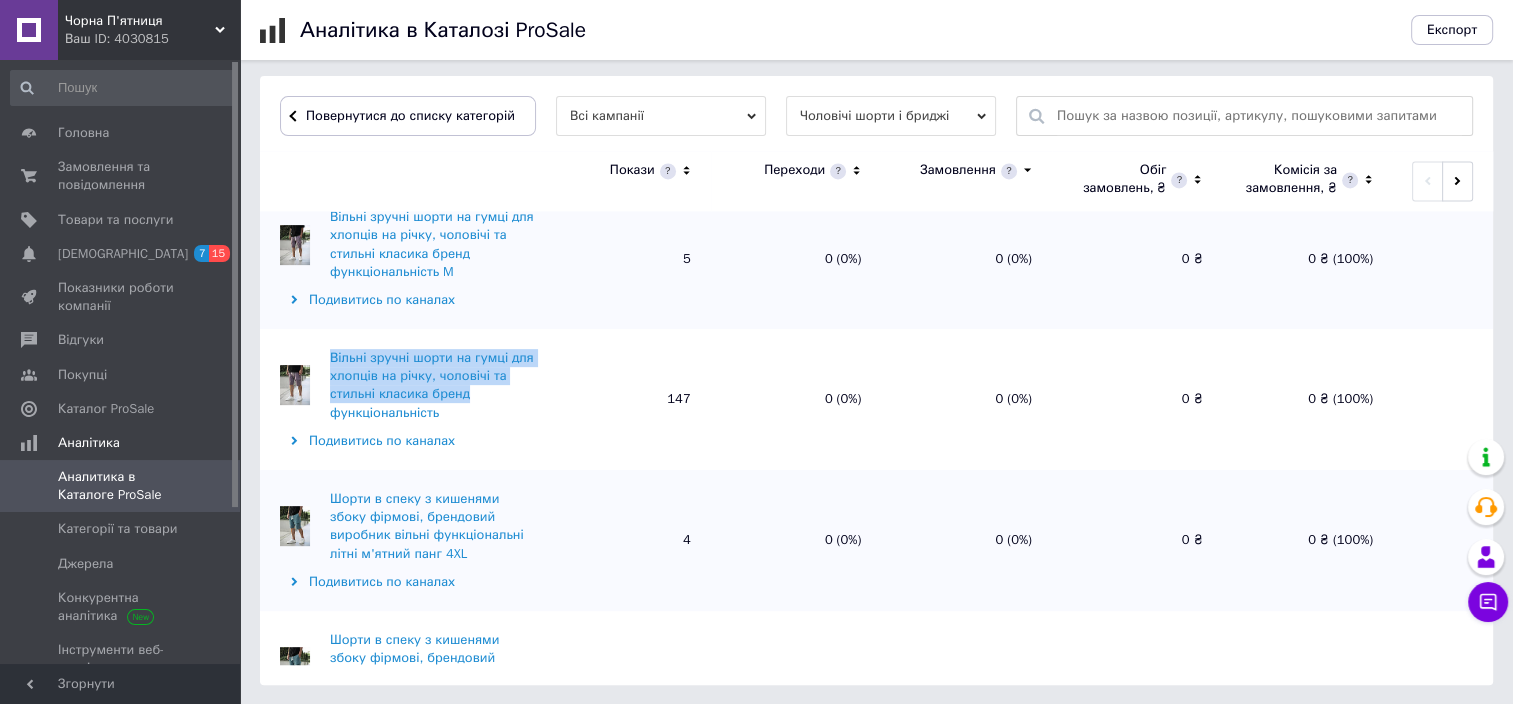 drag, startPoint x: 436, startPoint y: 378, endPoint x: 331, endPoint y: 340, distance: 111.66467 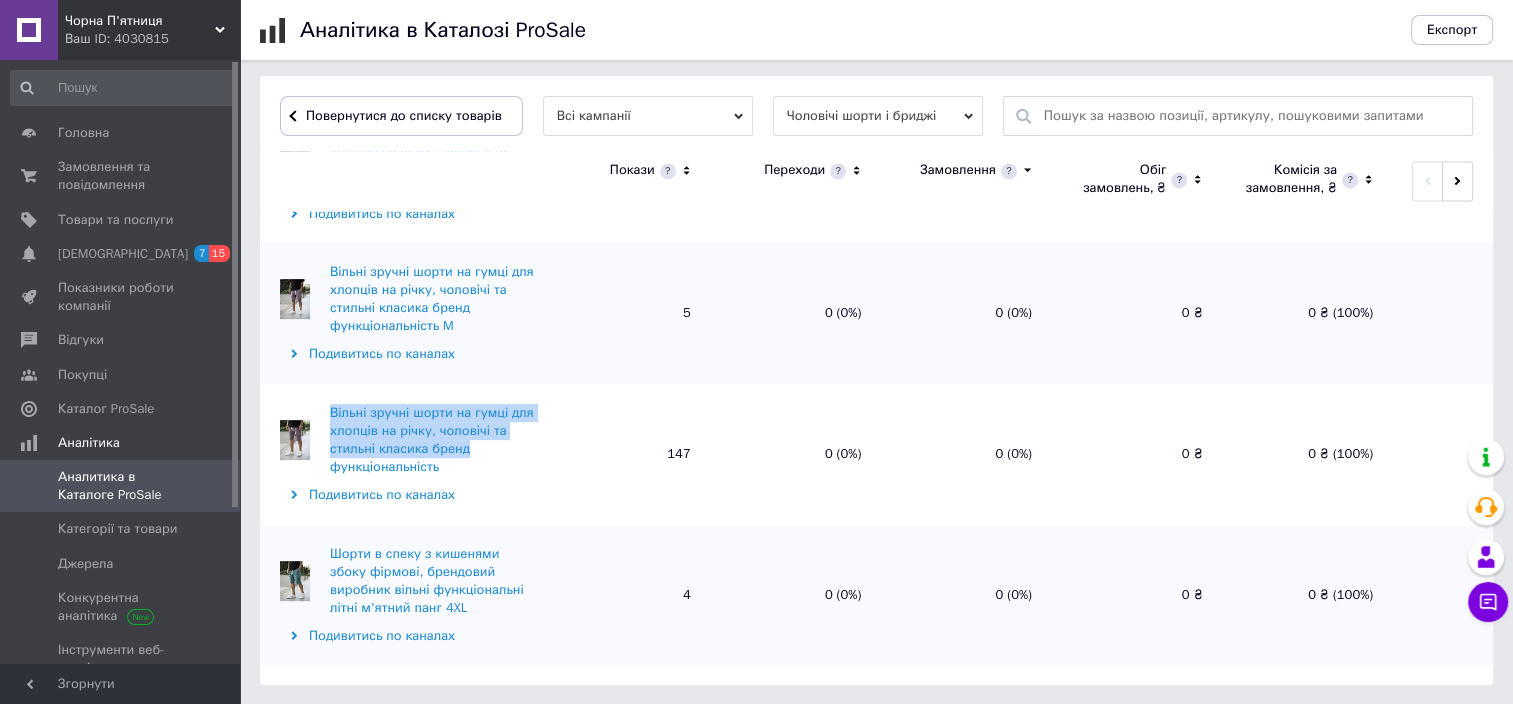 scroll, scrollTop: 151, scrollLeft: 0, axis: vertical 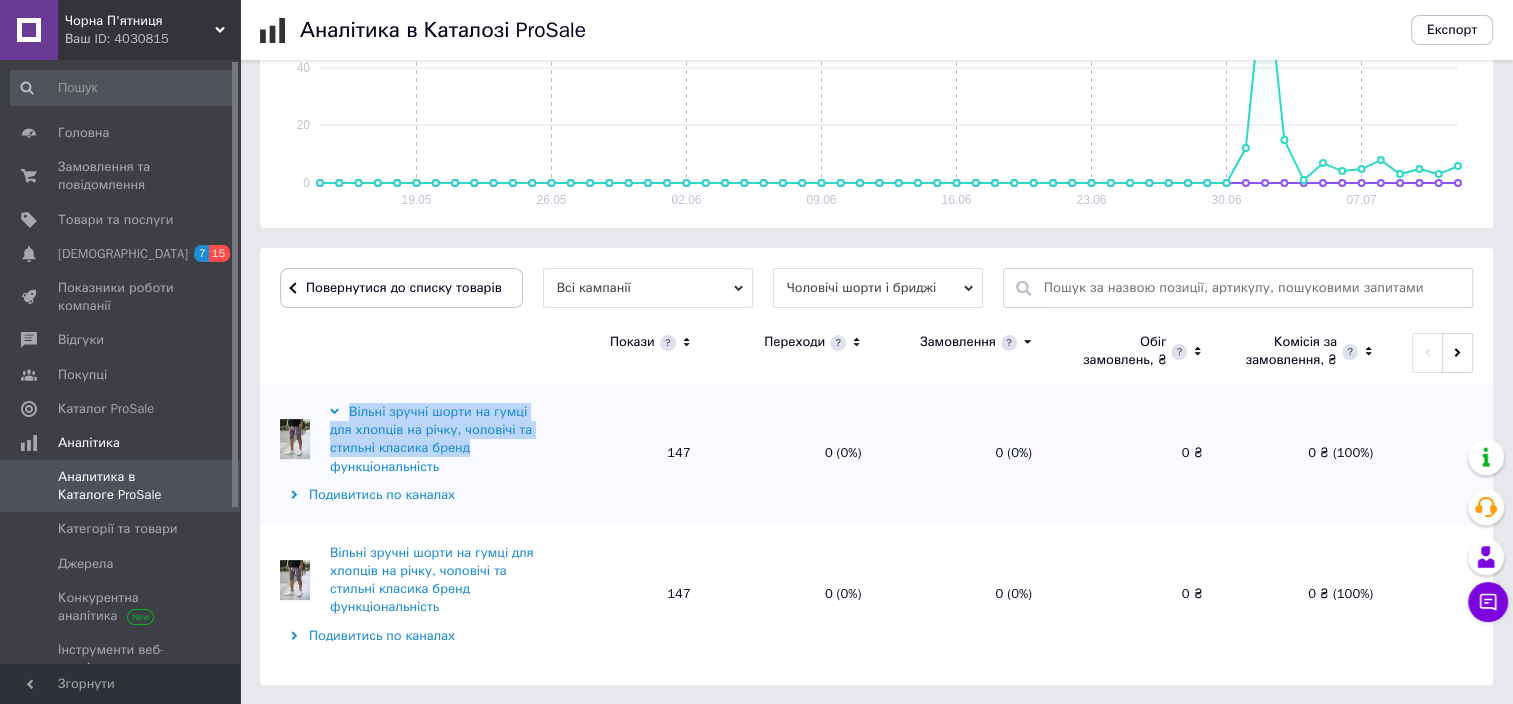 drag, startPoint x: 331, startPoint y: 340, endPoint x: 344, endPoint y: 416, distance: 77.10383 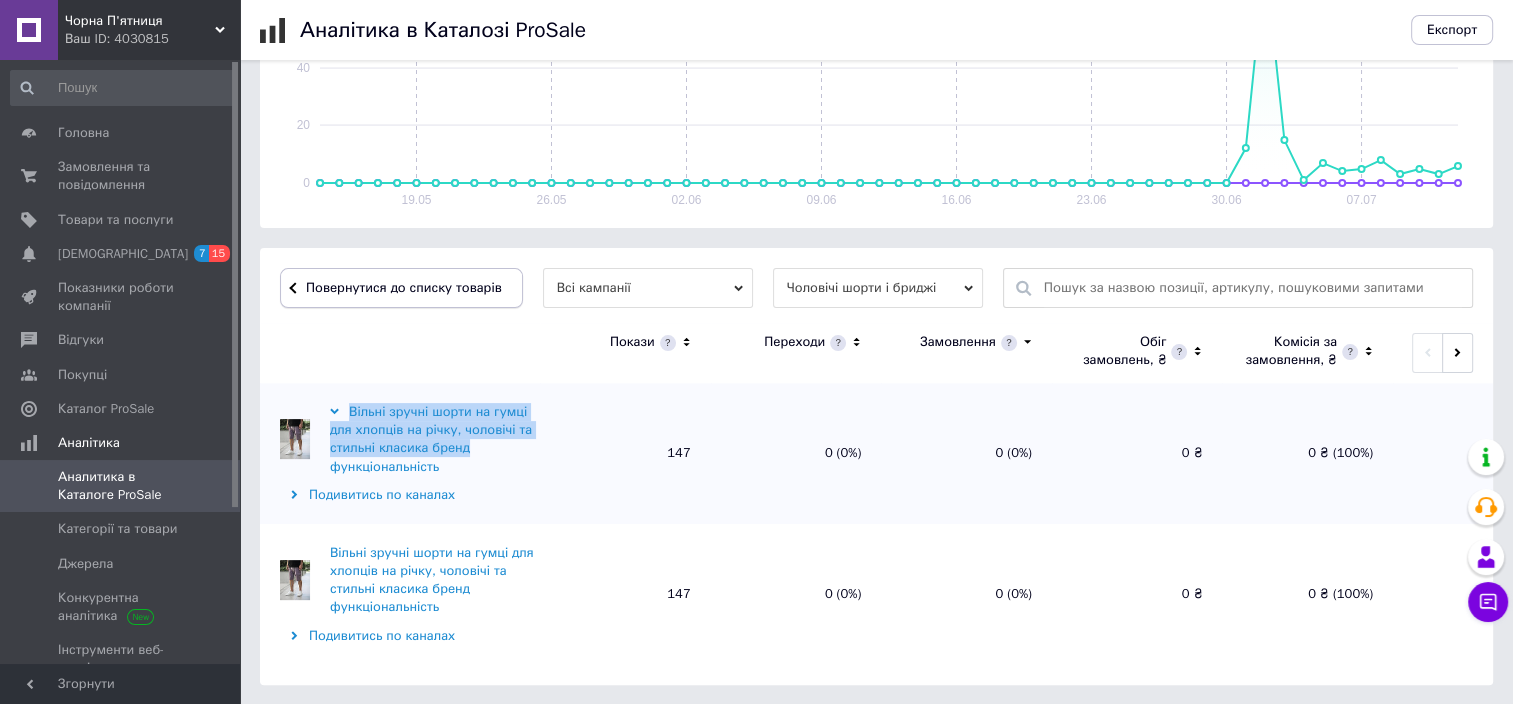 click on "Повернутися до списку товарів" at bounding box center [401, 288] 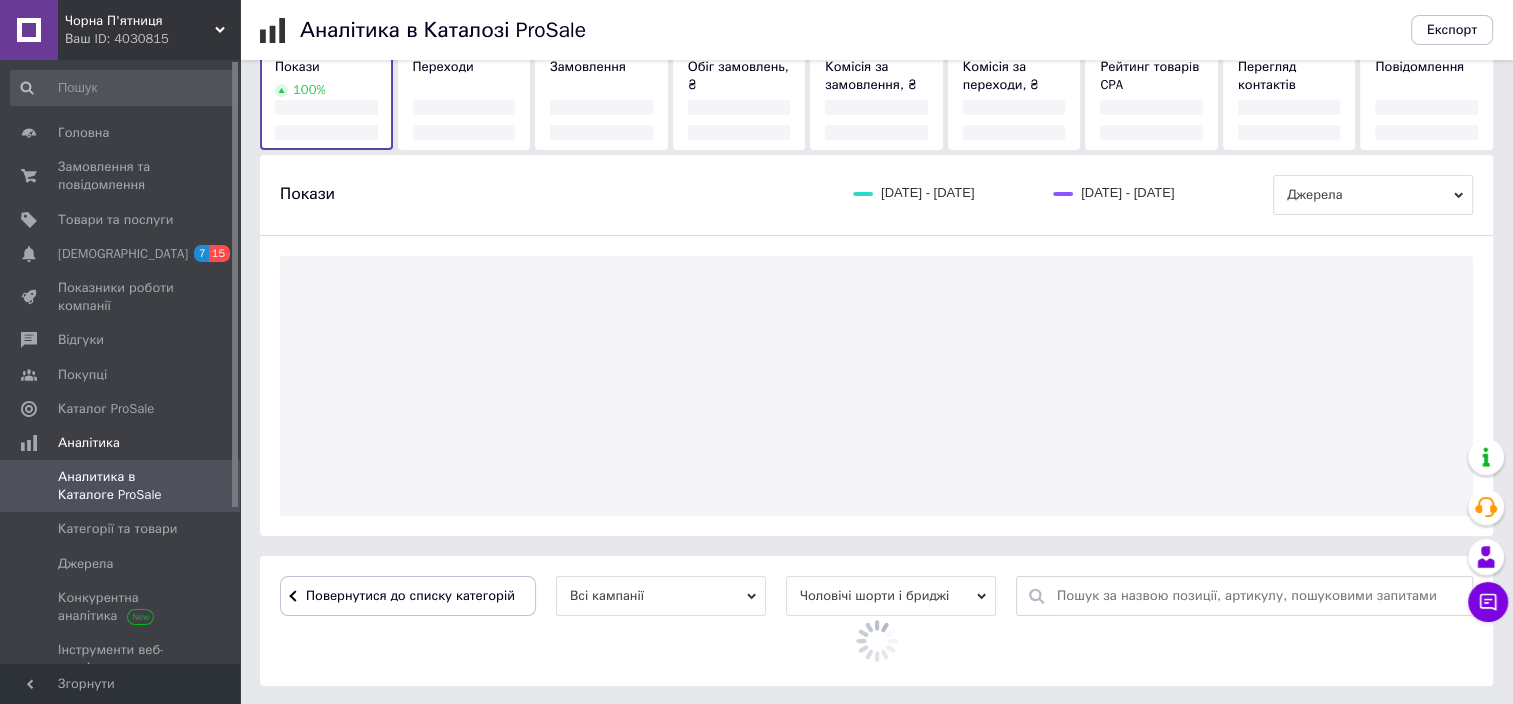 scroll, scrollTop: 392, scrollLeft: 0, axis: vertical 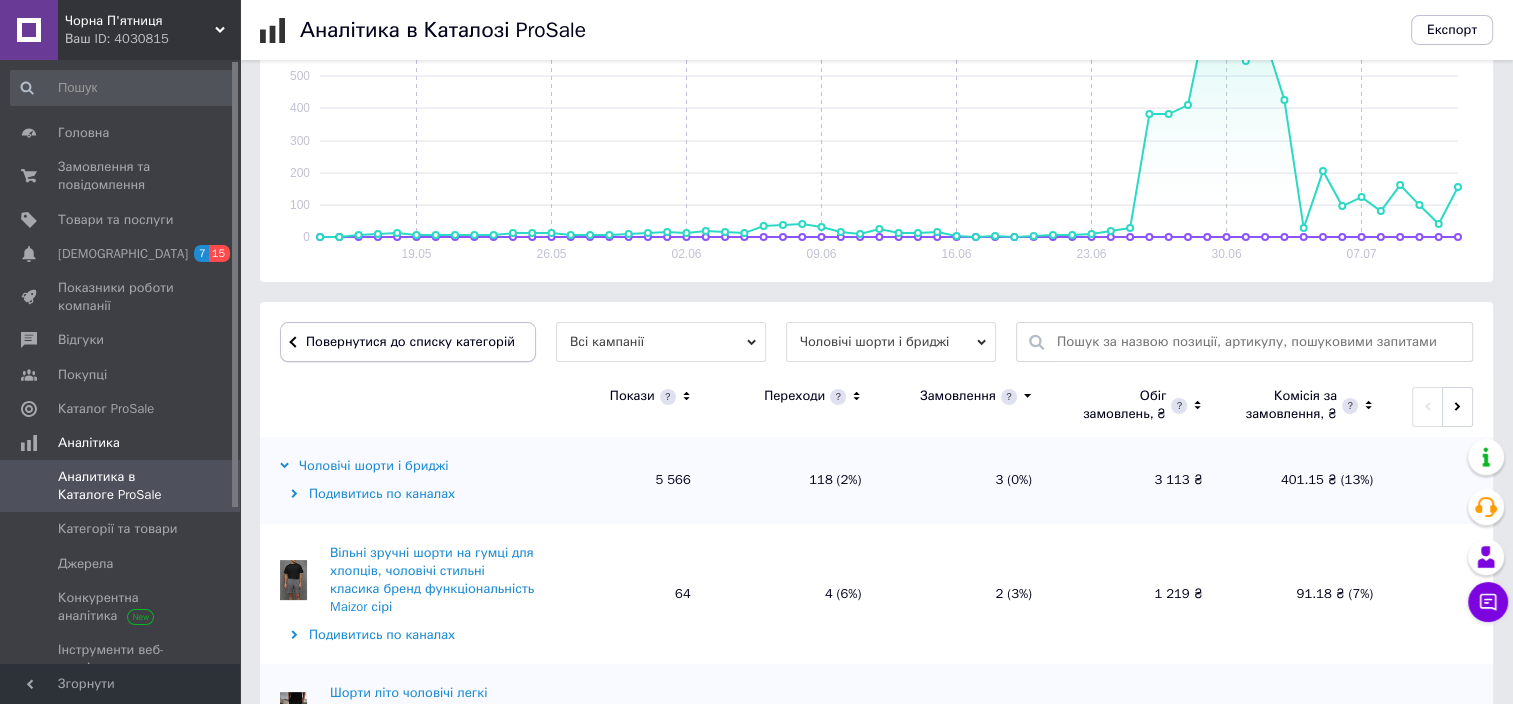 click on "Повернутися до списку категорій" at bounding box center (408, 342) 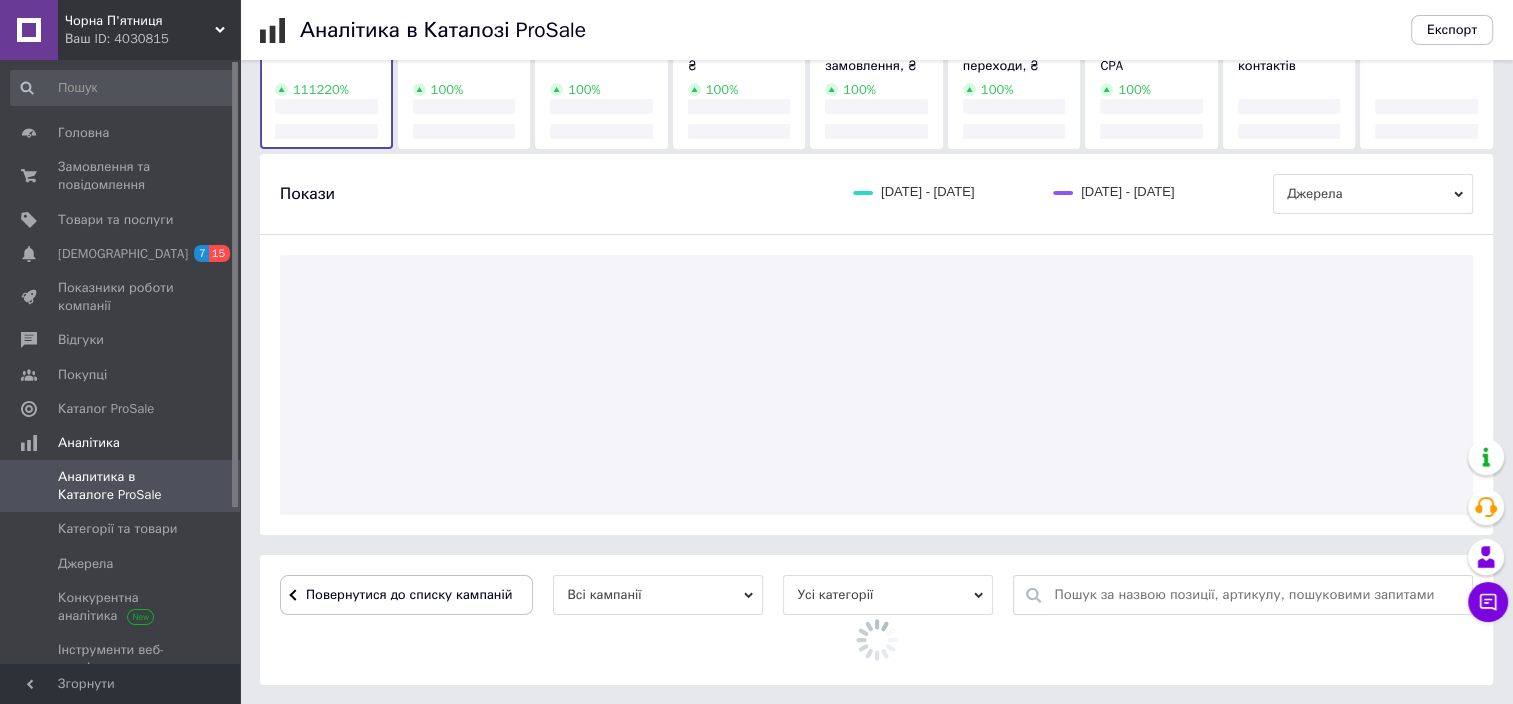 scroll, scrollTop: 392, scrollLeft: 0, axis: vertical 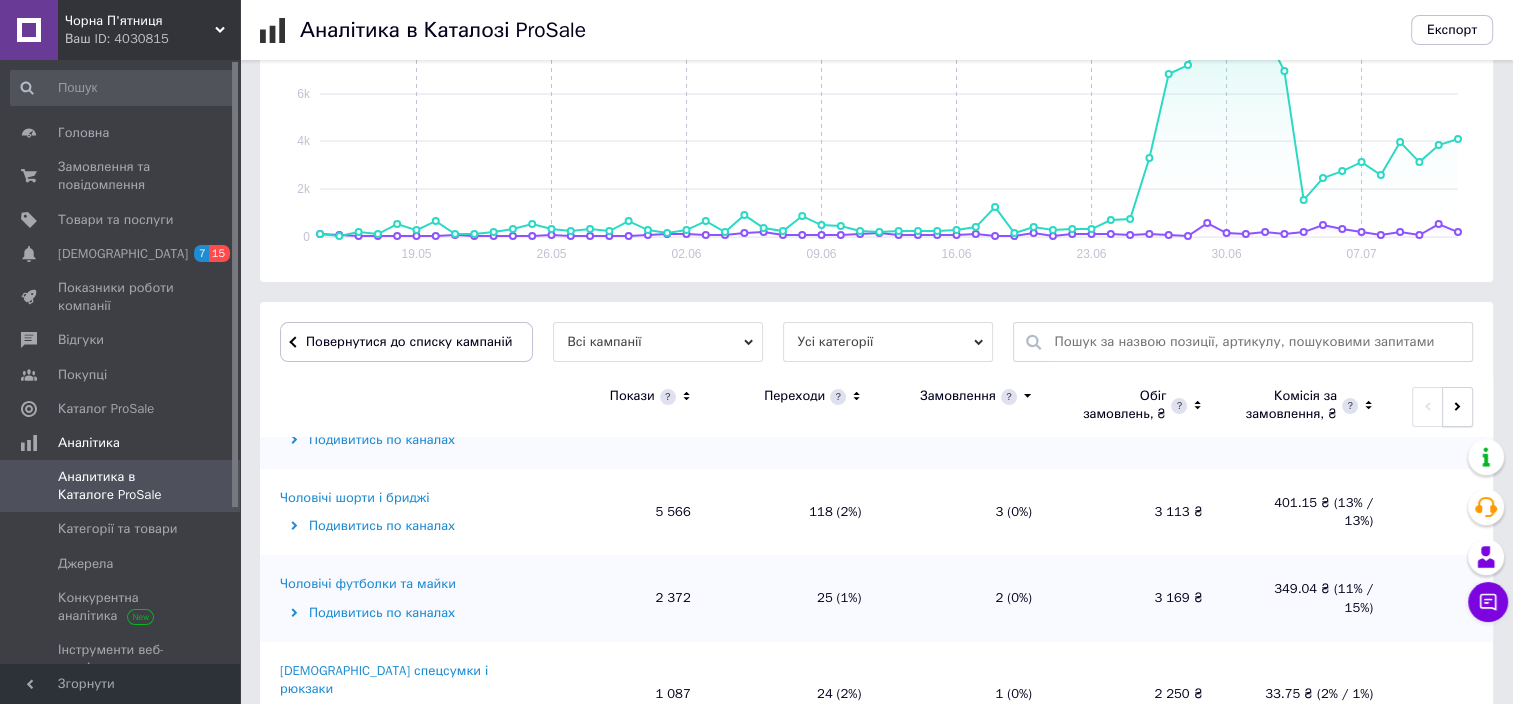 click at bounding box center [1457, 407] 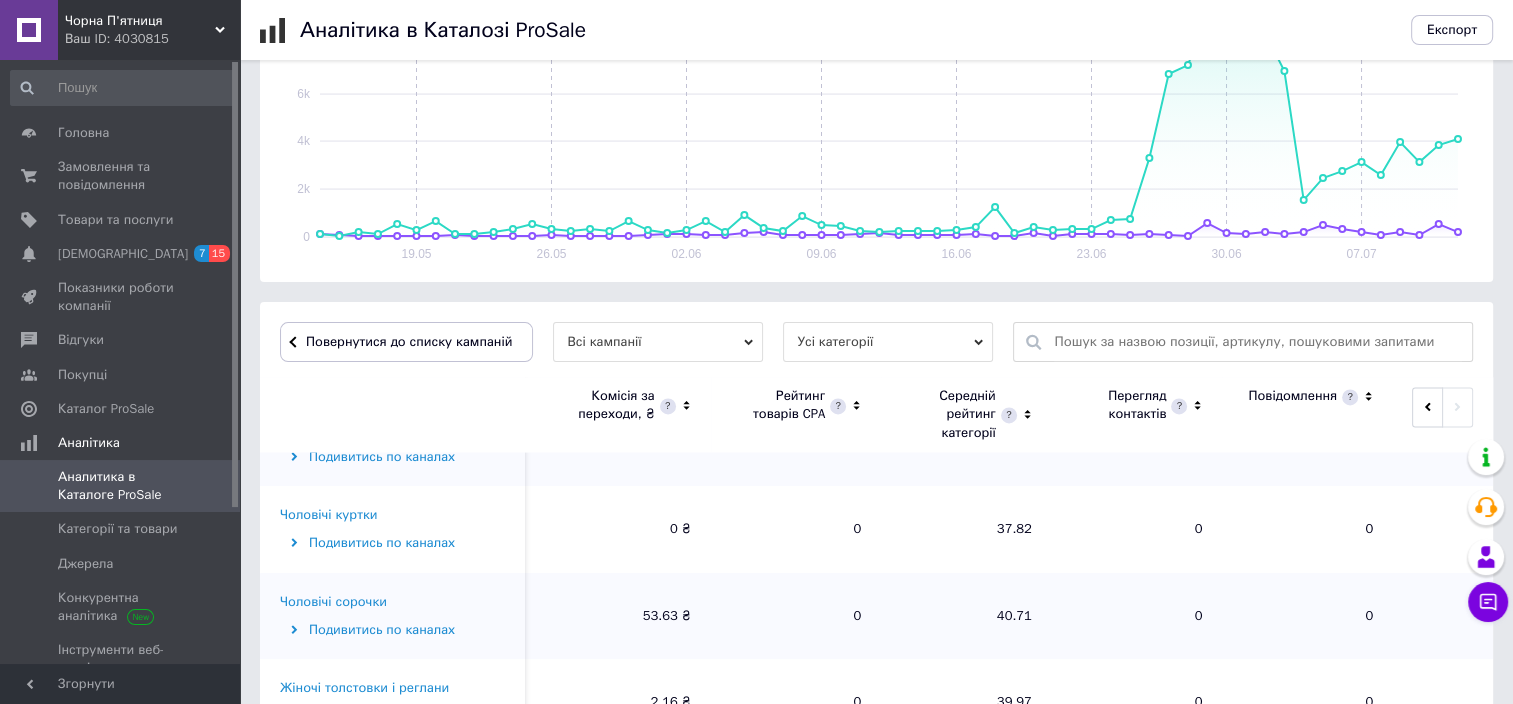 scroll, scrollTop: 2843, scrollLeft: 0, axis: vertical 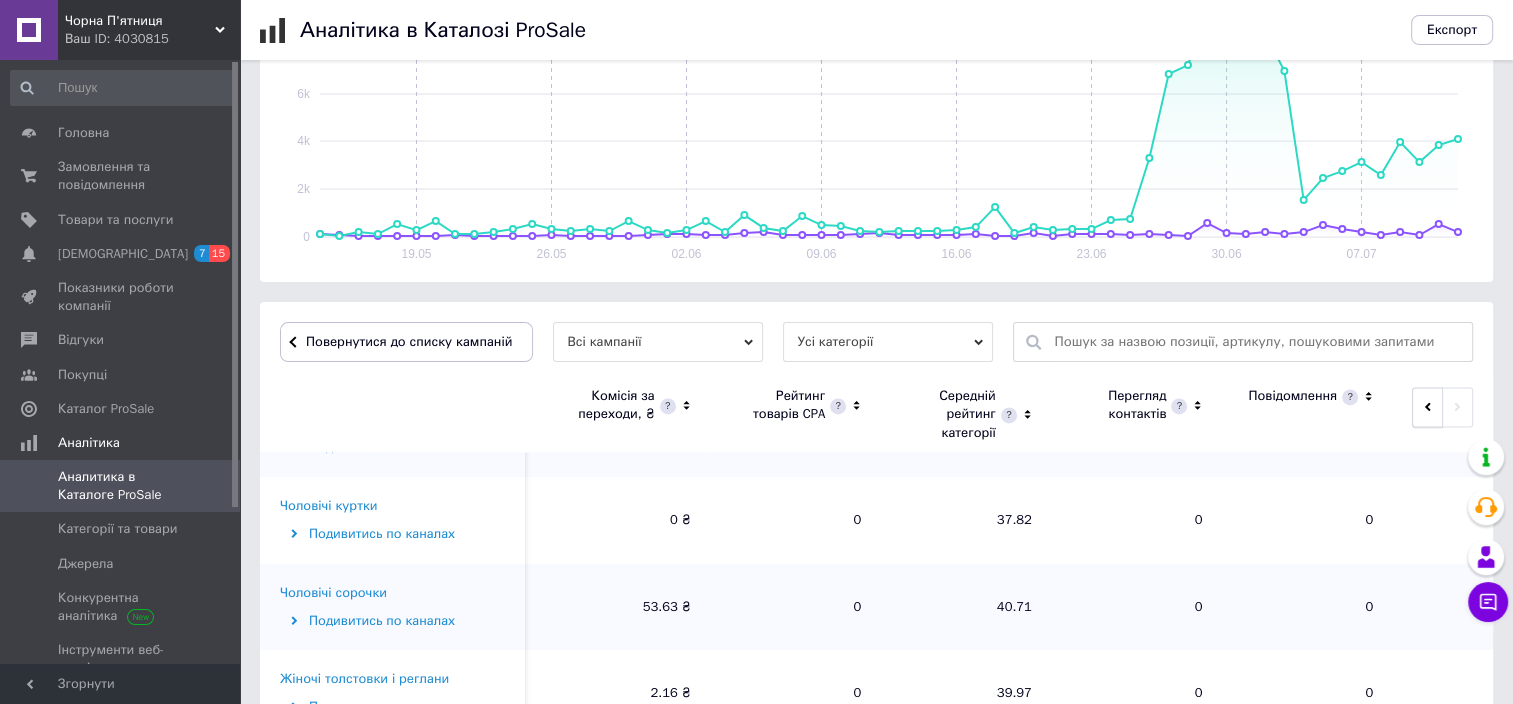 click at bounding box center (1427, 407) 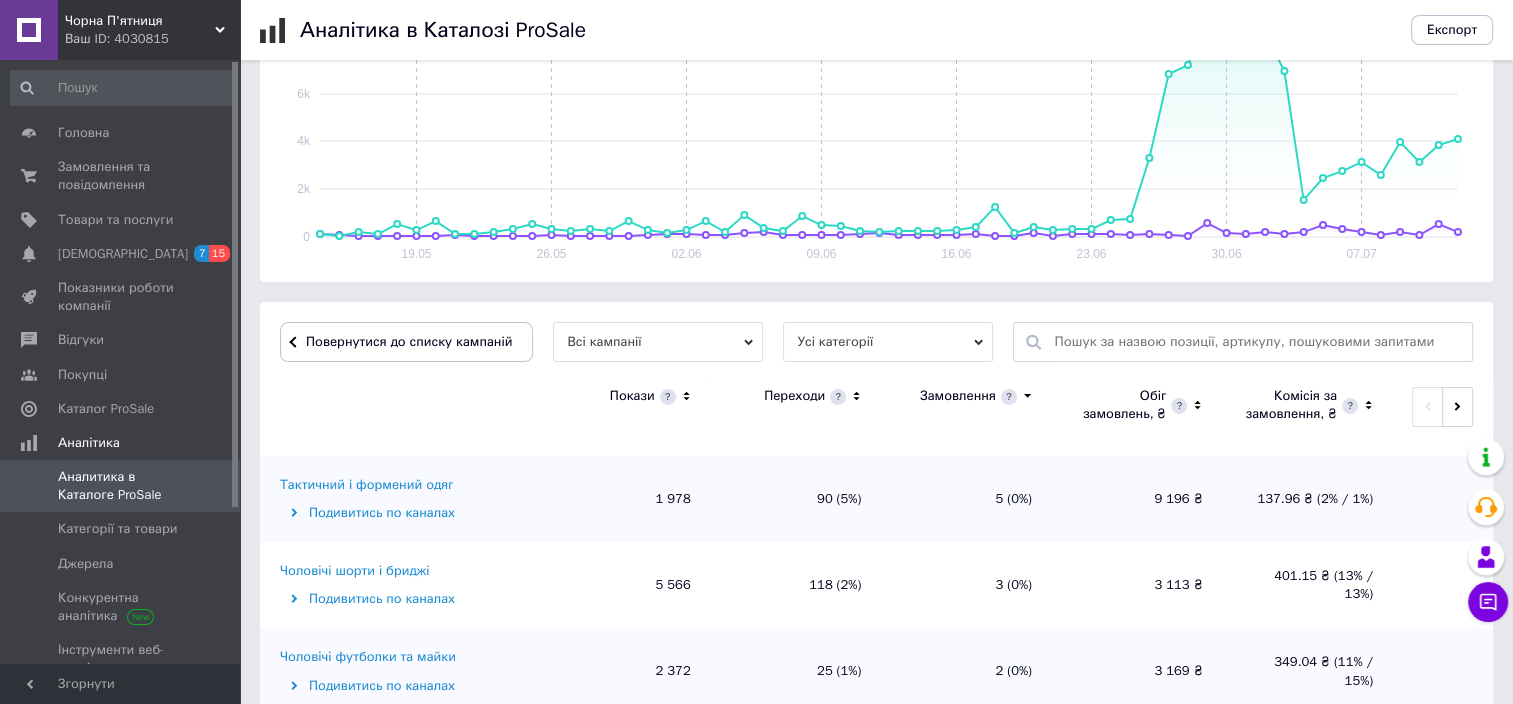 scroll, scrollTop: 0, scrollLeft: 0, axis: both 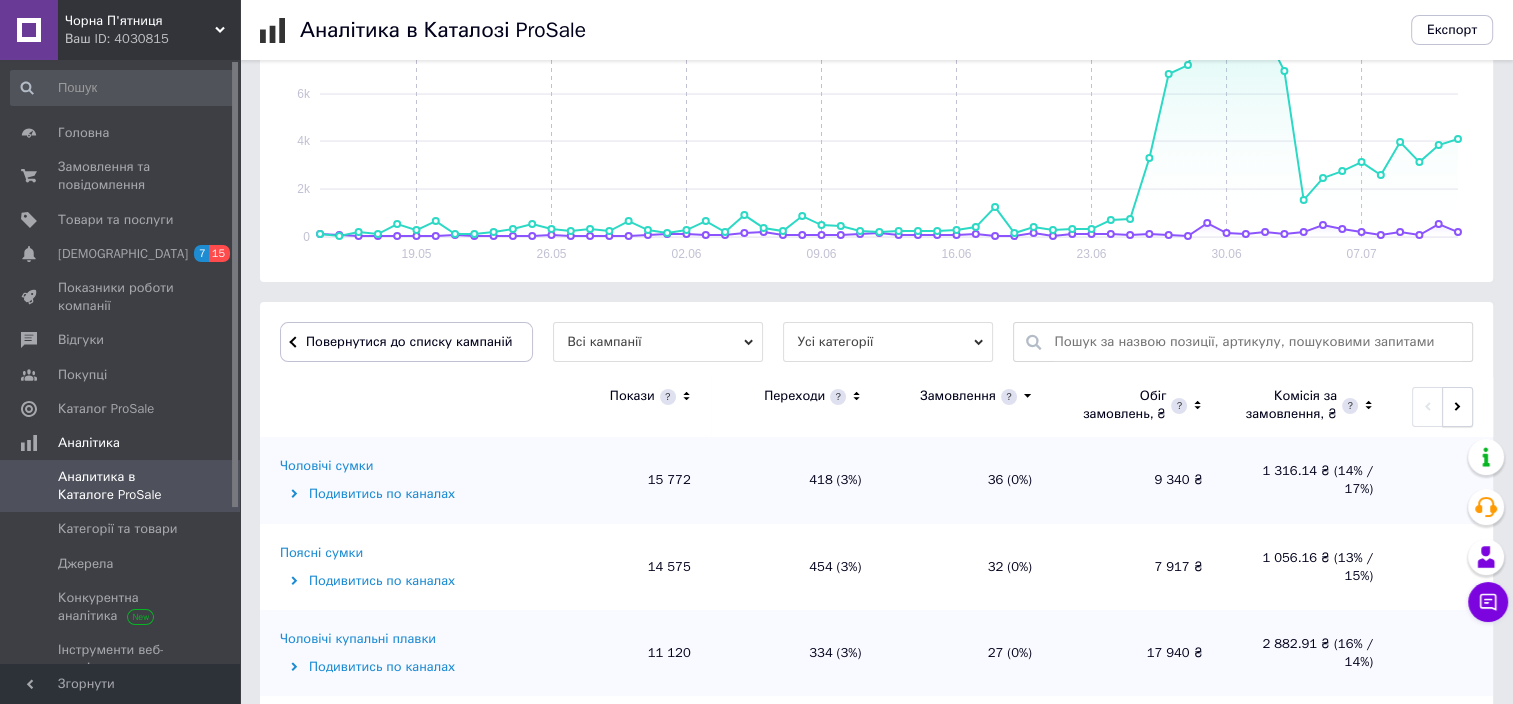 click 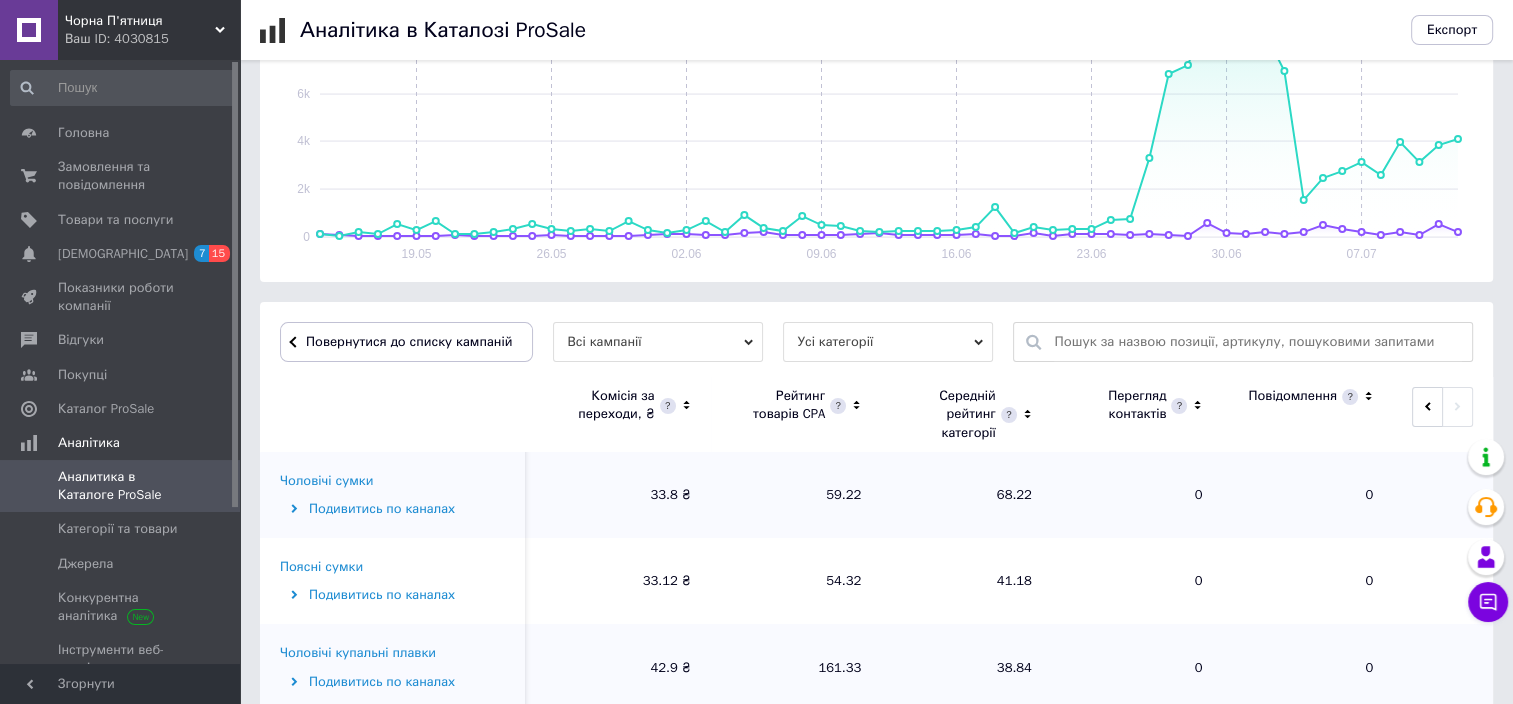 click on "Чоловічі сумки" at bounding box center (326, 481) 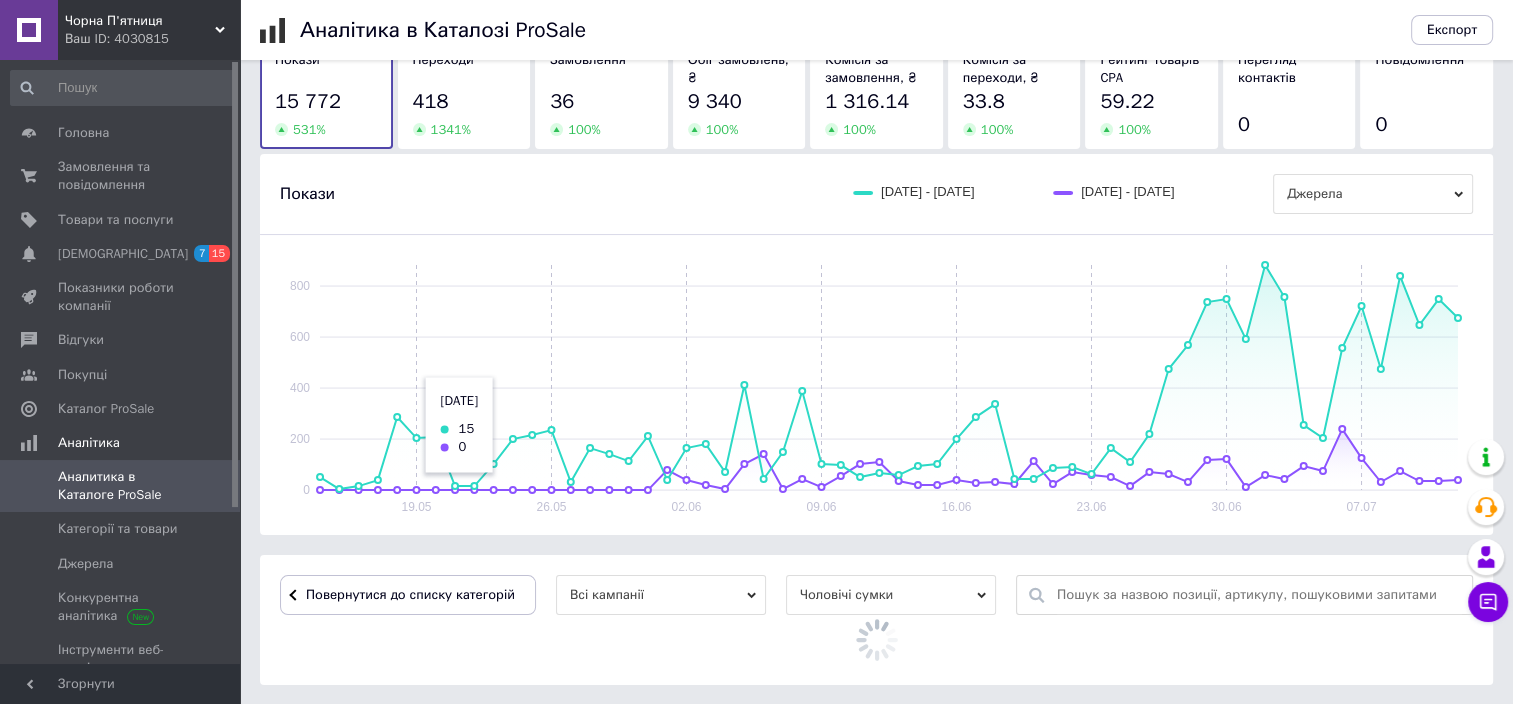 scroll, scrollTop: 392, scrollLeft: 0, axis: vertical 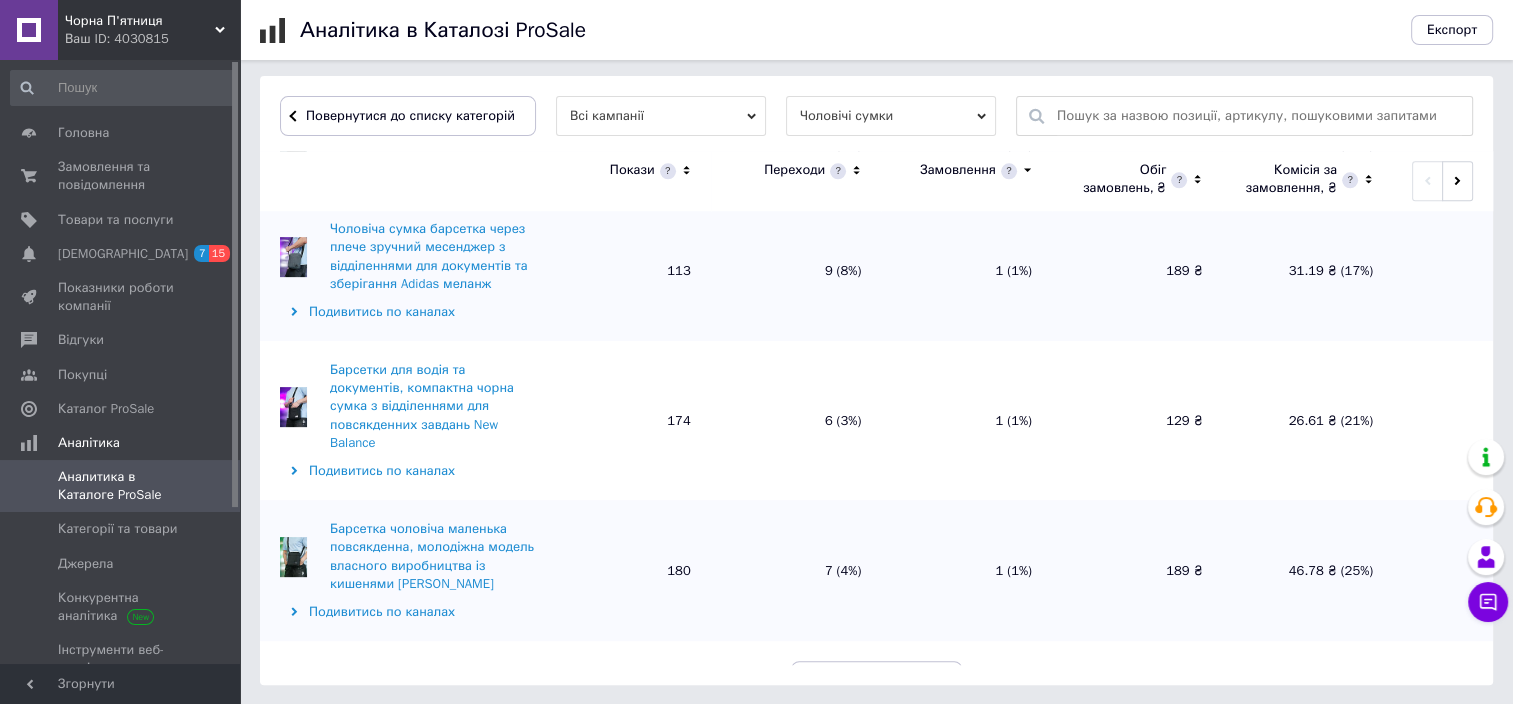 click on "Завантажити ще дані" at bounding box center [877, 681] 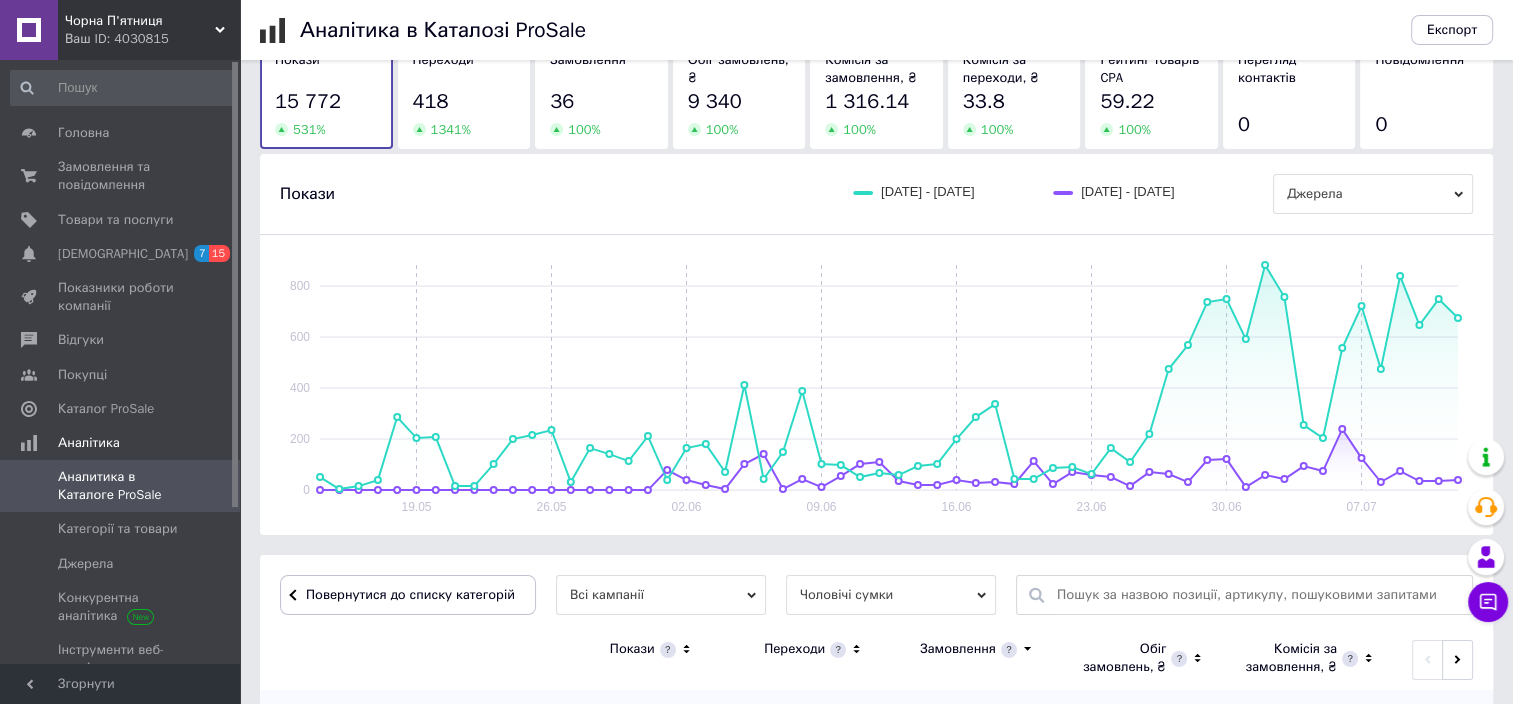 scroll, scrollTop: 618, scrollLeft: 0, axis: vertical 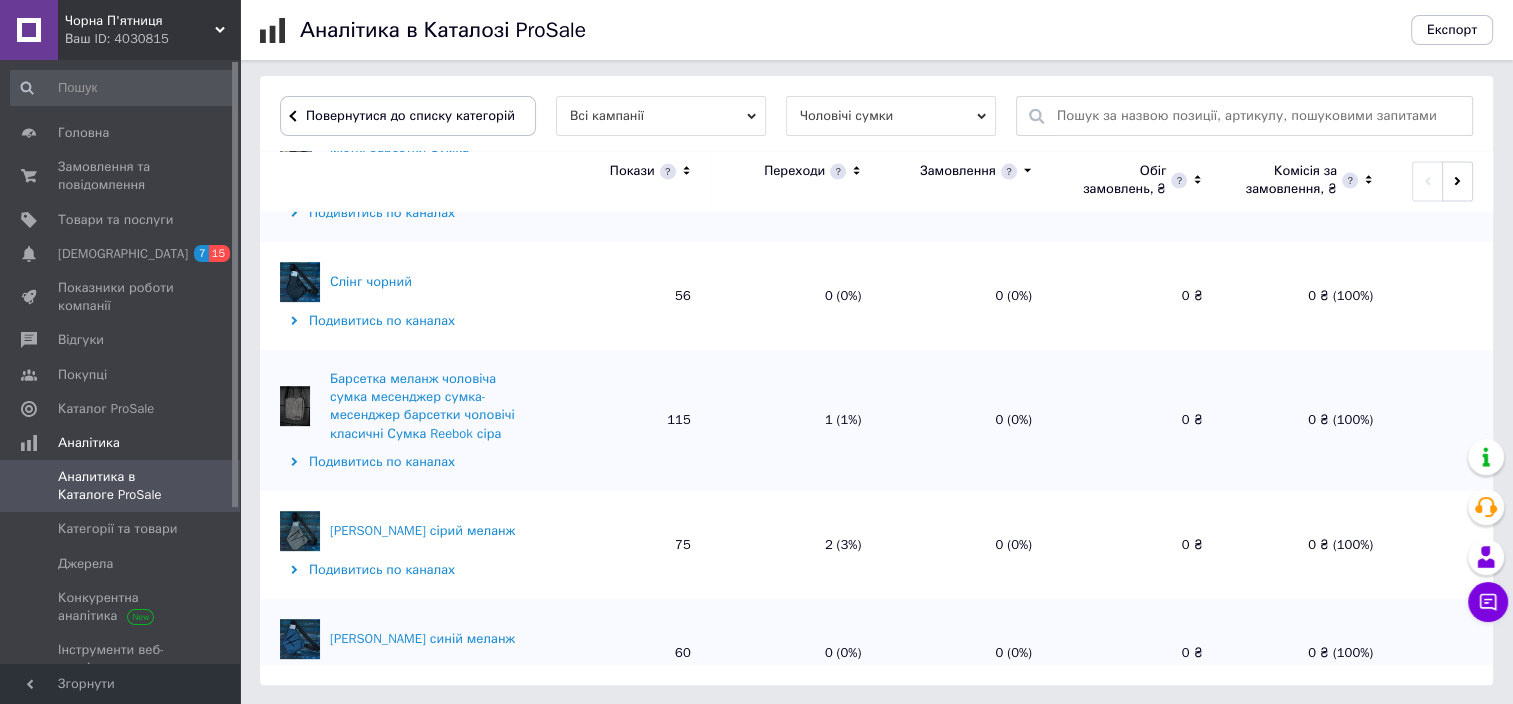 click on "Барсетка меланж чоловіча сумка месенджер сумка-месенджер барсетки чоловічі класичні Сумка Reebok сіра" at bounding box center [432, 406] 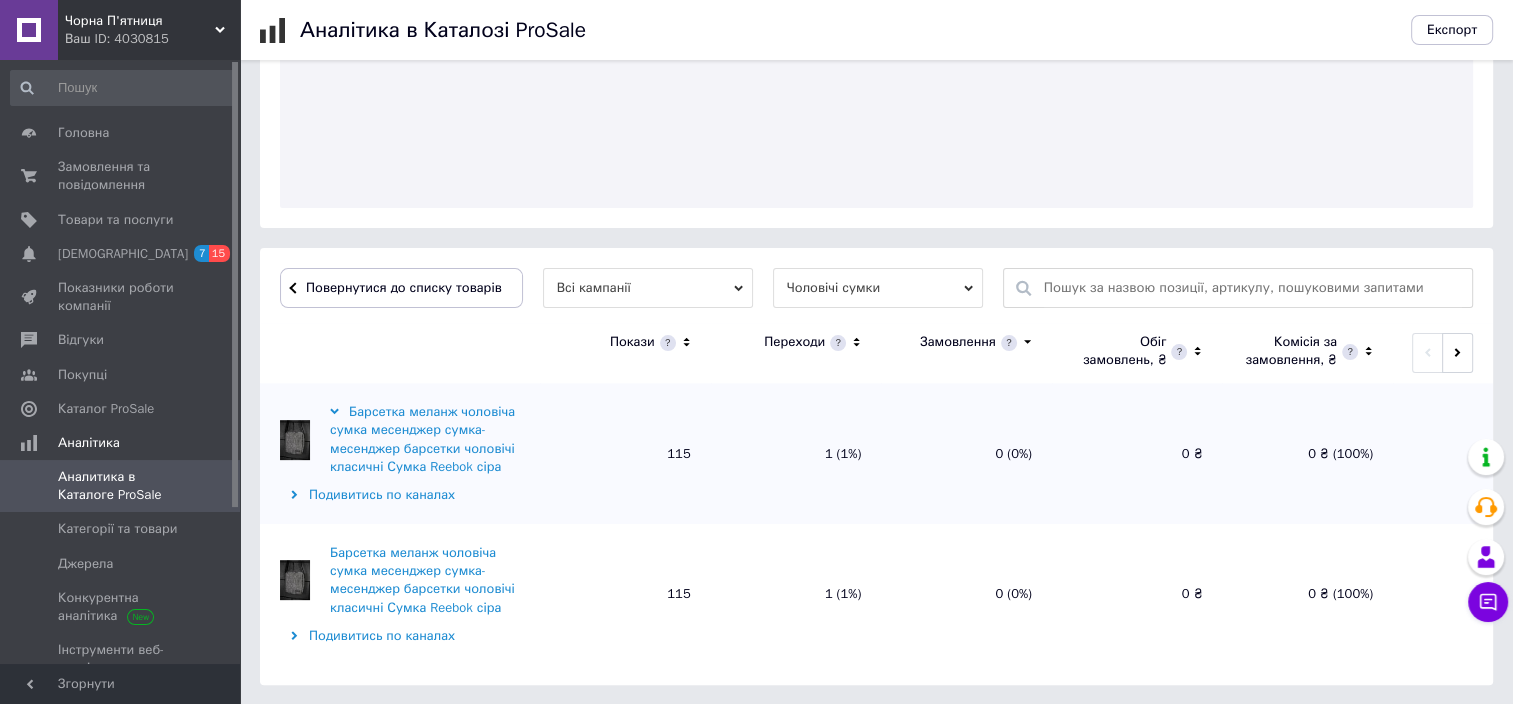scroll, scrollTop: 428, scrollLeft: 0, axis: vertical 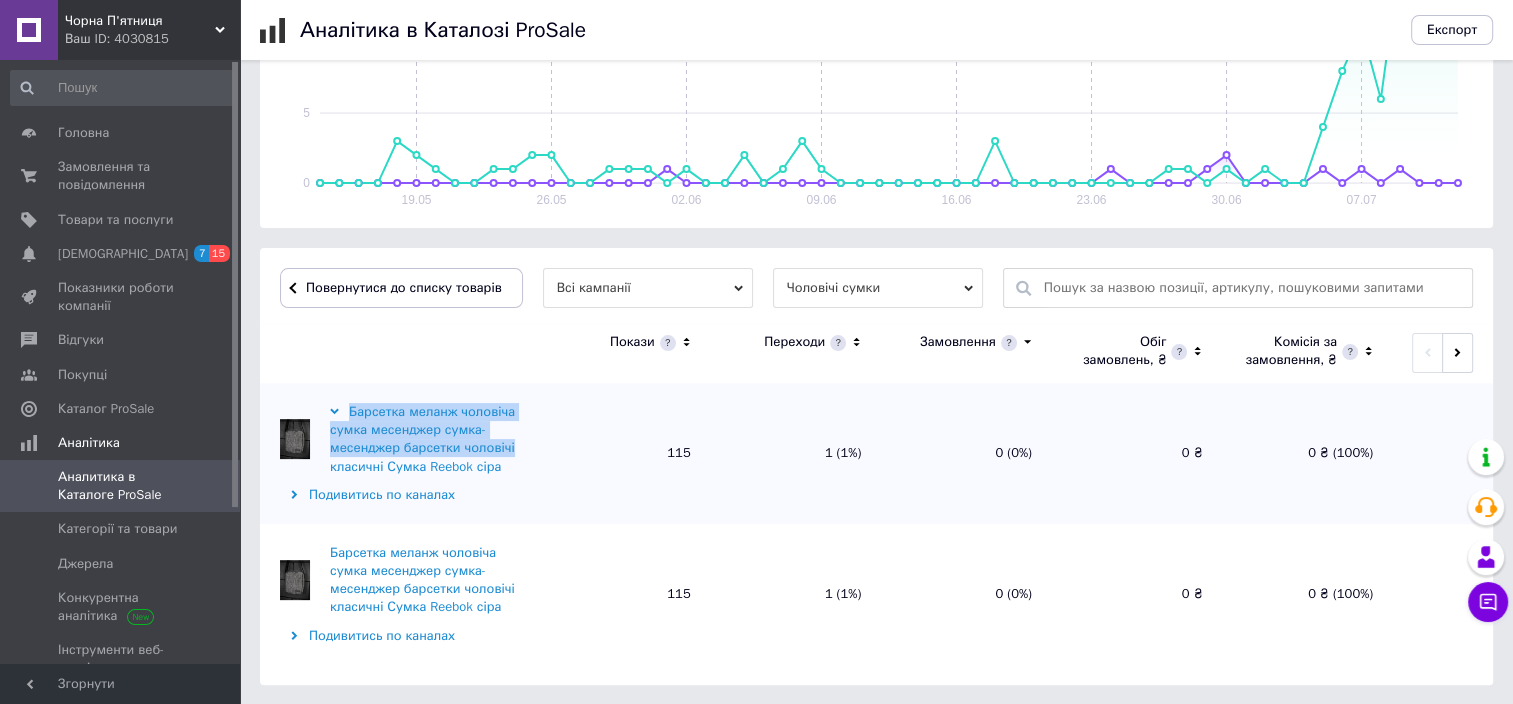 drag, startPoint x: 498, startPoint y: 444, endPoint x: 349, endPoint y: 405, distance: 154.01949 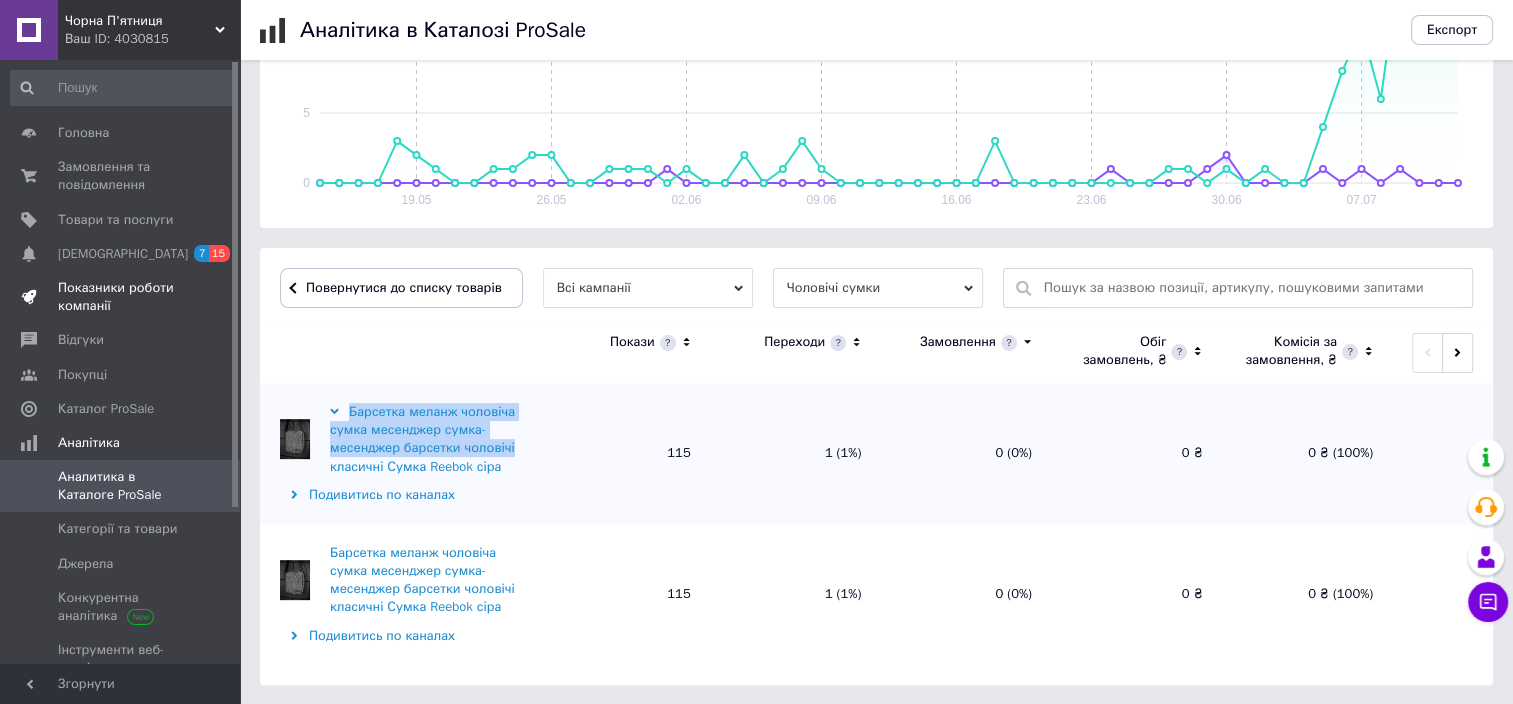 click on "Показники роботи компанії" at bounding box center [121, 297] 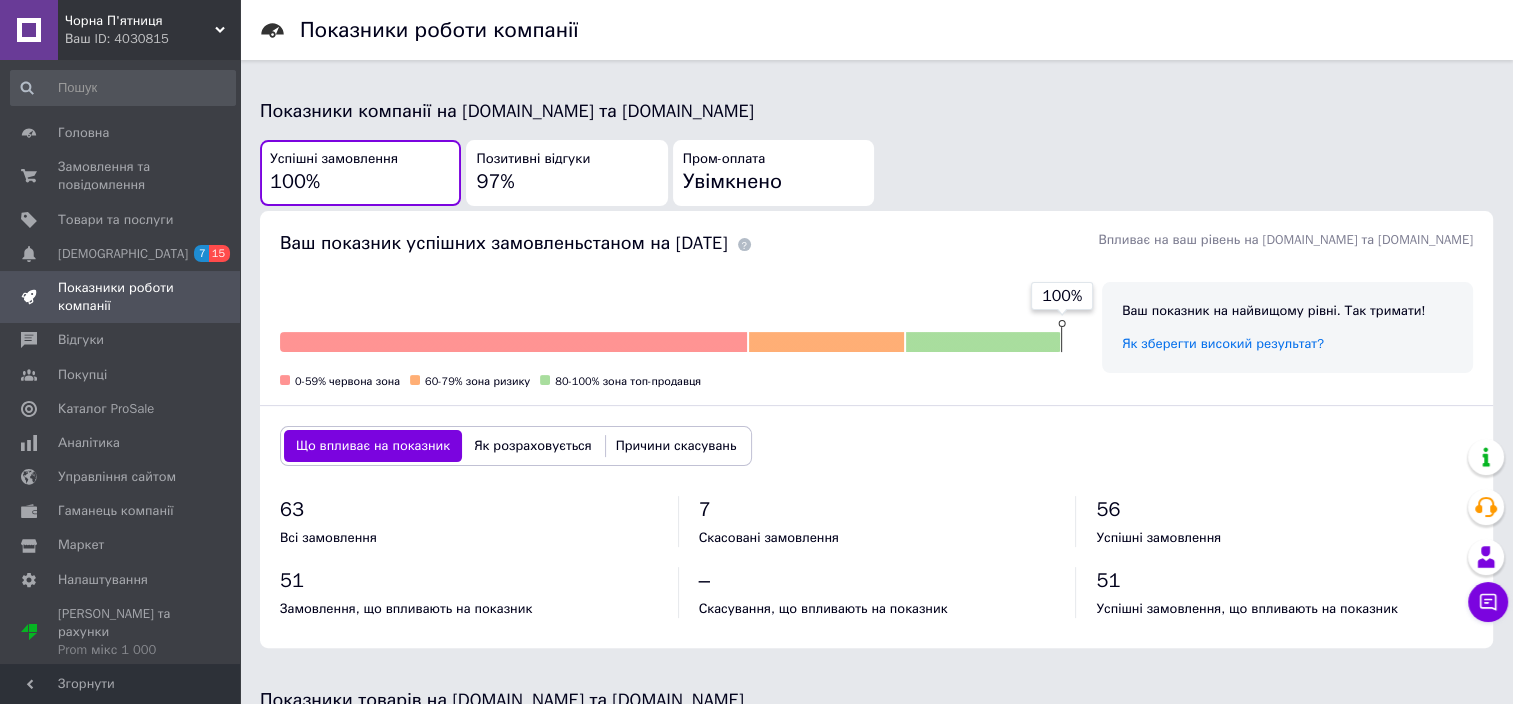 scroll, scrollTop: 500, scrollLeft: 0, axis: vertical 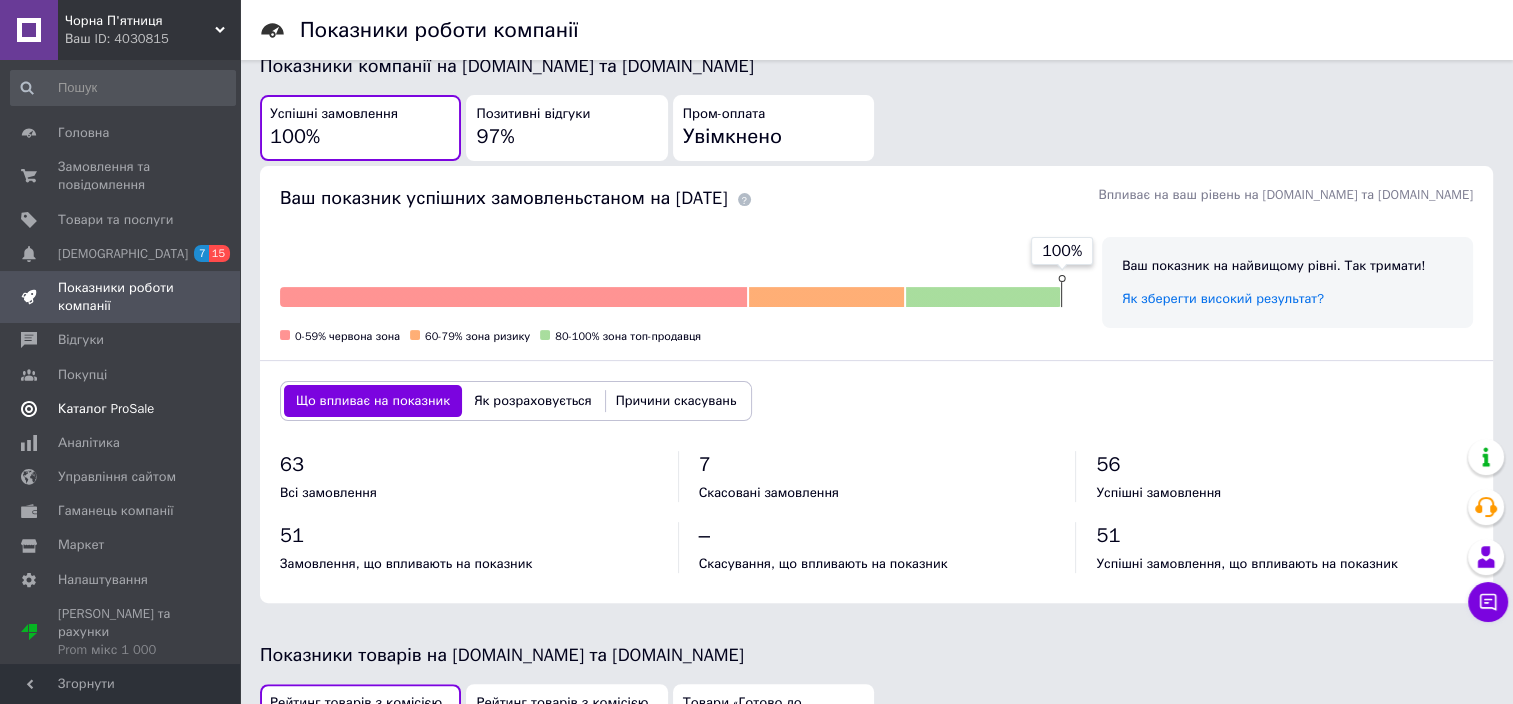 click on "Каталог ProSale" at bounding box center [106, 409] 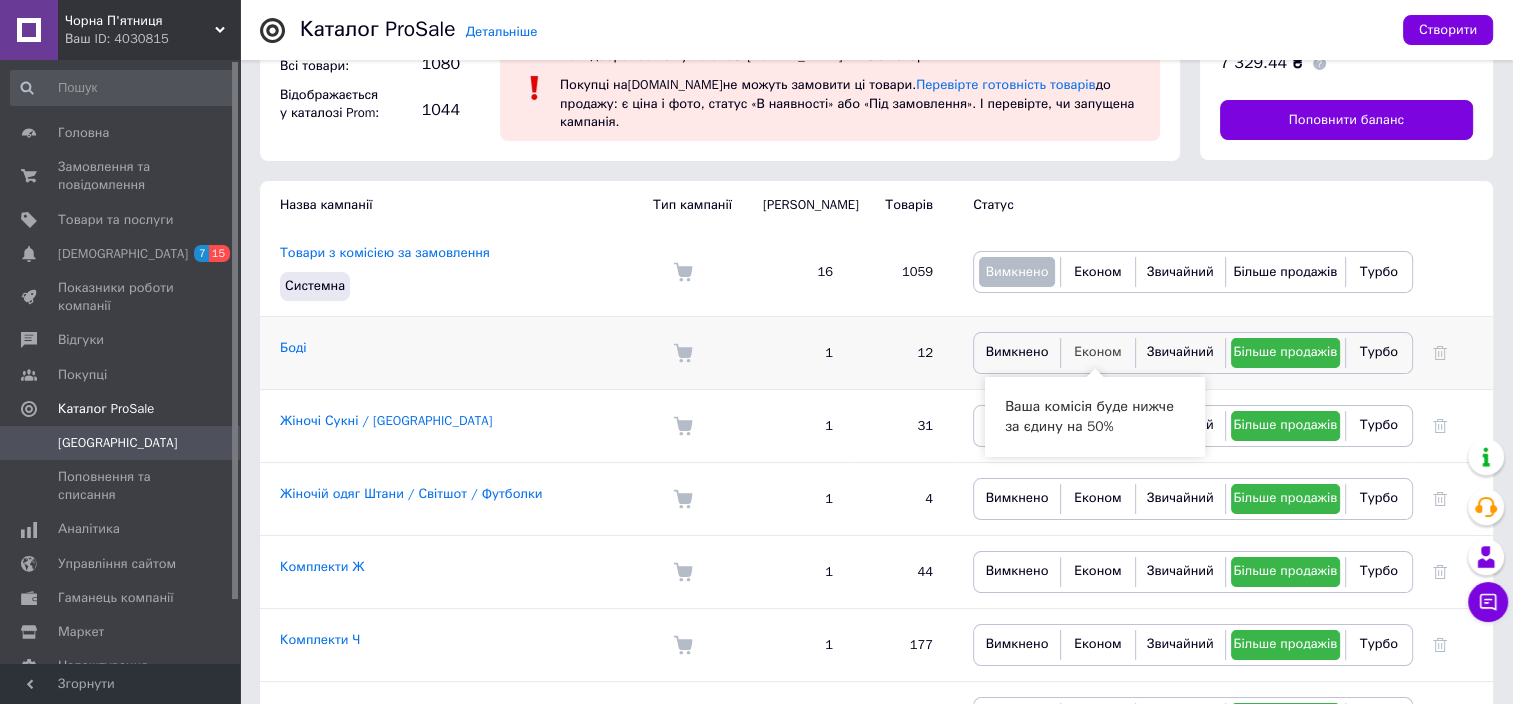 scroll, scrollTop: 100, scrollLeft: 0, axis: vertical 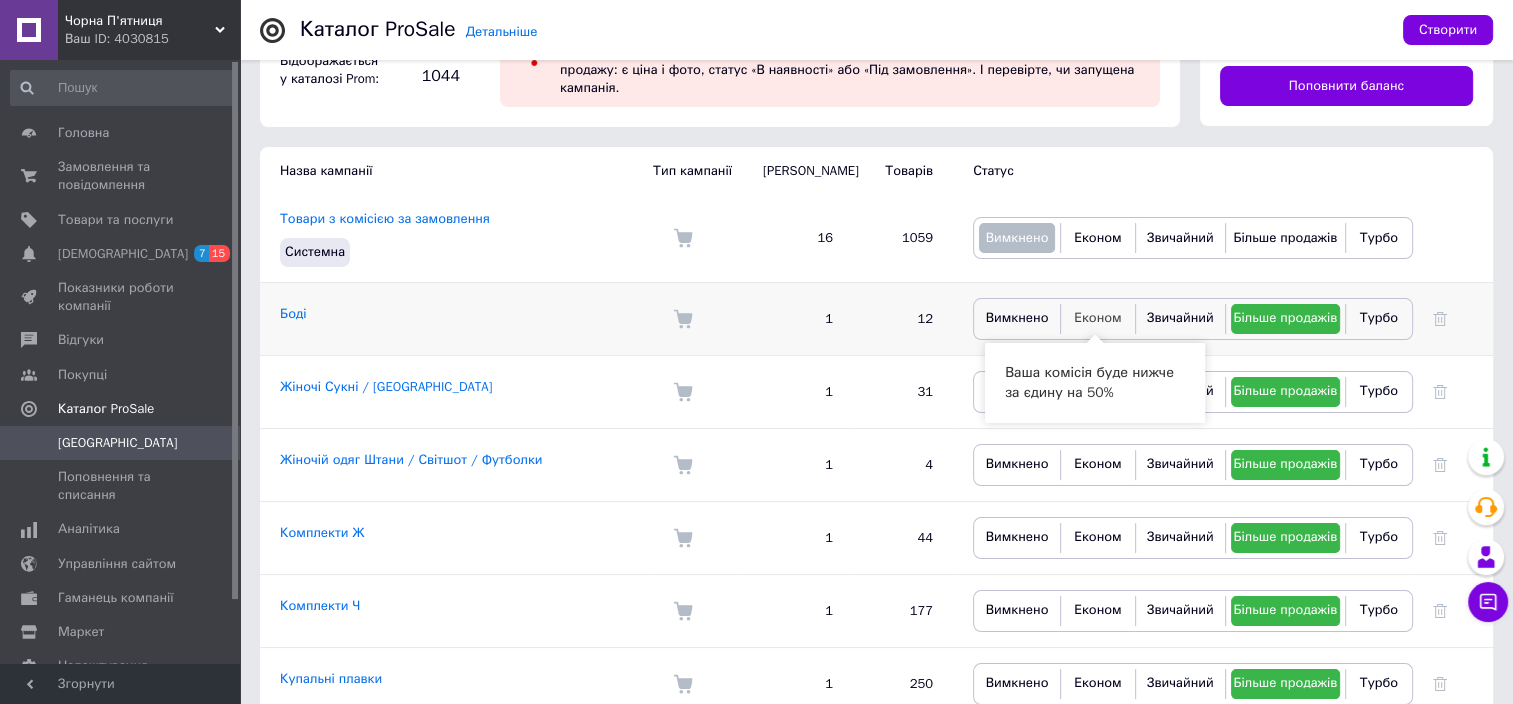 click on "Економ" at bounding box center [1098, 317] 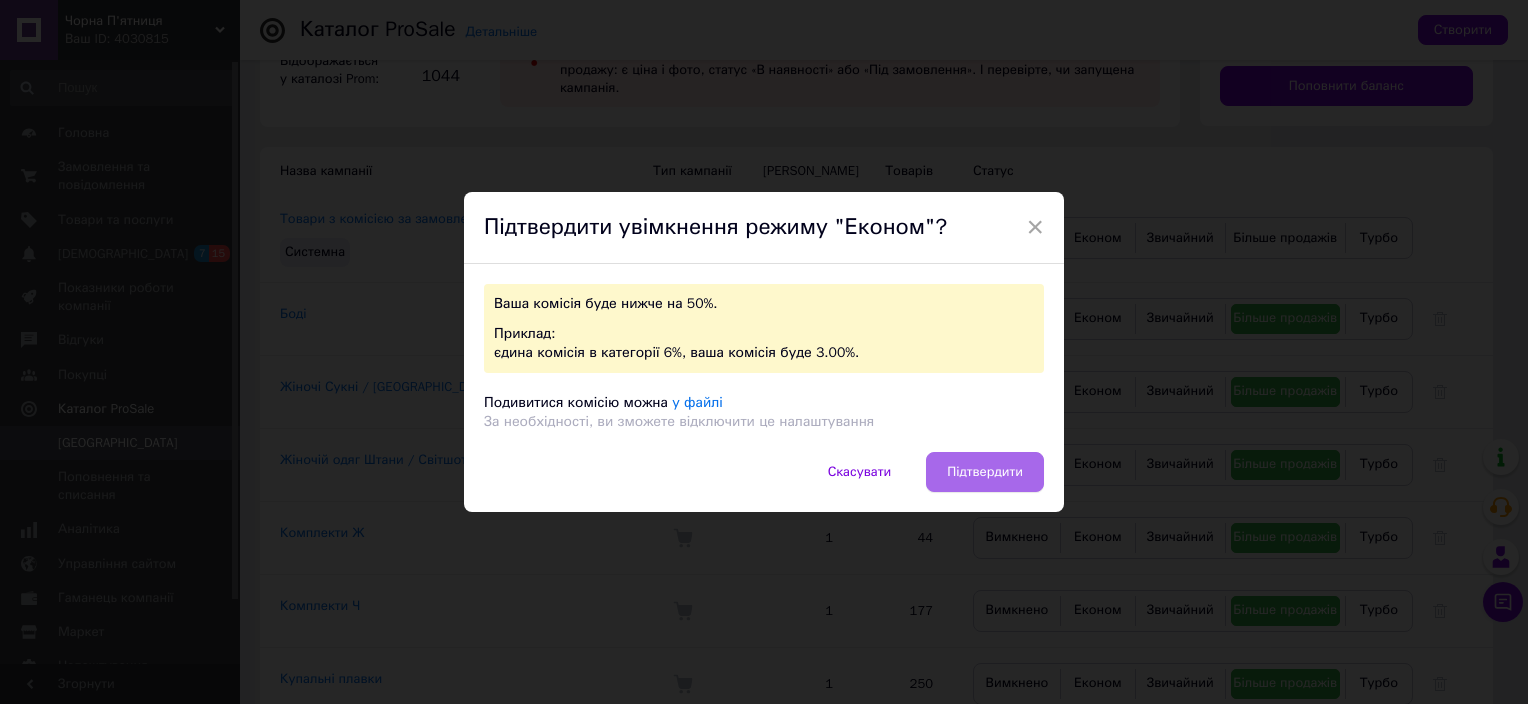 click on "Підтвердити" at bounding box center [985, 472] 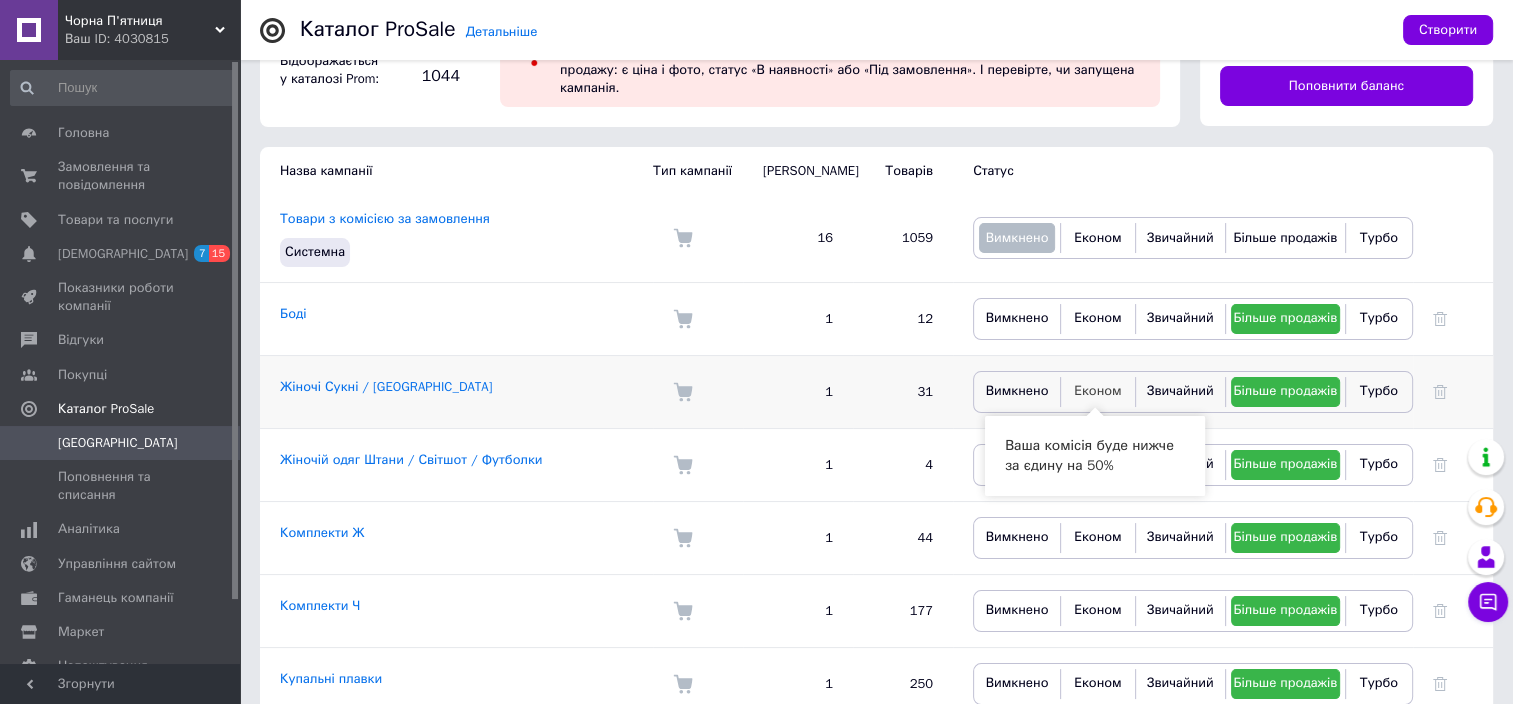 click on "Економ" at bounding box center [1098, 390] 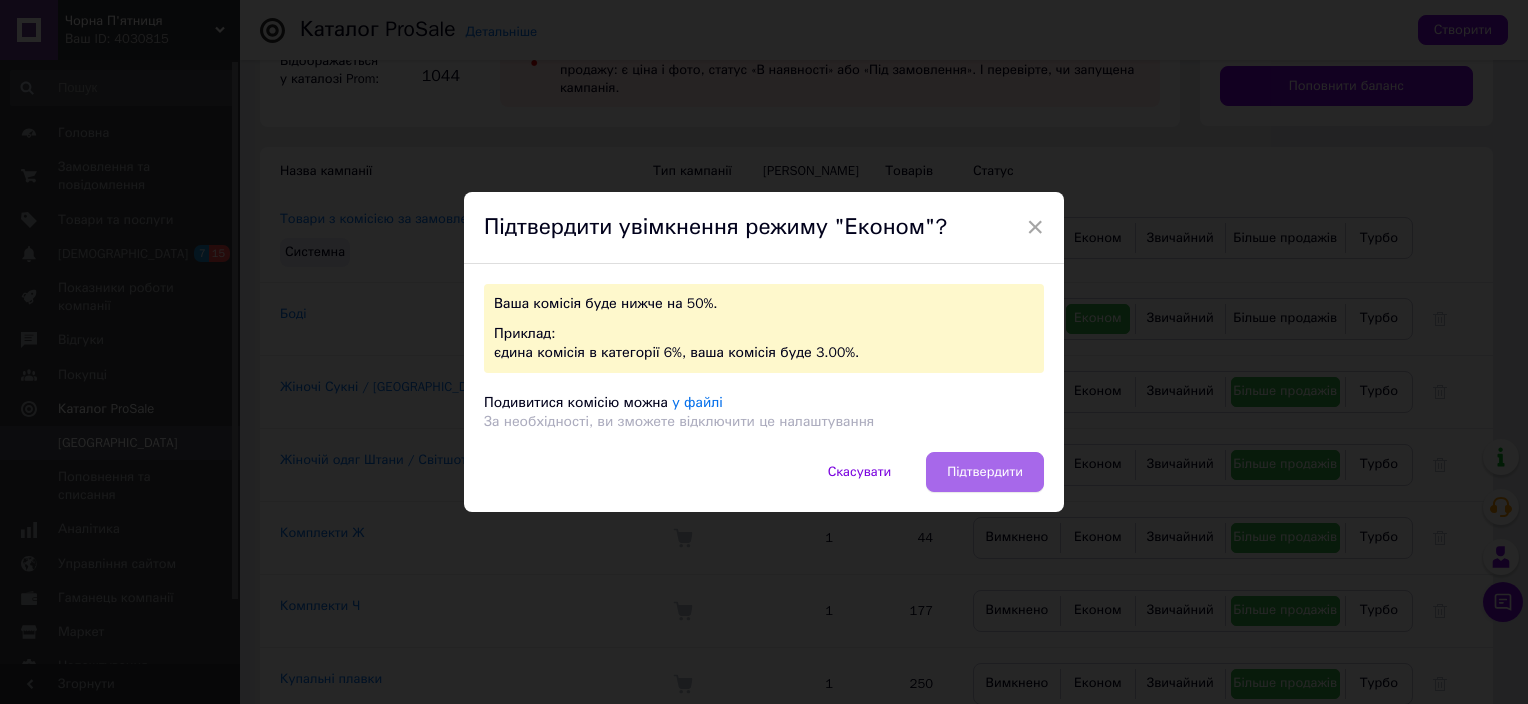 drag, startPoint x: 1016, startPoint y: 474, endPoint x: 1043, endPoint y: 468, distance: 27.658634 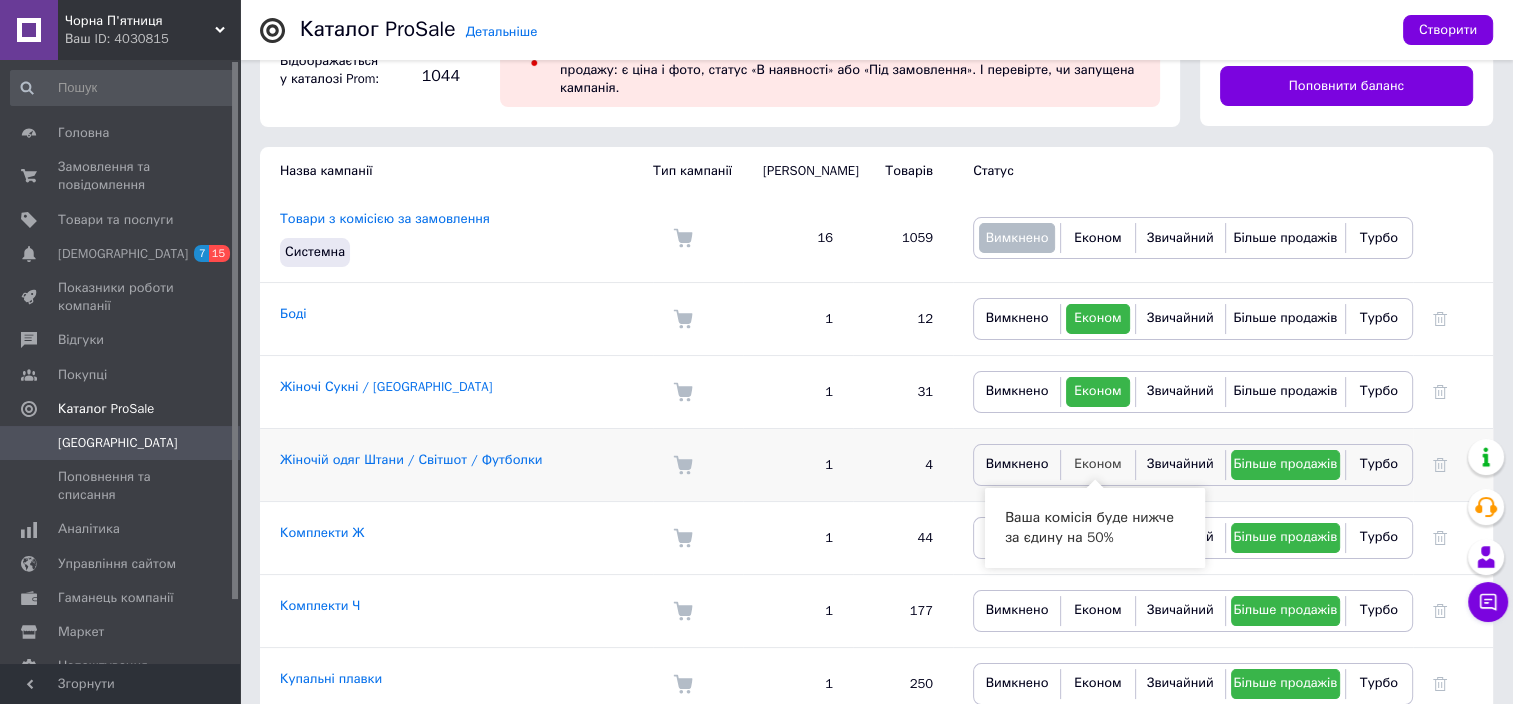 click on "Економ" at bounding box center (1098, 463) 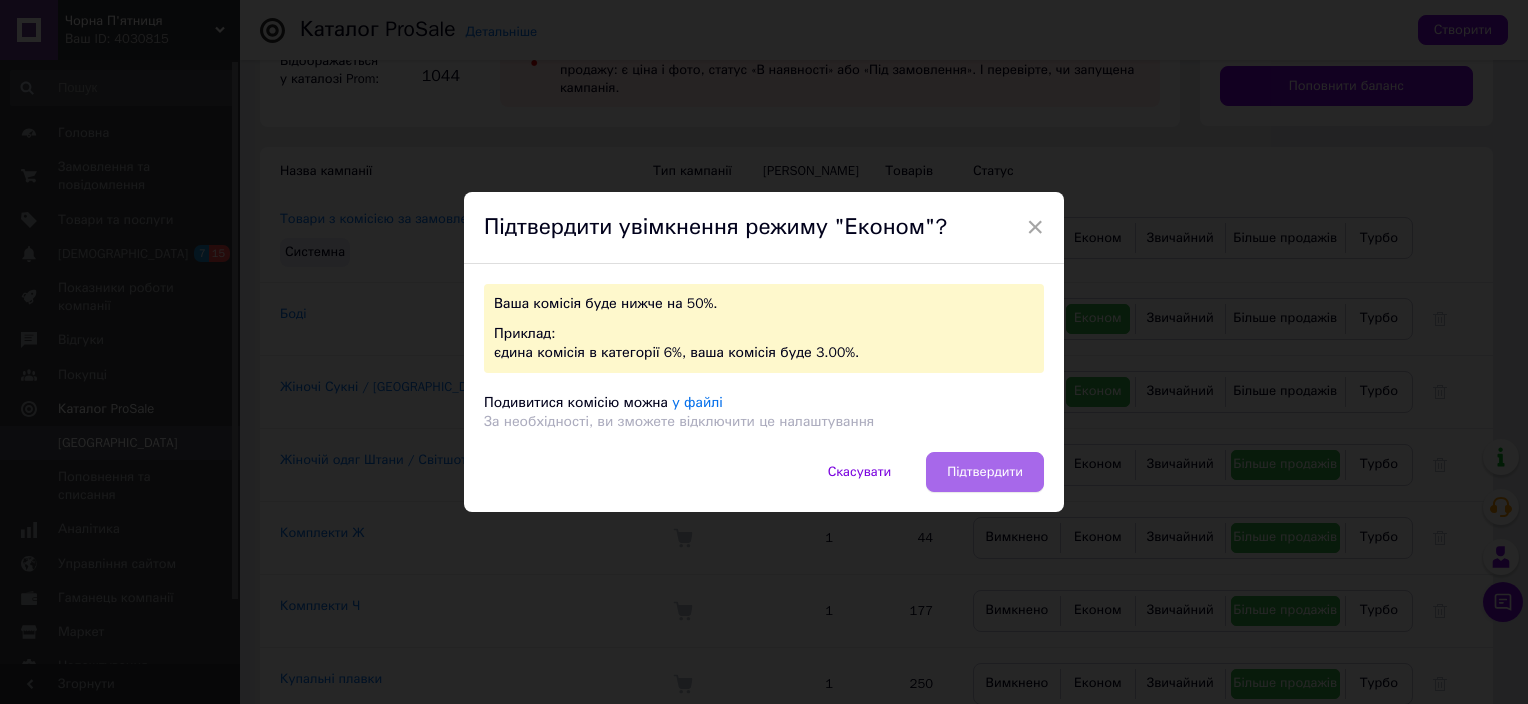 click on "Підтвердити" at bounding box center [985, 472] 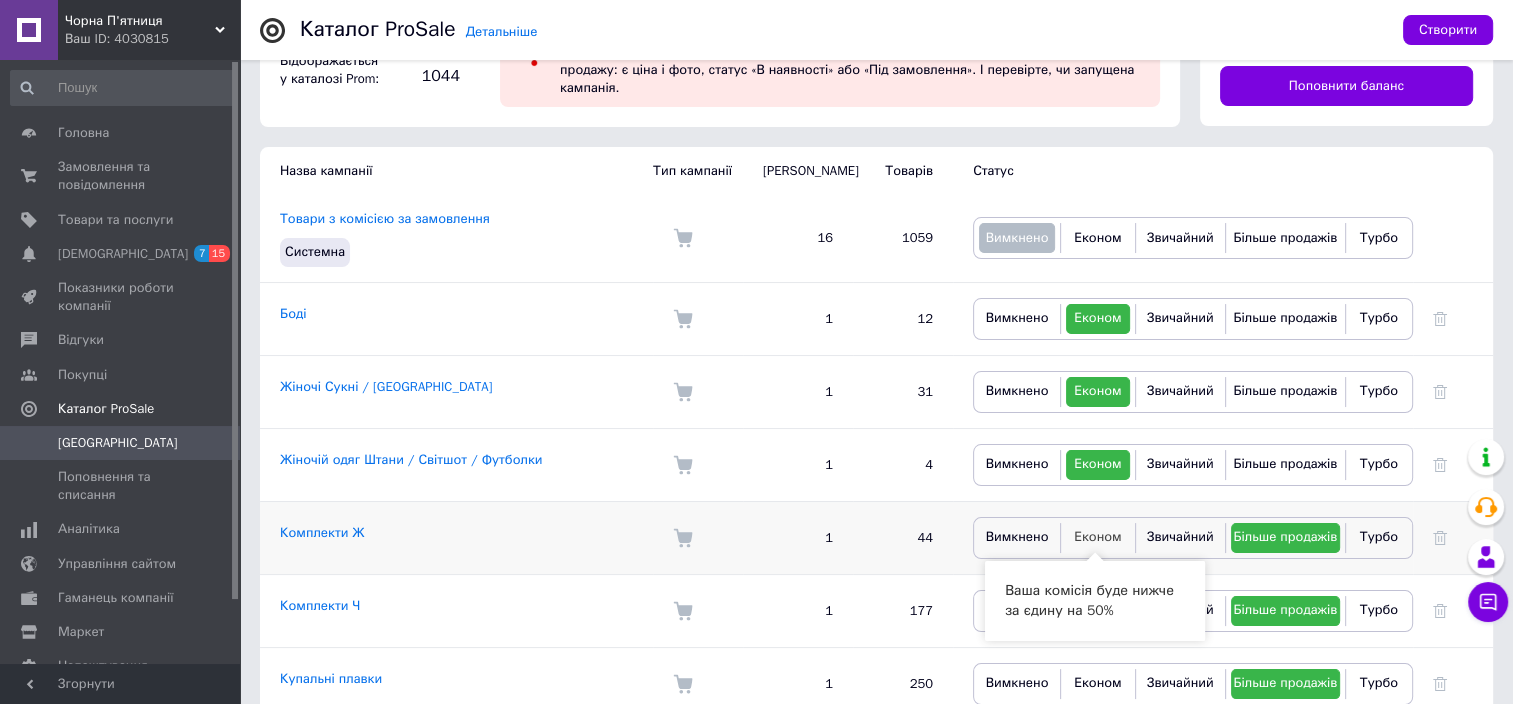 click on "Економ" at bounding box center (1098, 536) 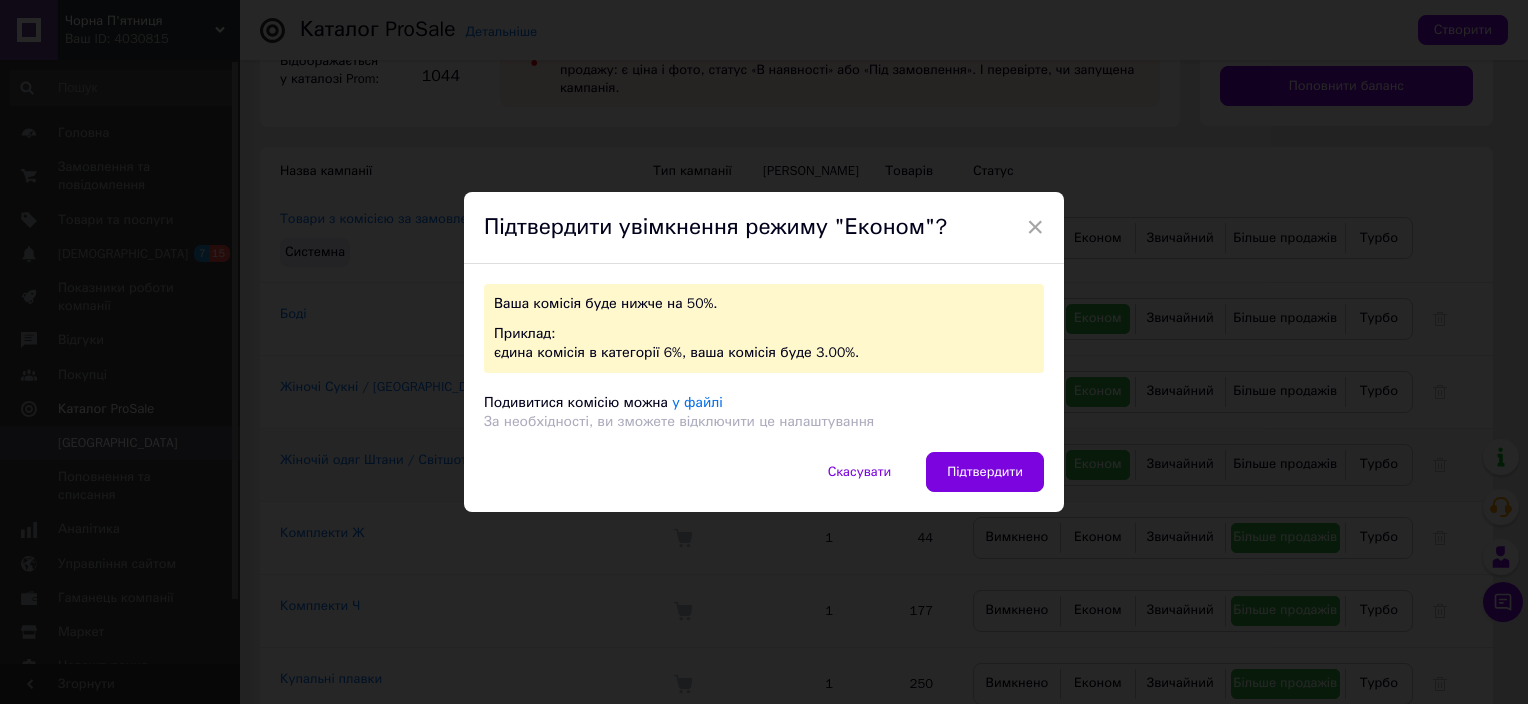 drag, startPoint x: 998, startPoint y: 480, endPoint x: 1040, endPoint y: 472, distance: 42.755116 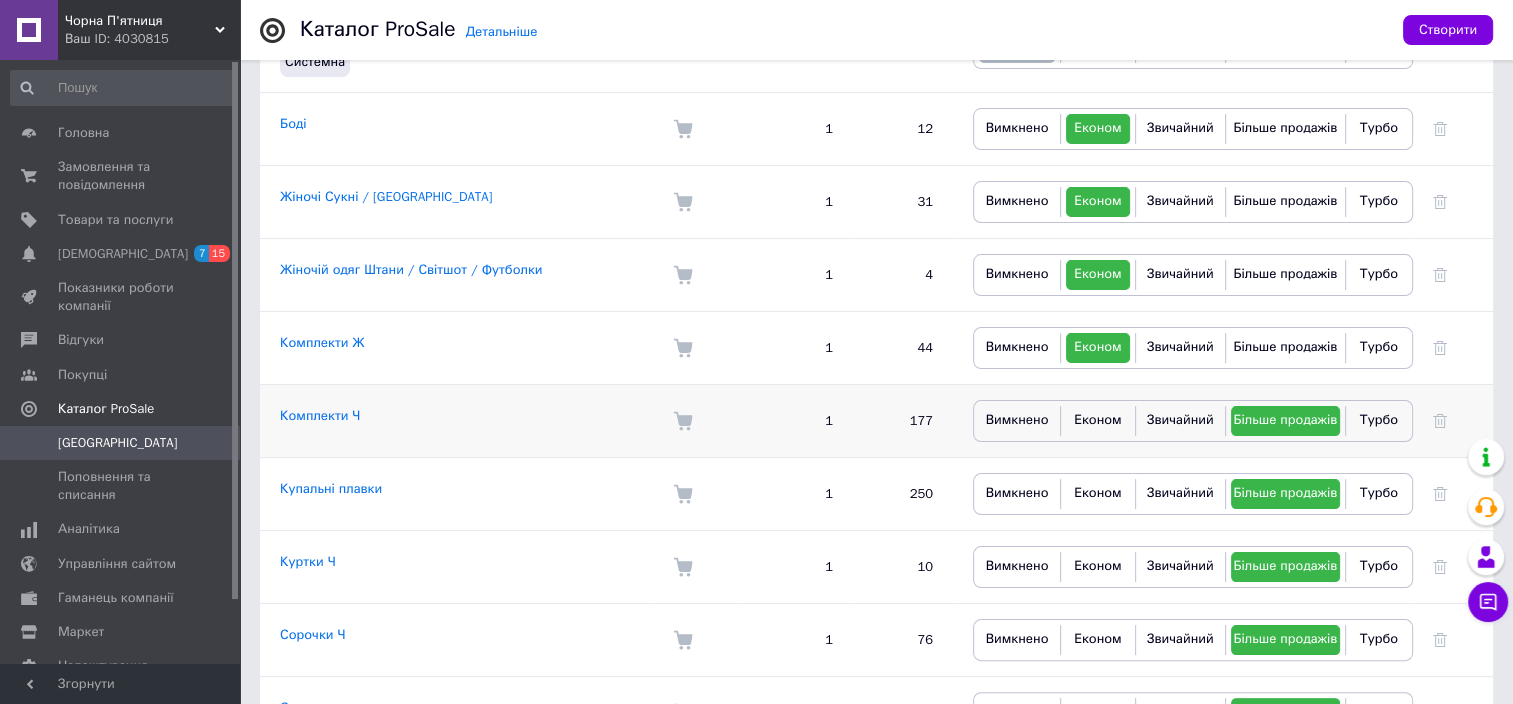 scroll, scrollTop: 300, scrollLeft: 0, axis: vertical 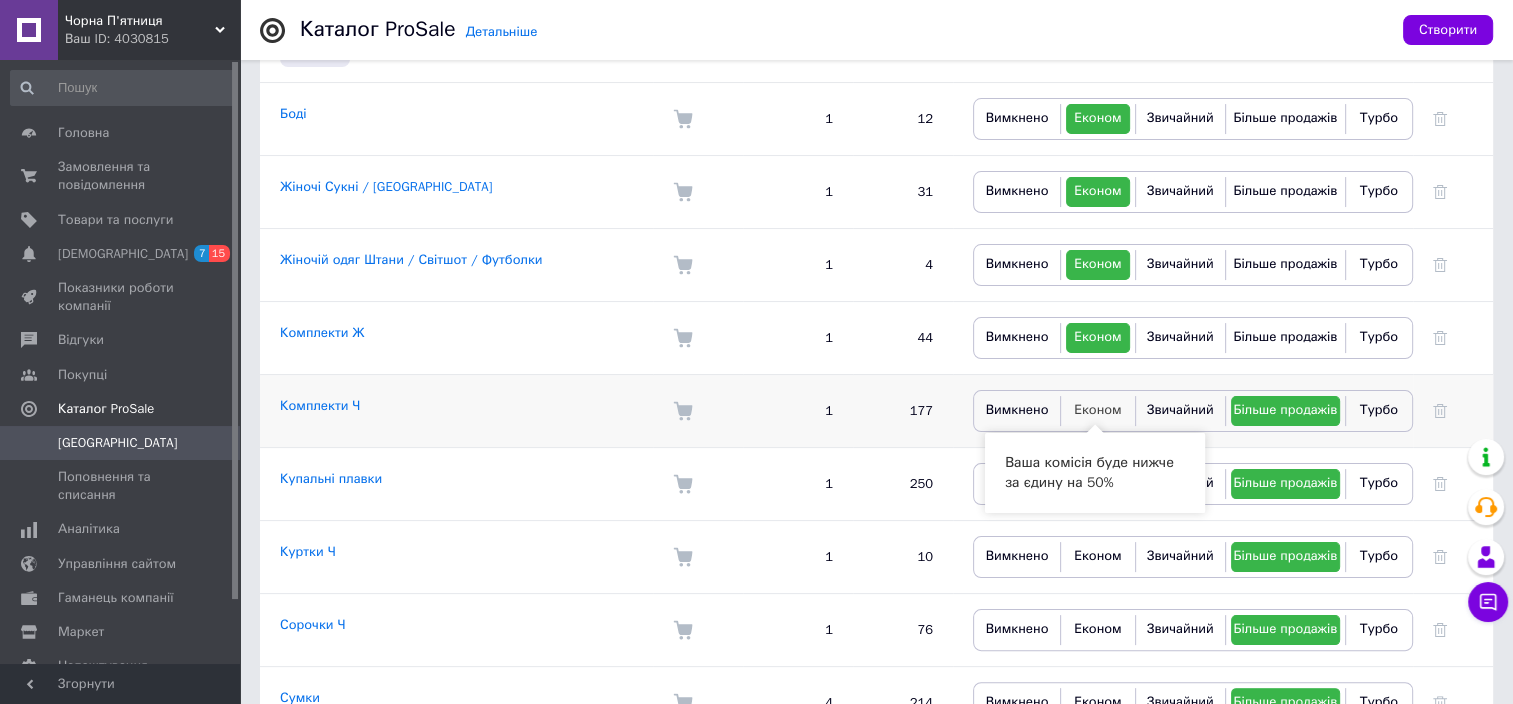 click on "Економ" at bounding box center [1098, 409] 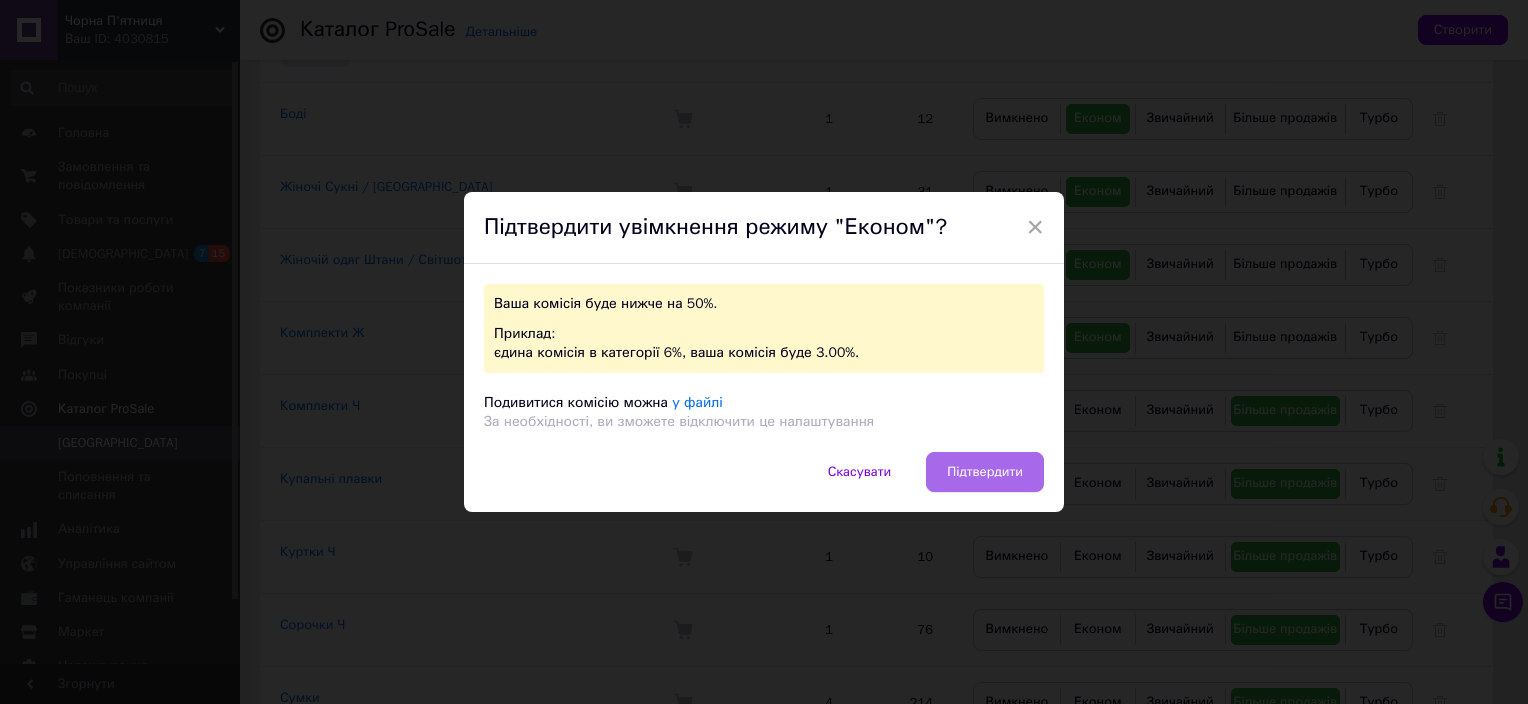 click on "Підтвердити" at bounding box center (985, 472) 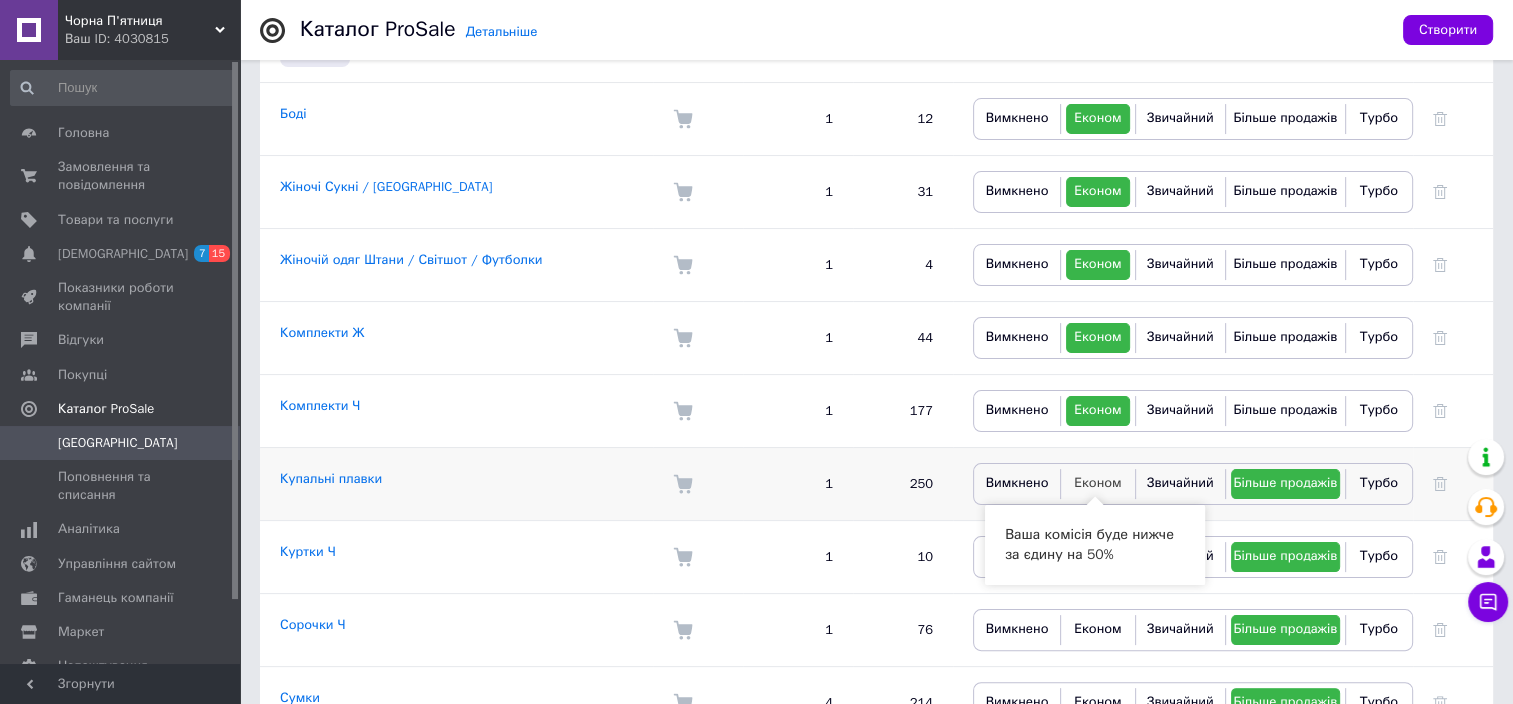click on "Економ" at bounding box center (1098, 482) 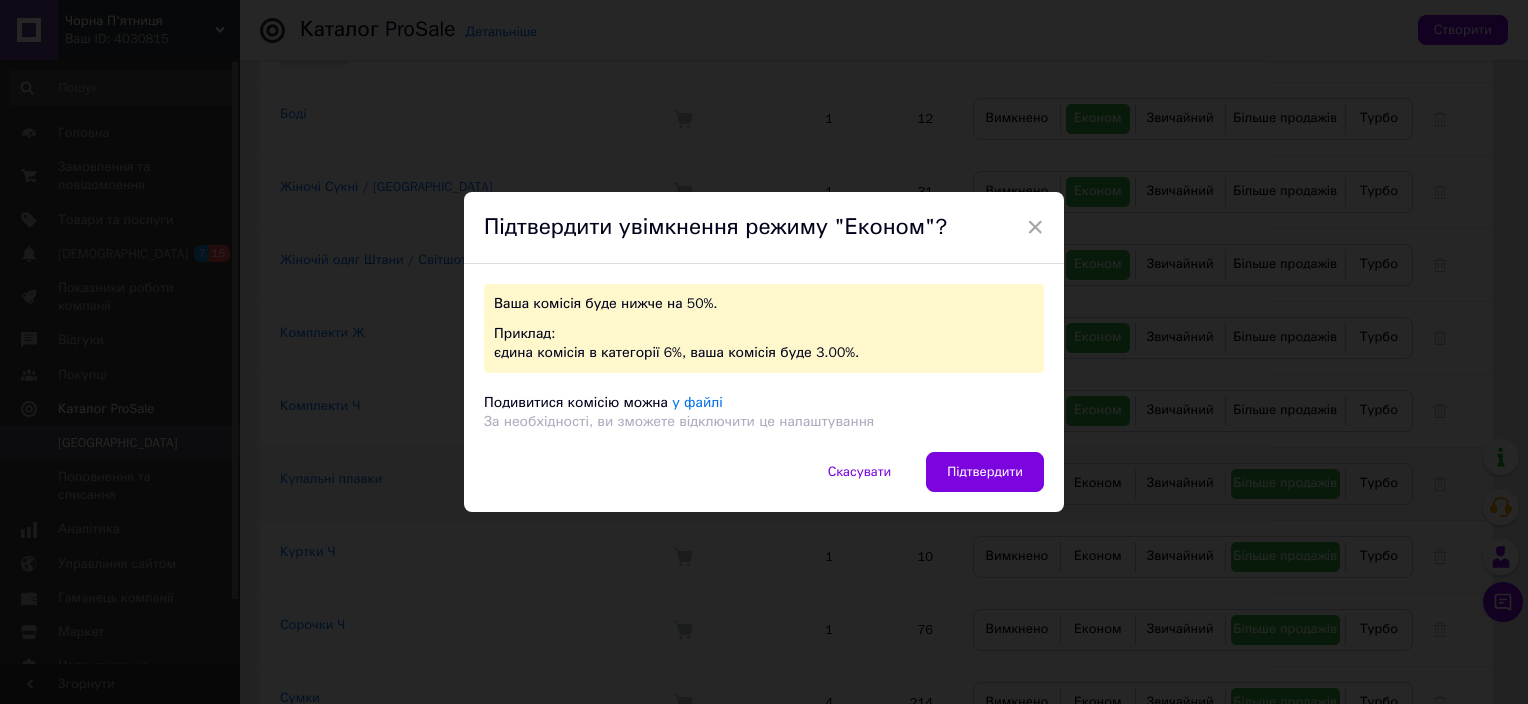 drag, startPoint x: 990, startPoint y: 468, endPoint x: 1039, endPoint y: 462, distance: 49.365982 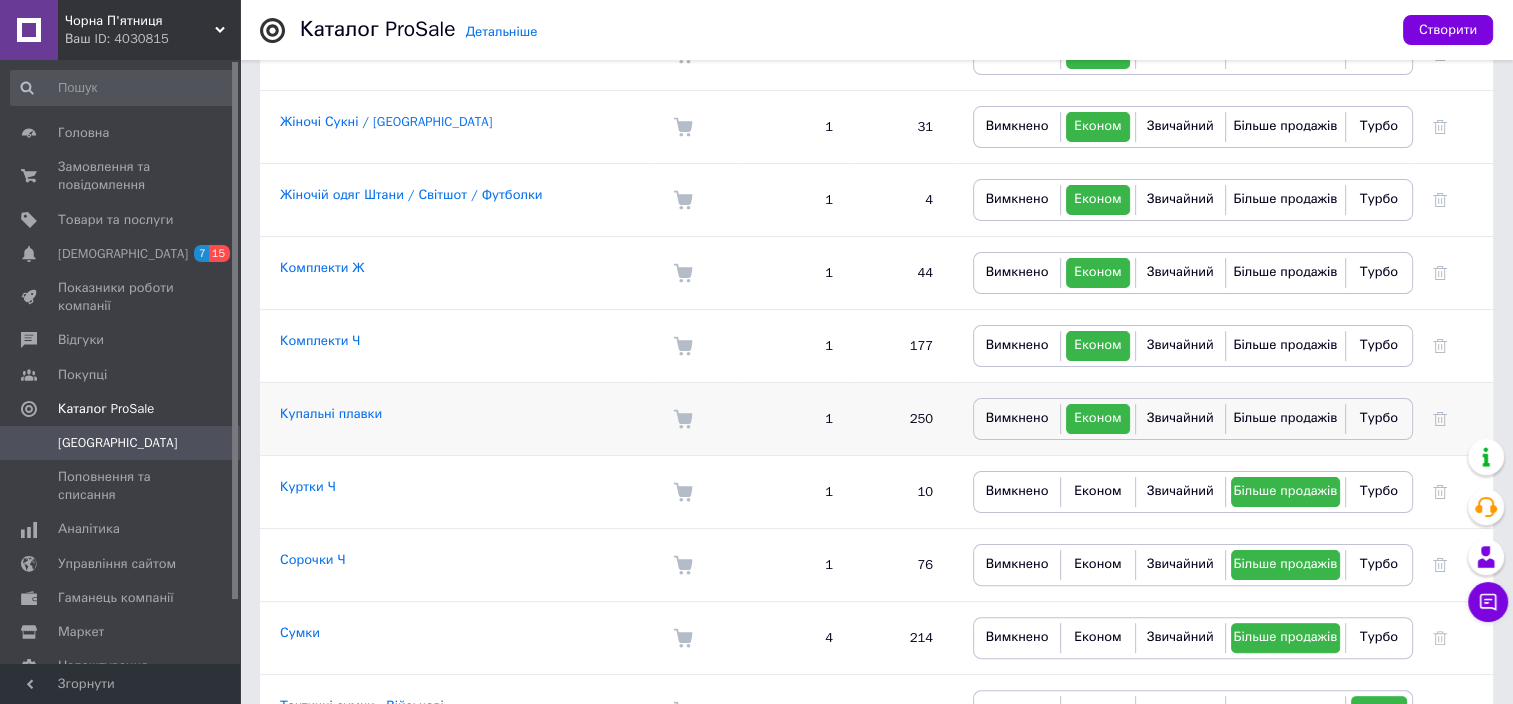 scroll, scrollTop: 400, scrollLeft: 0, axis: vertical 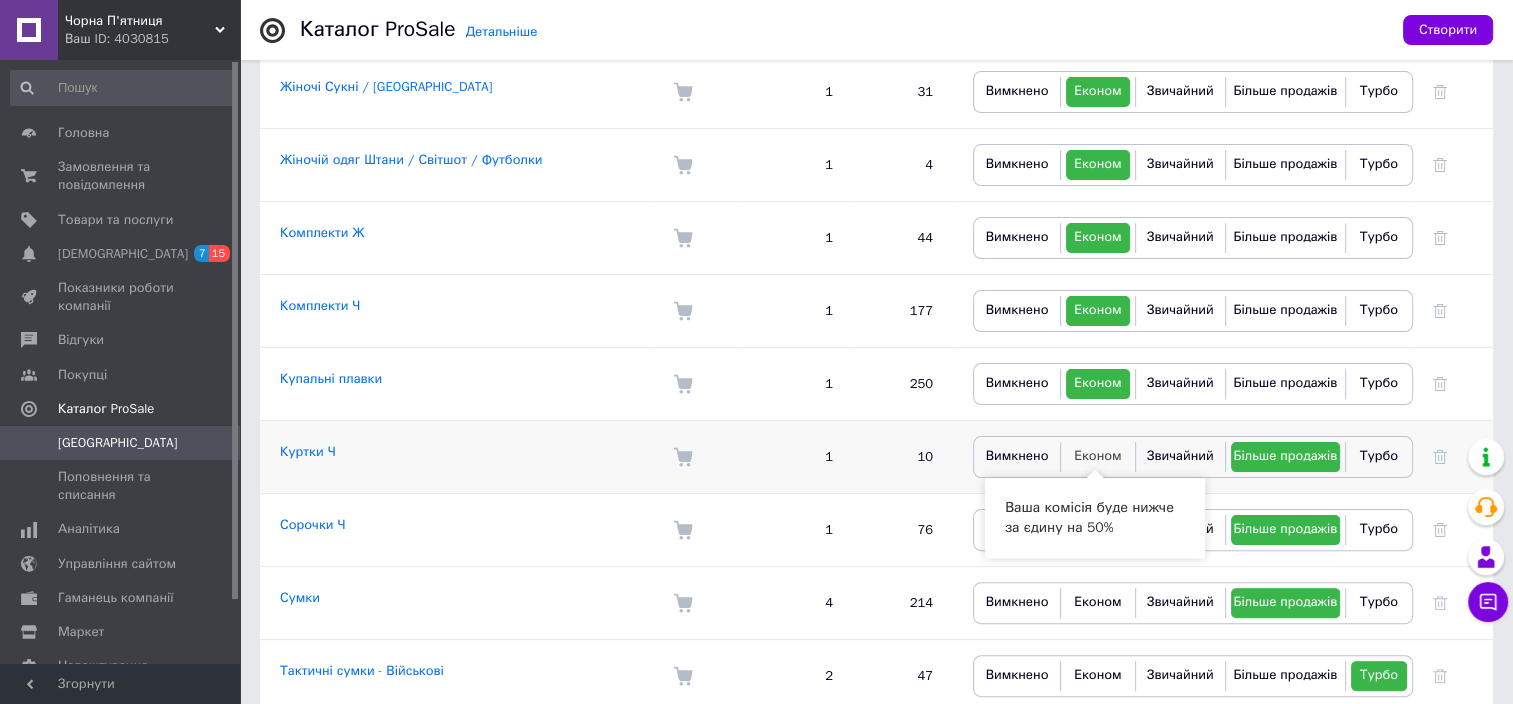click on "Економ" at bounding box center [1098, 455] 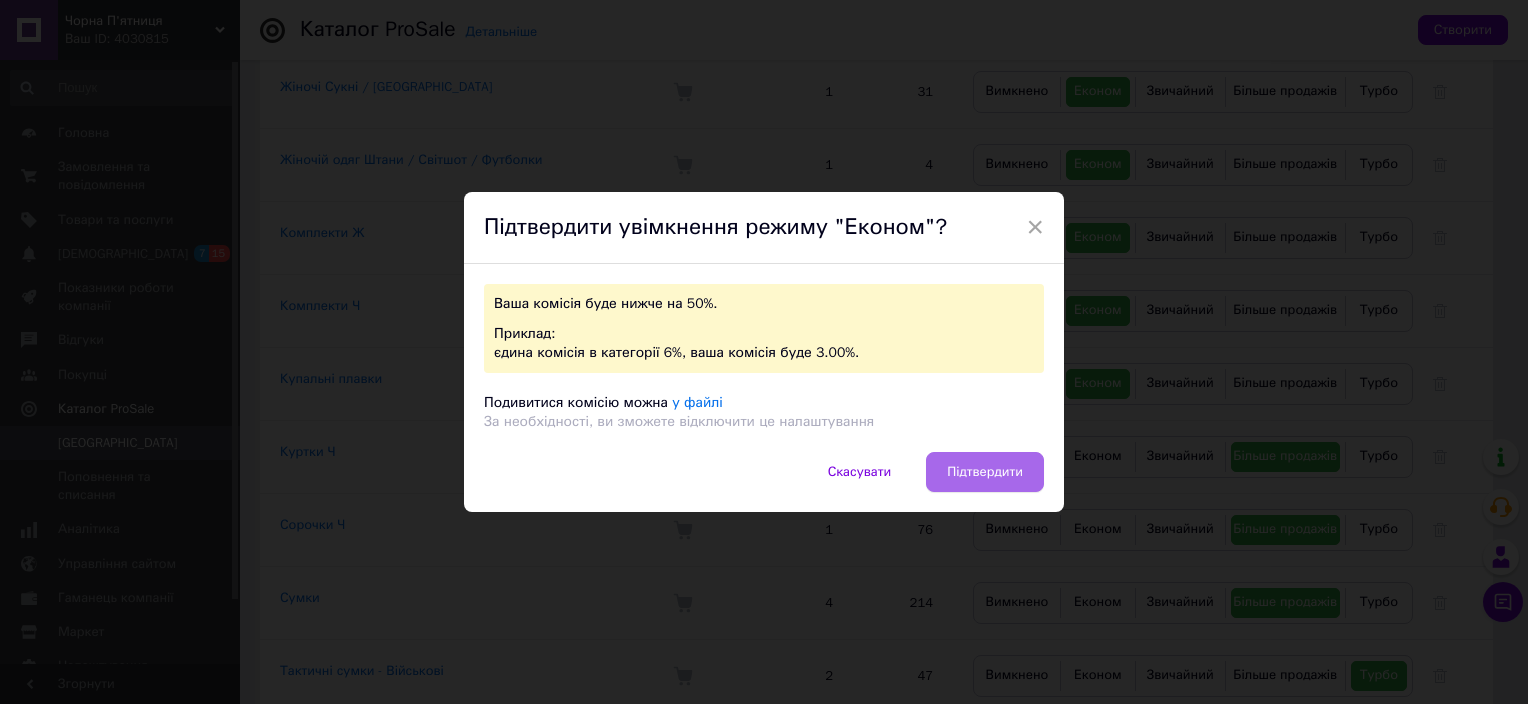 click on "Підтвердити" at bounding box center [985, 472] 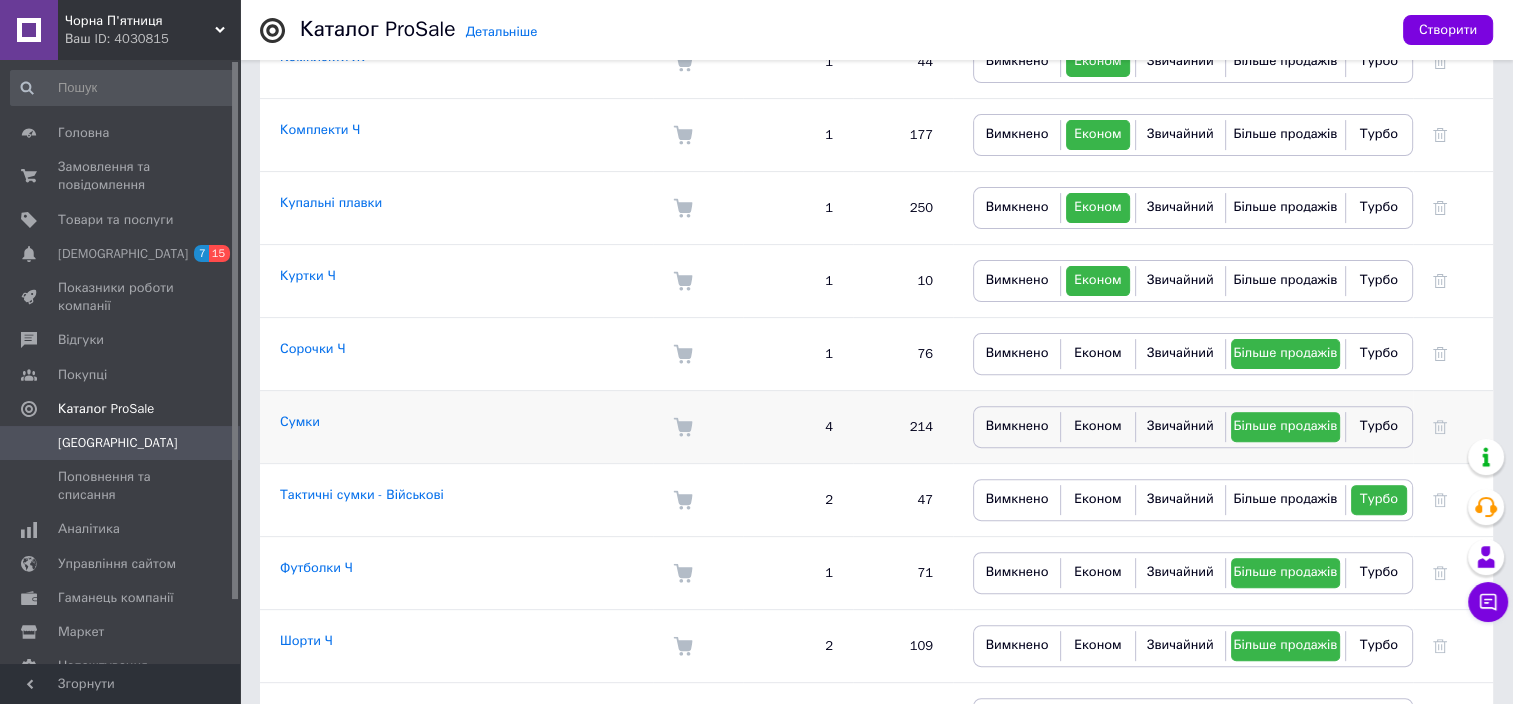 scroll, scrollTop: 600, scrollLeft: 0, axis: vertical 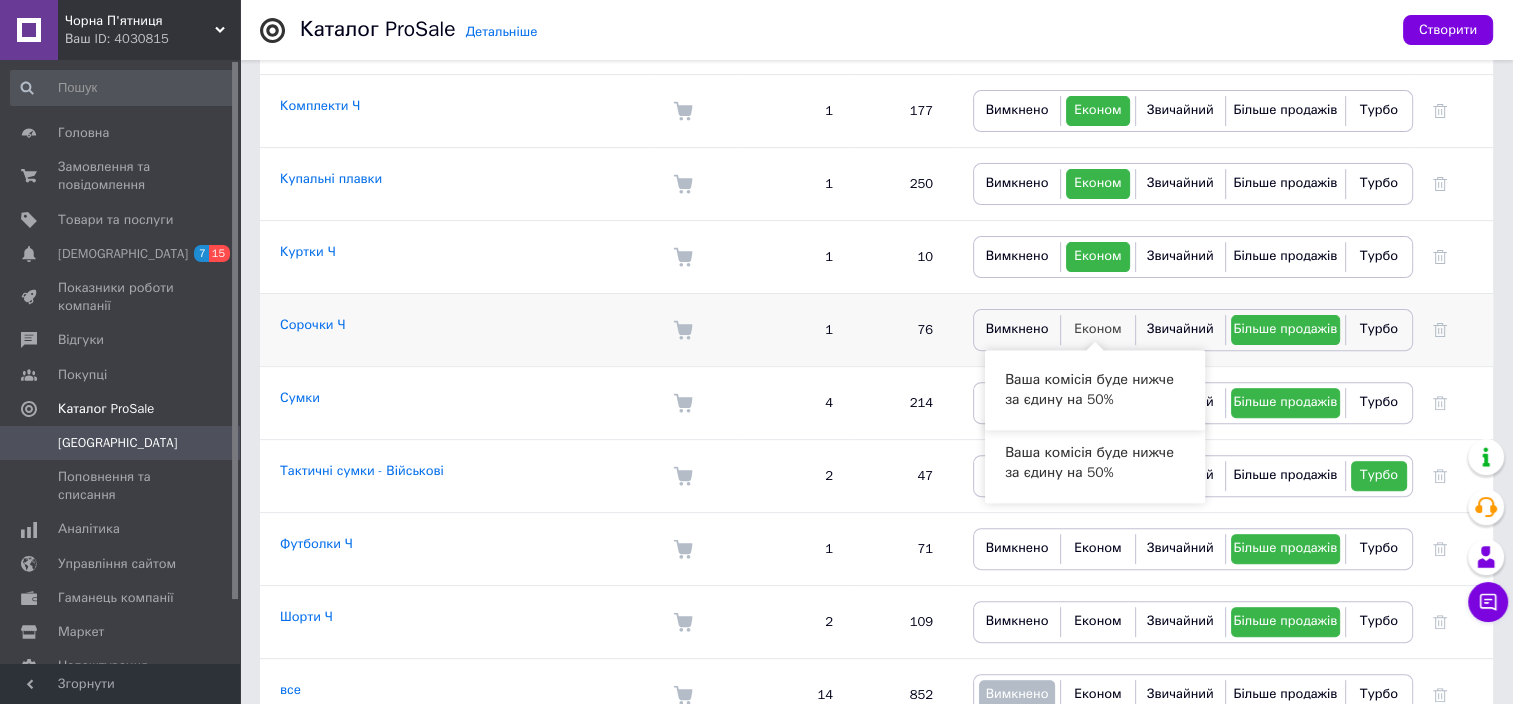 click on "Економ" at bounding box center [1098, 328] 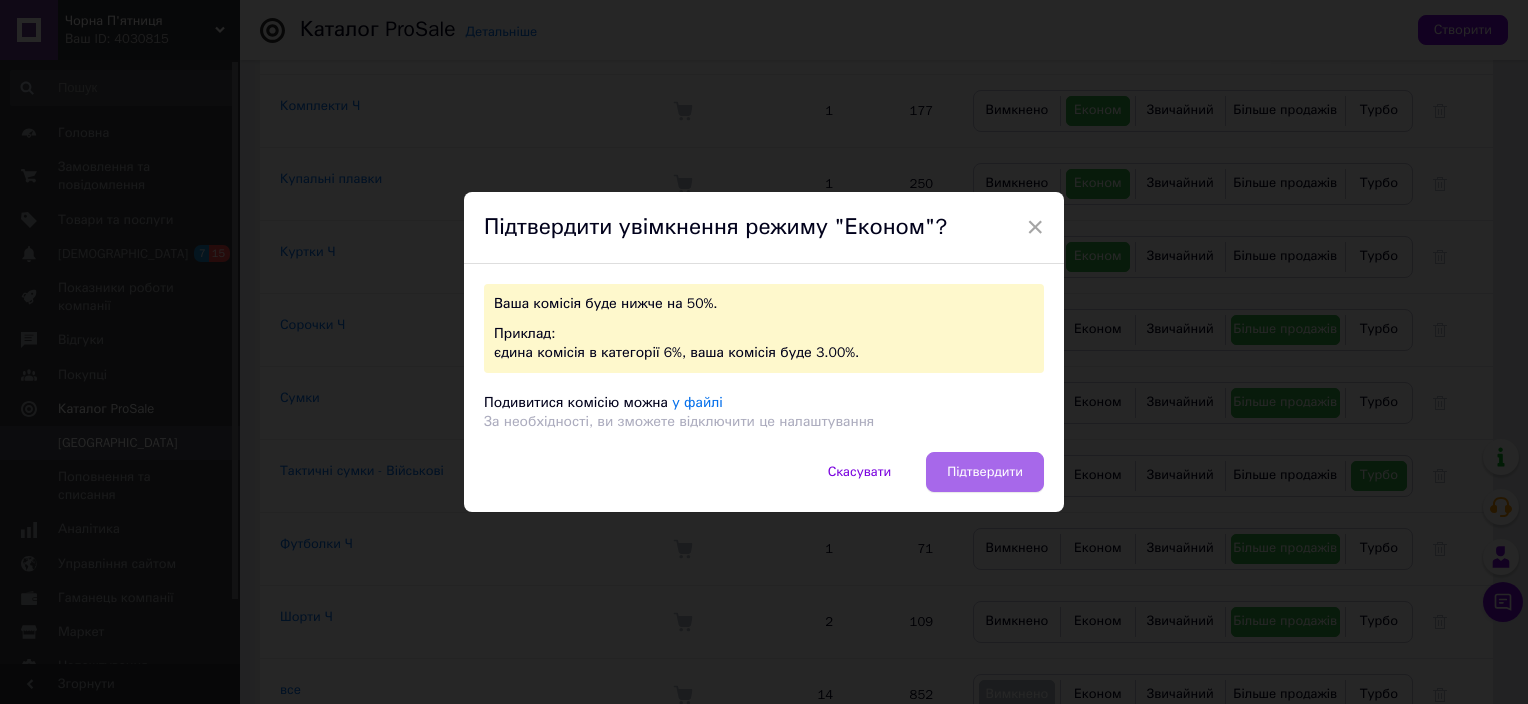 click on "Підтвердити" at bounding box center [985, 472] 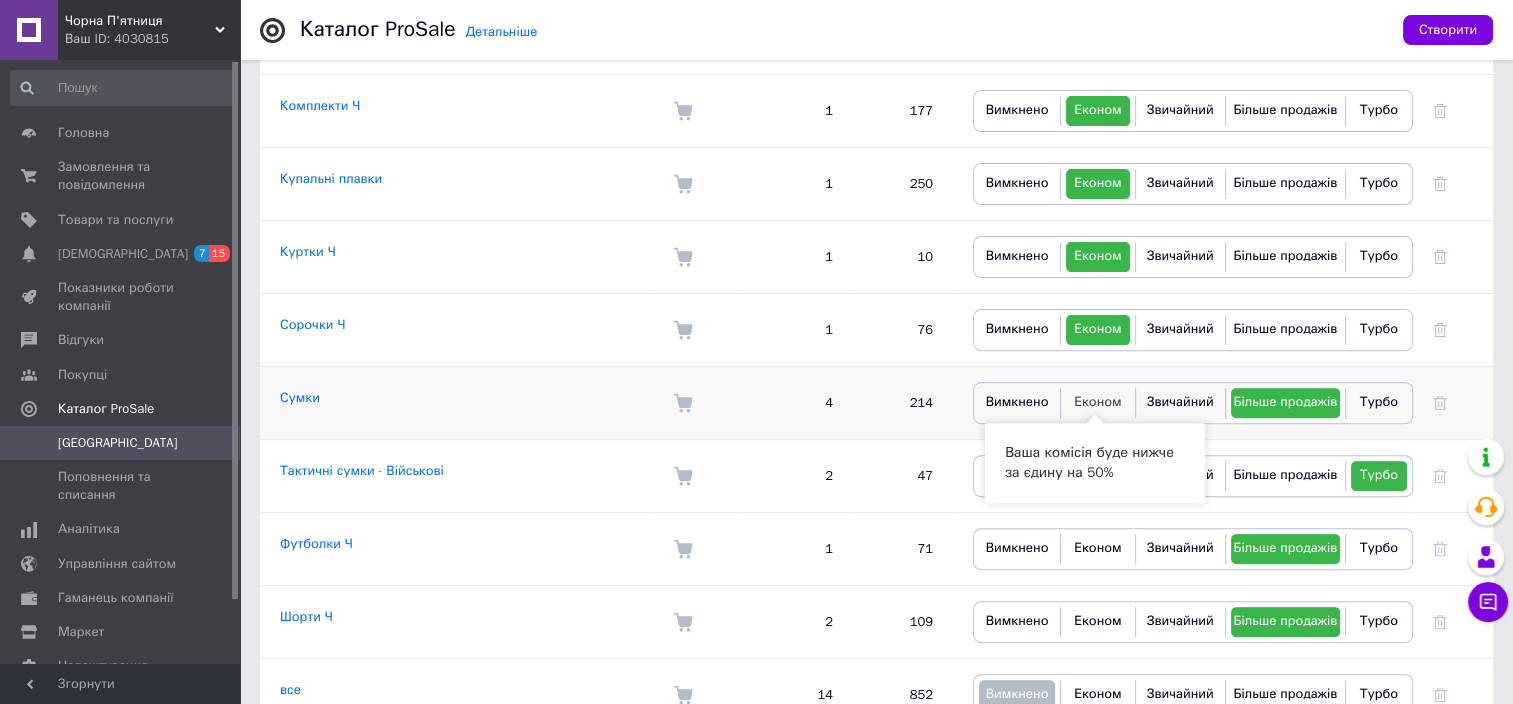 click on "Економ" at bounding box center (1098, 401) 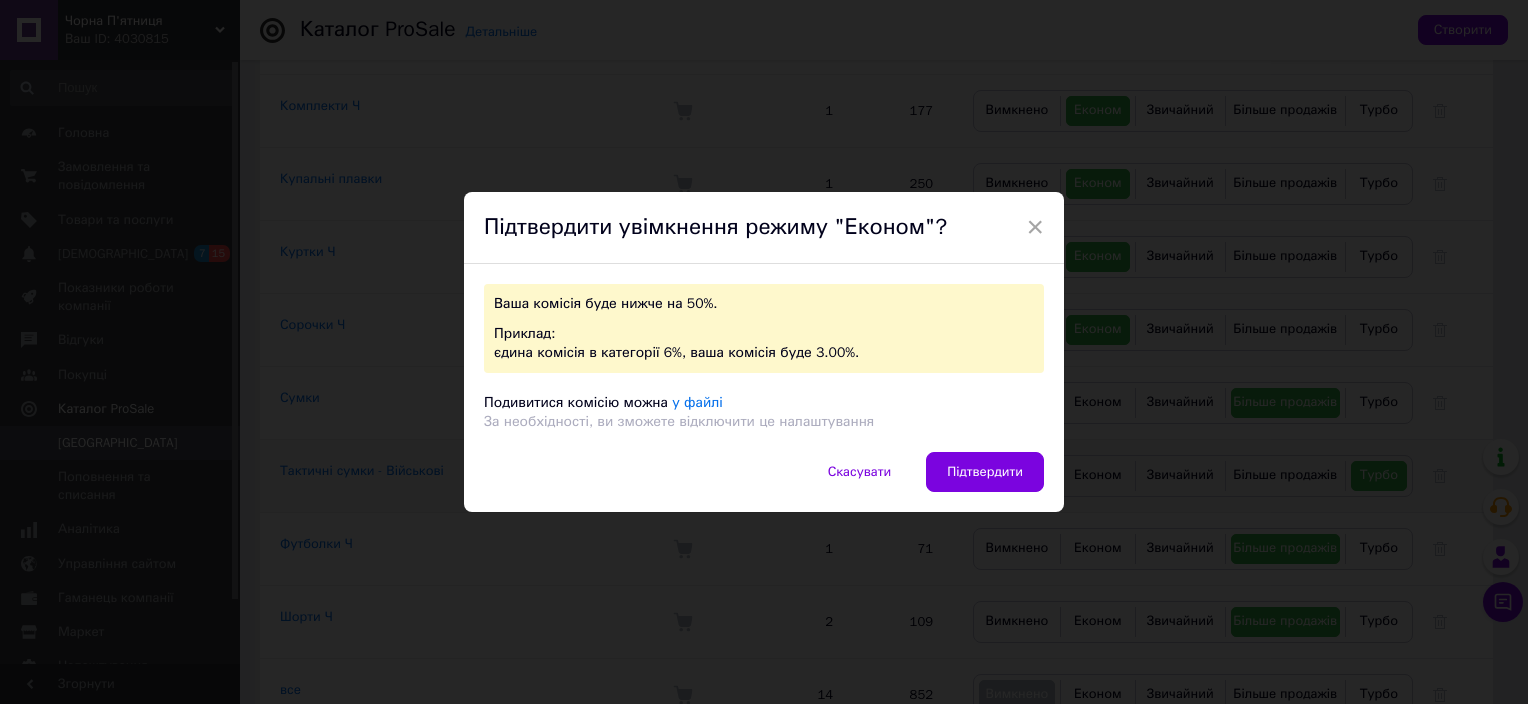 drag, startPoint x: 1004, startPoint y: 476, endPoint x: 1034, endPoint y: 475, distance: 30.016663 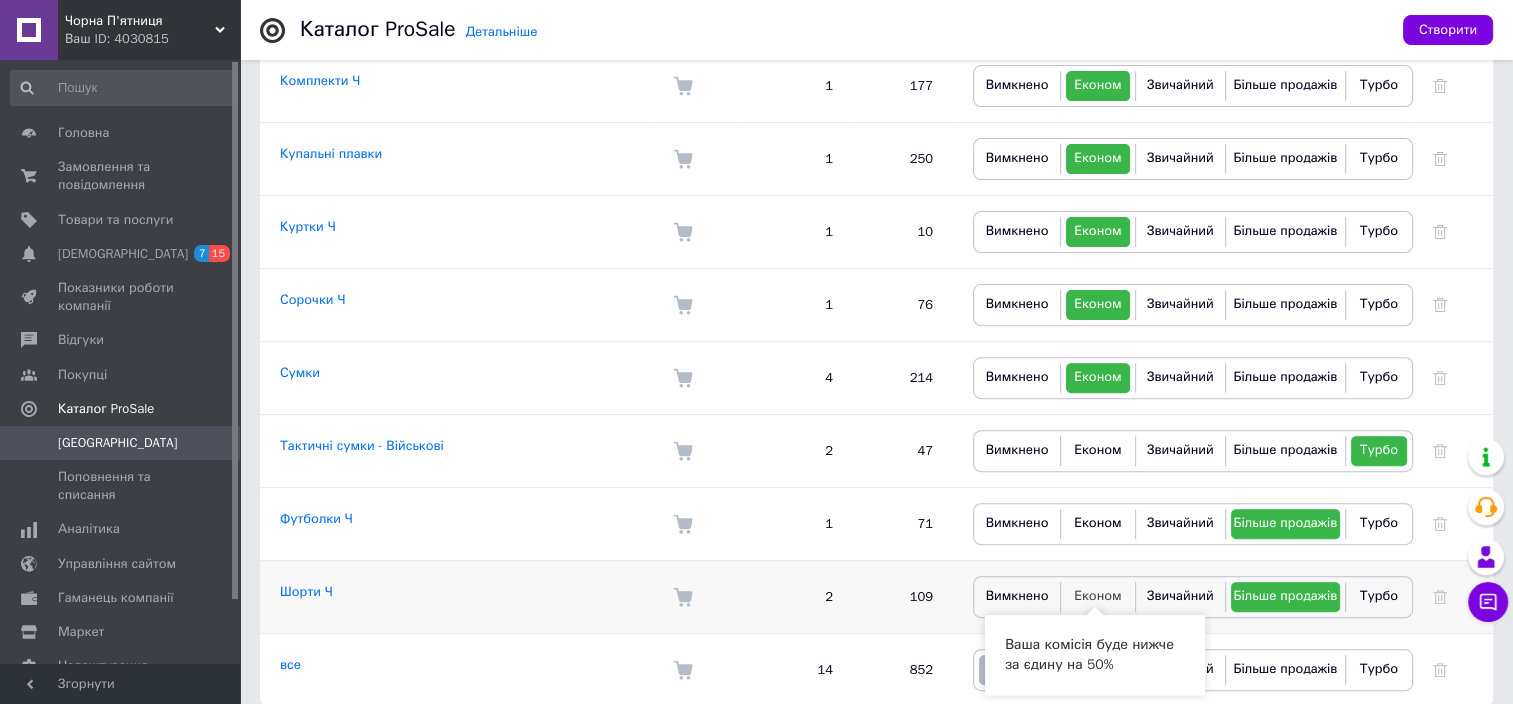 scroll, scrollTop: 637, scrollLeft: 0, axis: vertical 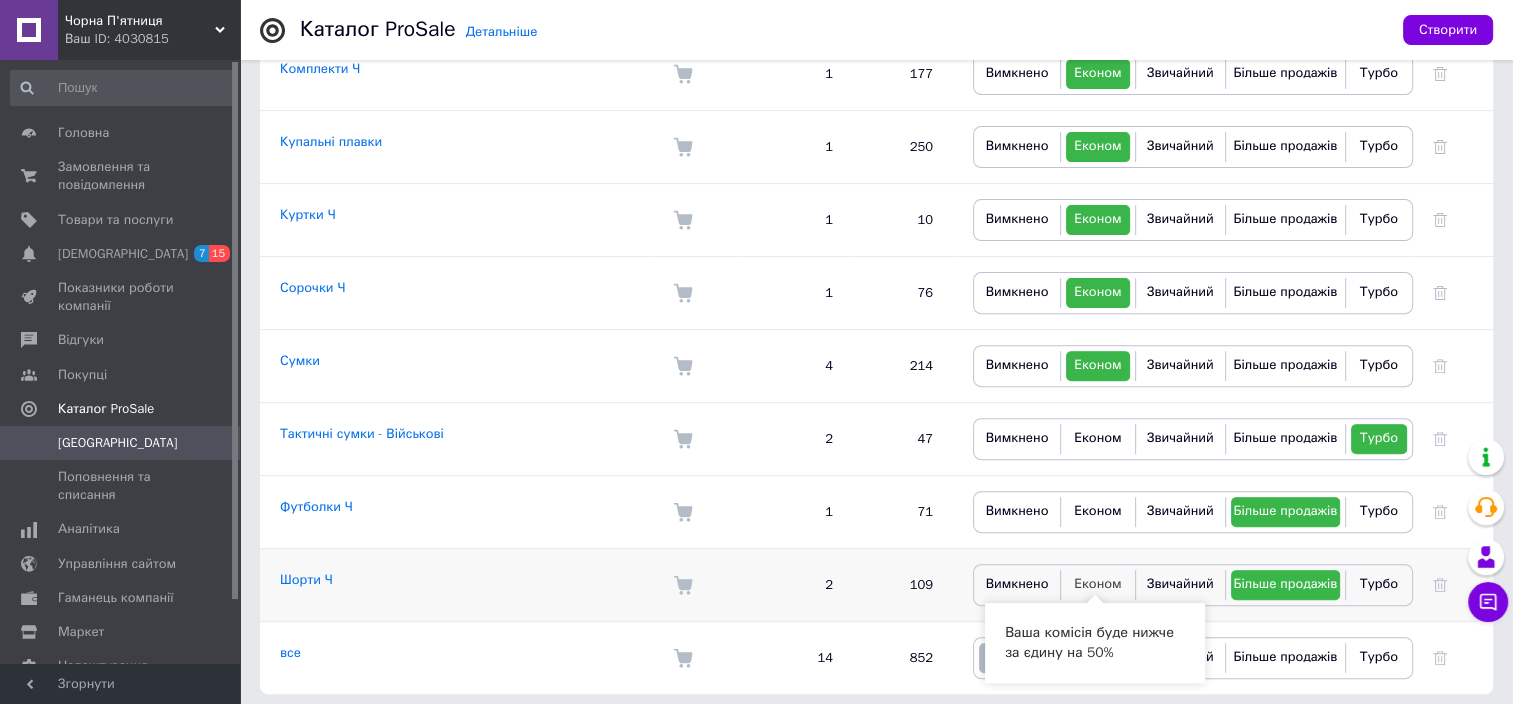 click on "Економ" at bounding box center (1098, 583) 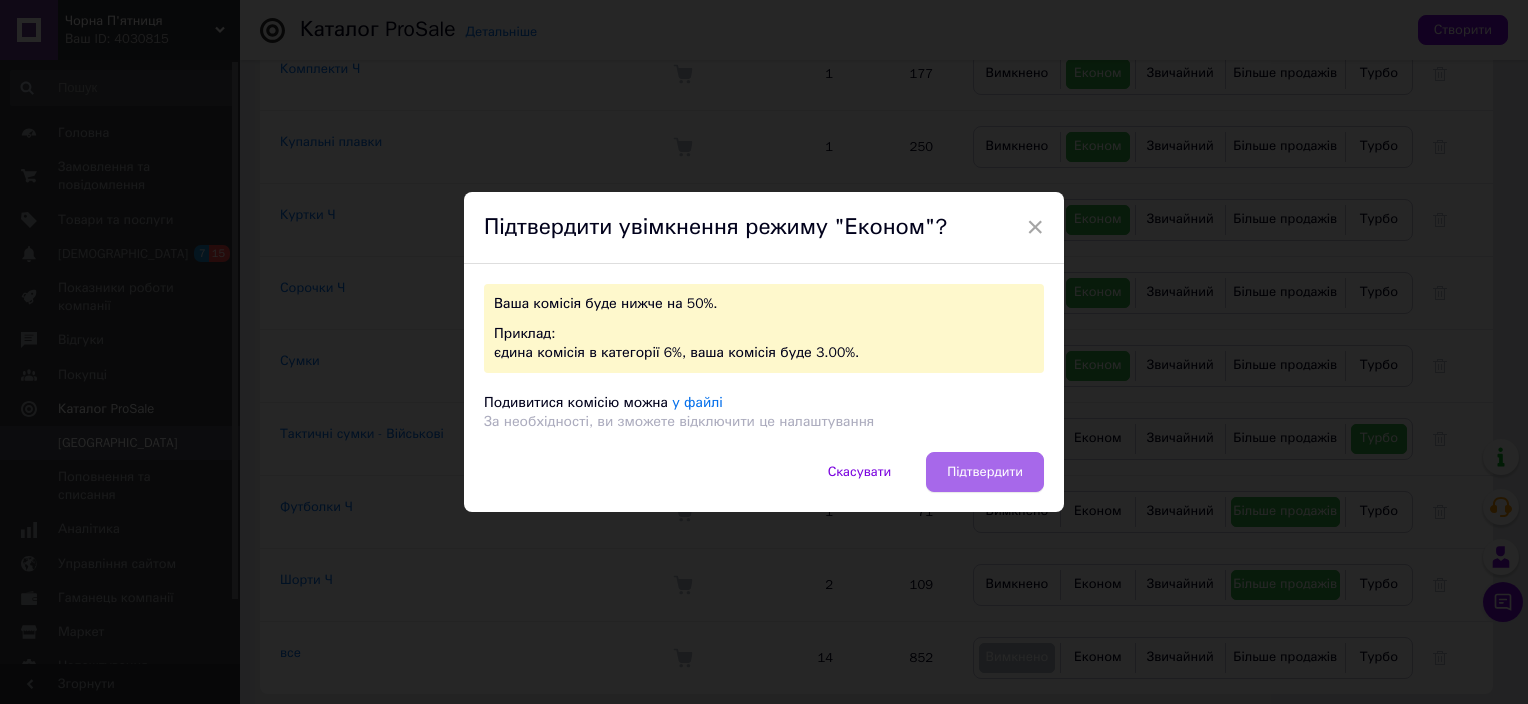 click on "Підтвердити" at bounding box center [985, 472] 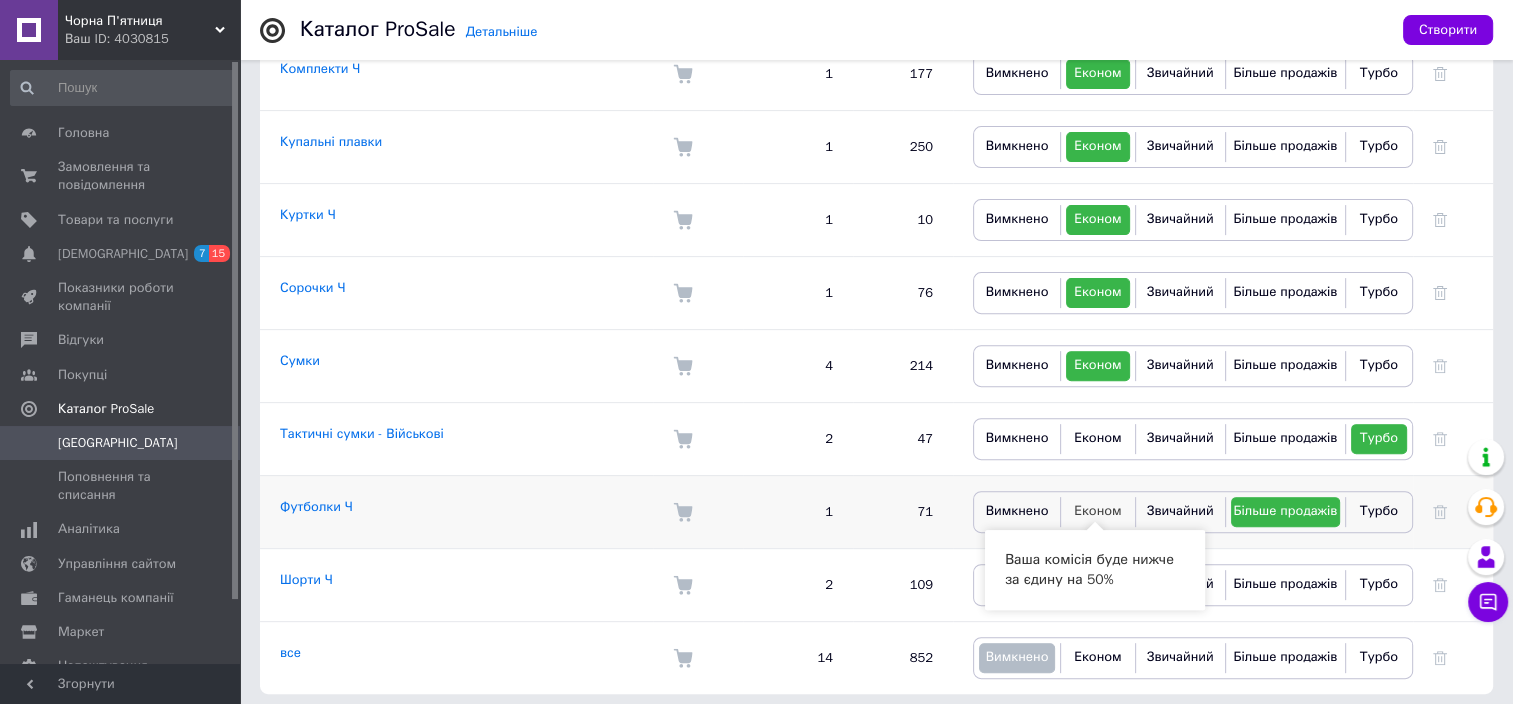 click on "Економ" at bounding box center (1098, 510) 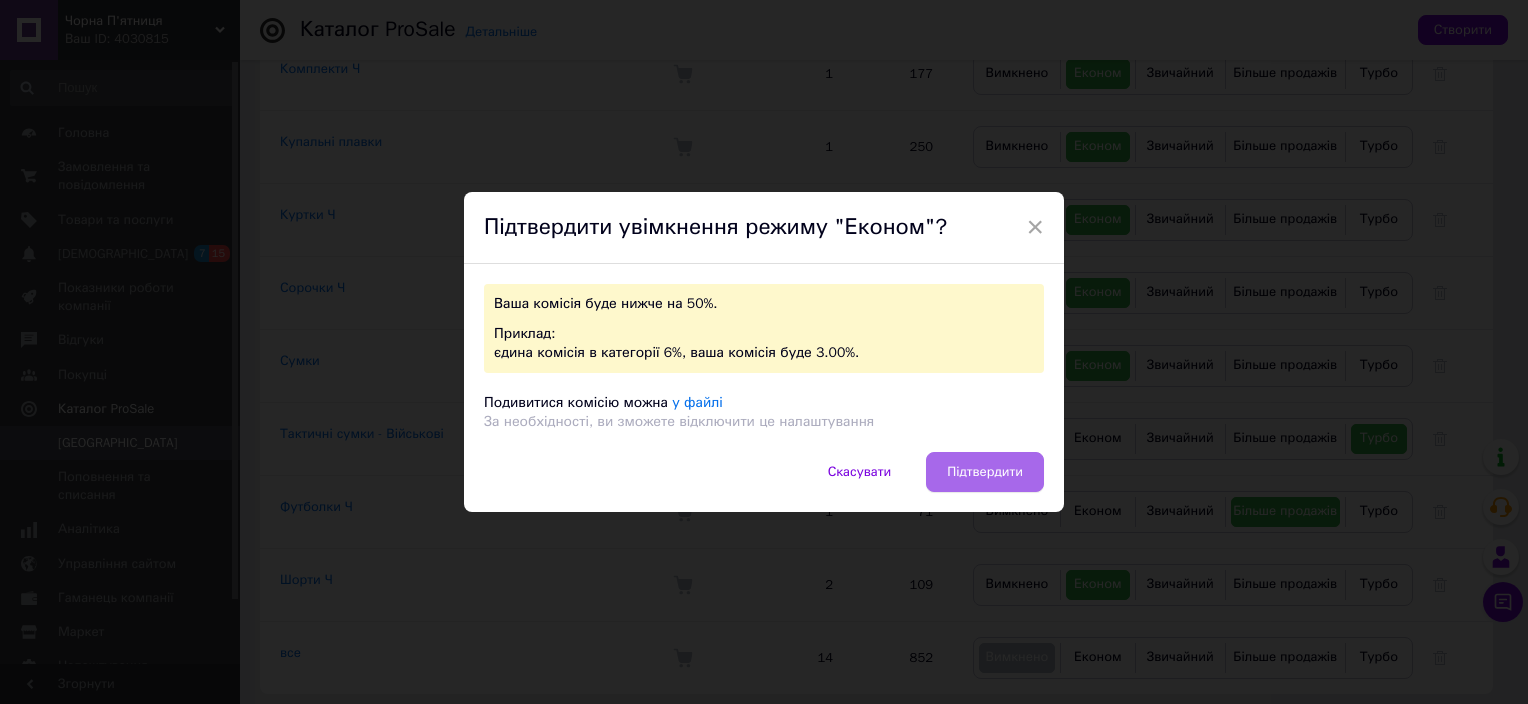 click on "Підтвердити" at bounding box center [985, 472] 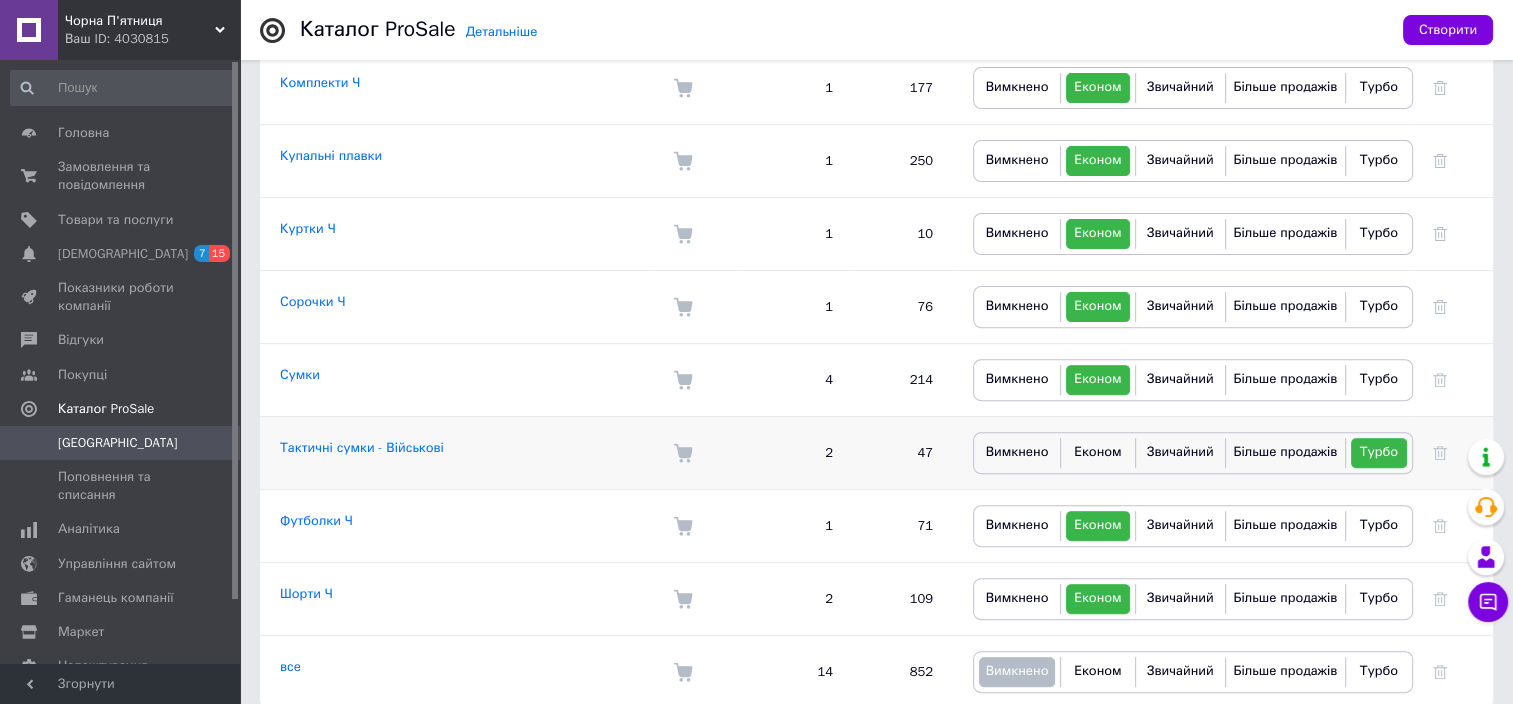 scroll, scrollTop: 637, scrollLeft: 0, axis: vertical 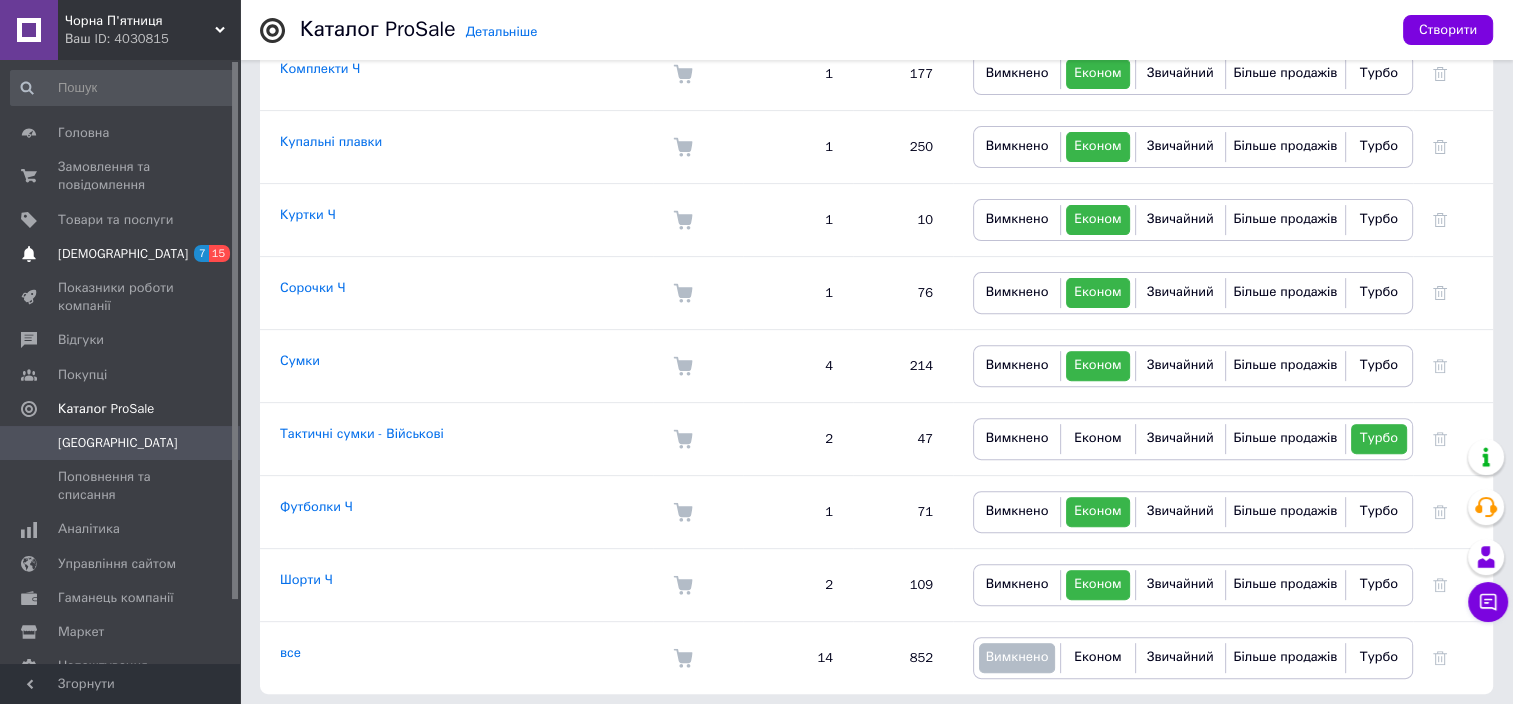 click on "[DEMOGRAPHIC_DATA]" at bounding box center (123, 254) 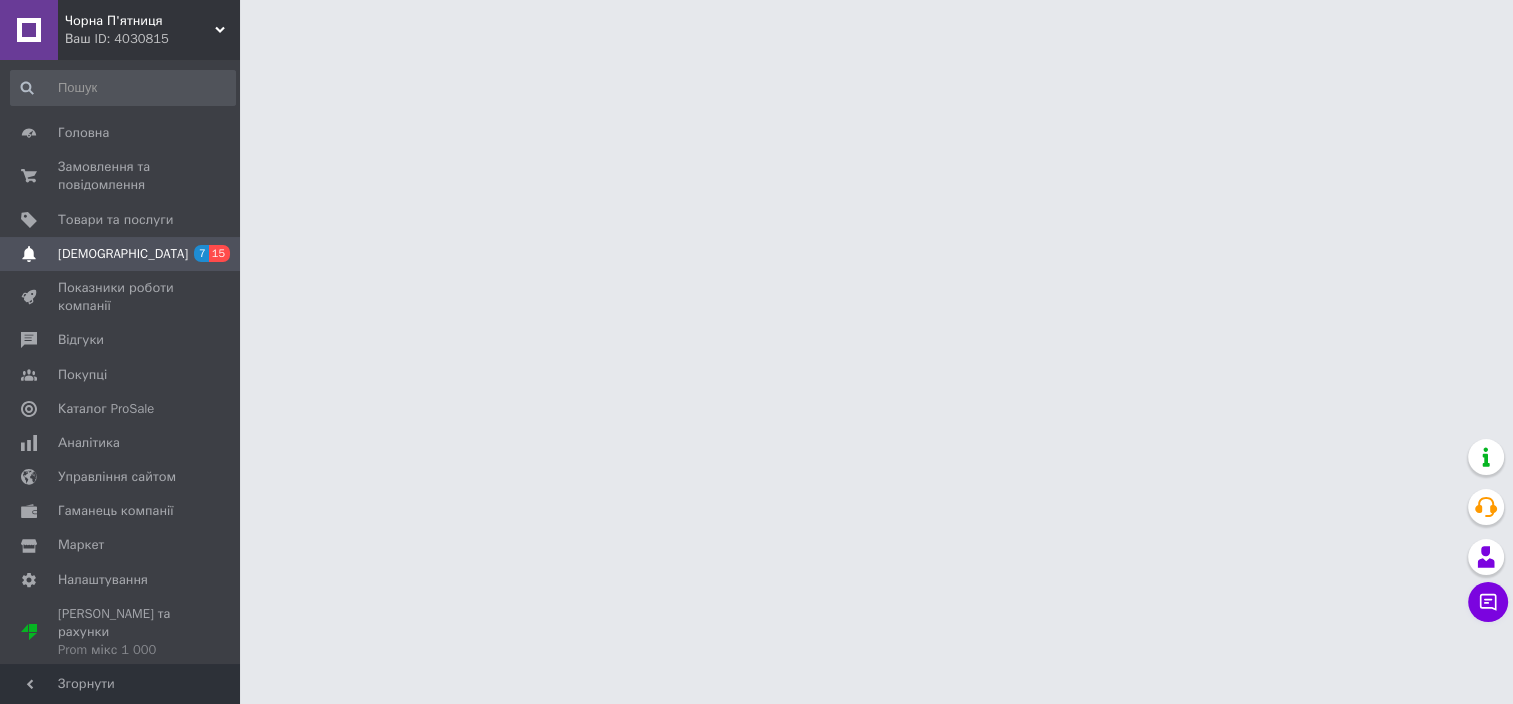scroll, scrollTop: 0, scrollLeft: 0, axis: both 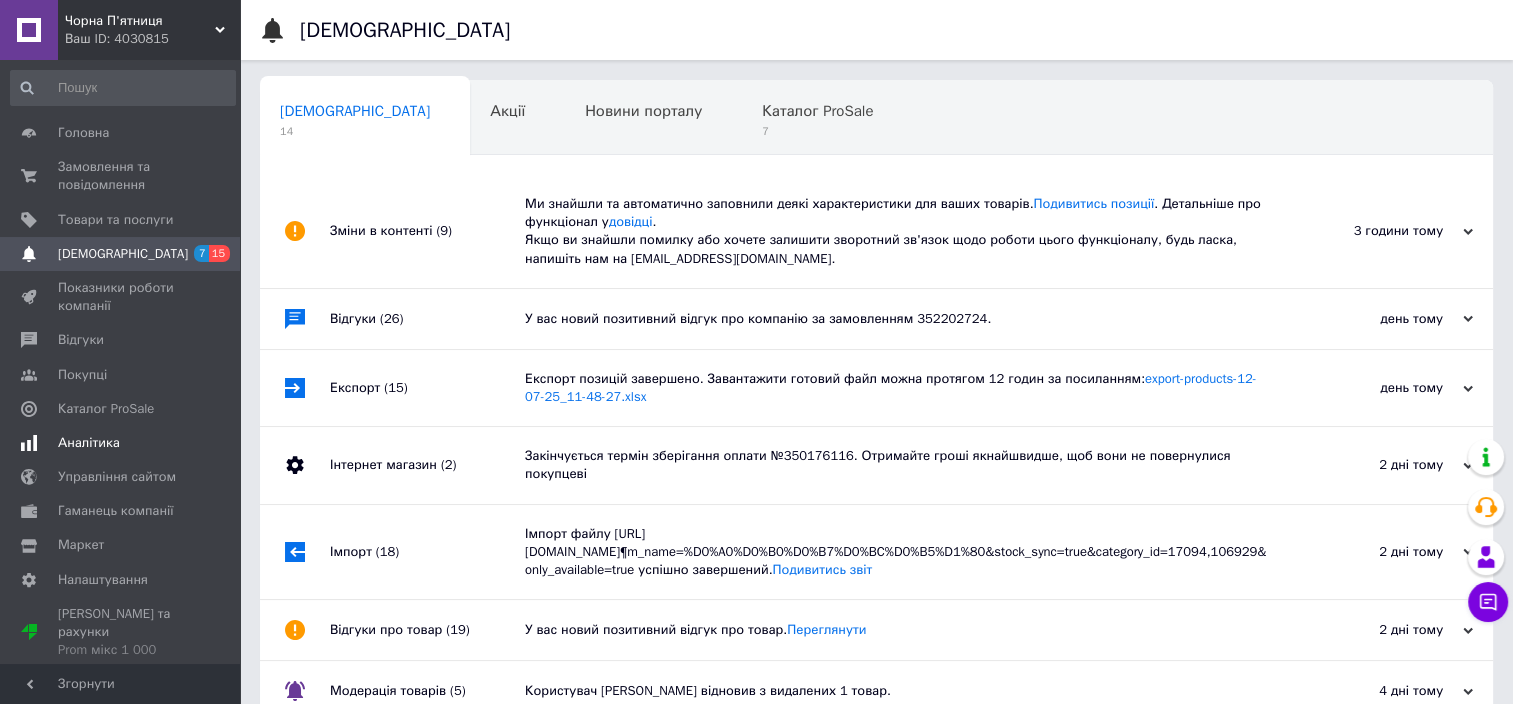 click on "Аналітика" at bounding box center [121, 443] 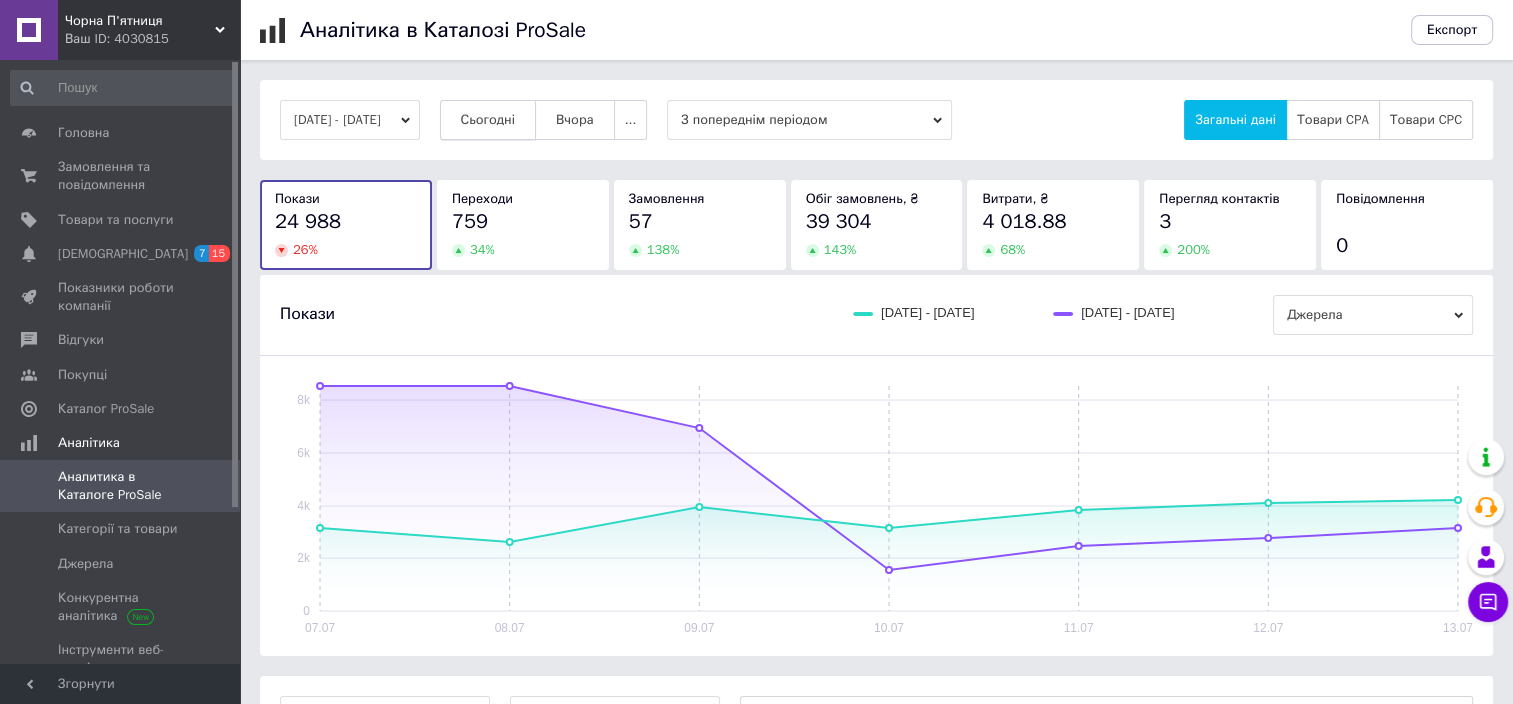 click on "Сьогодні" at bounding box center (488, 120) 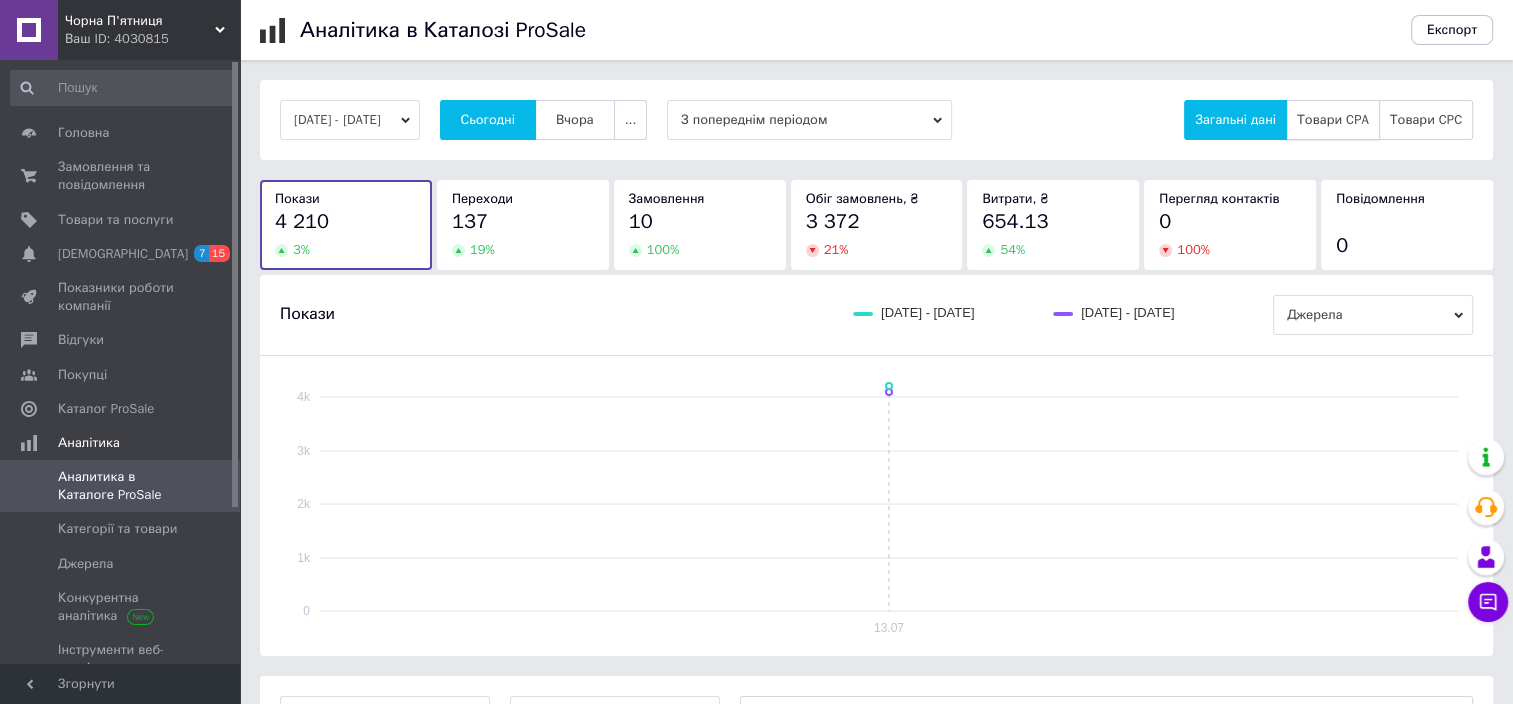 click on "Товари CPA" at bounding box center [1333, 120] 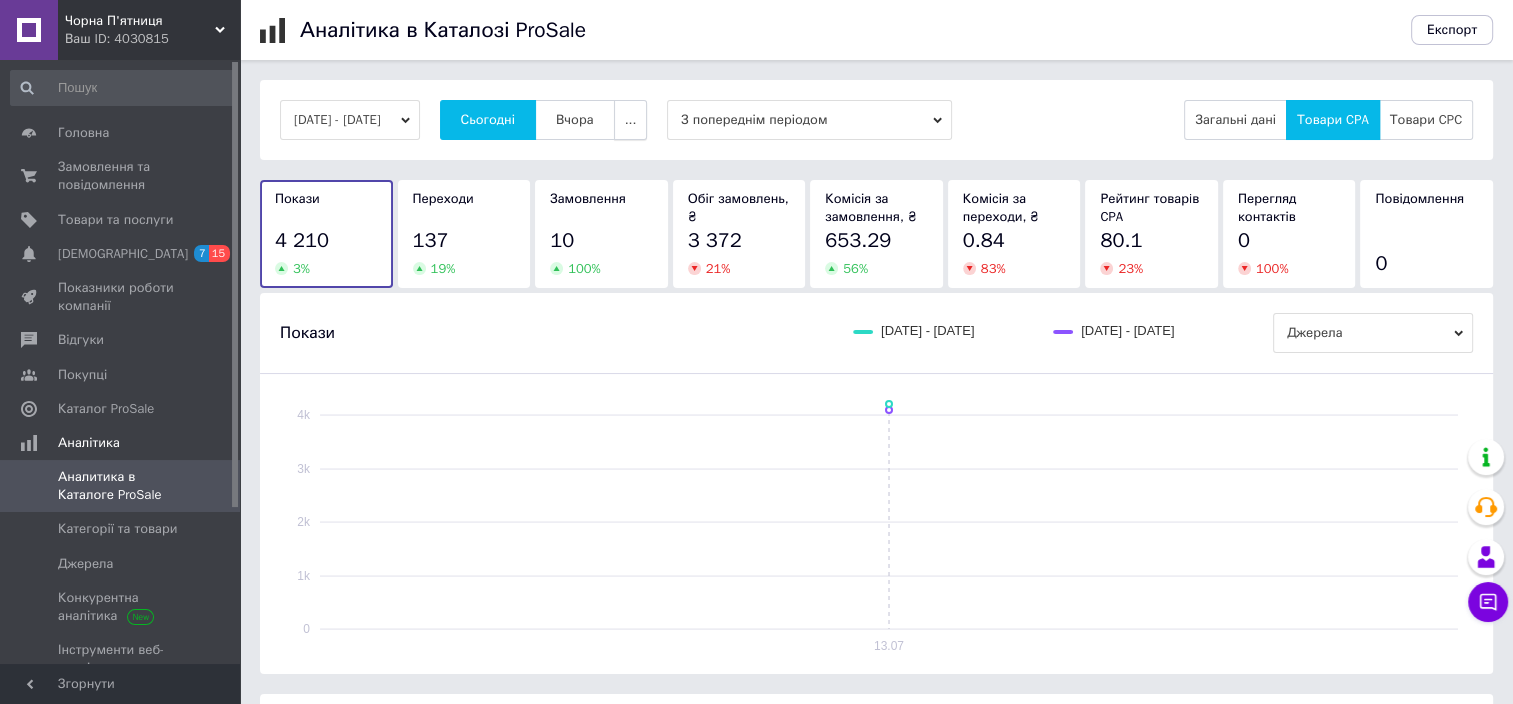 click on "..." at bounding box center (631, 120) 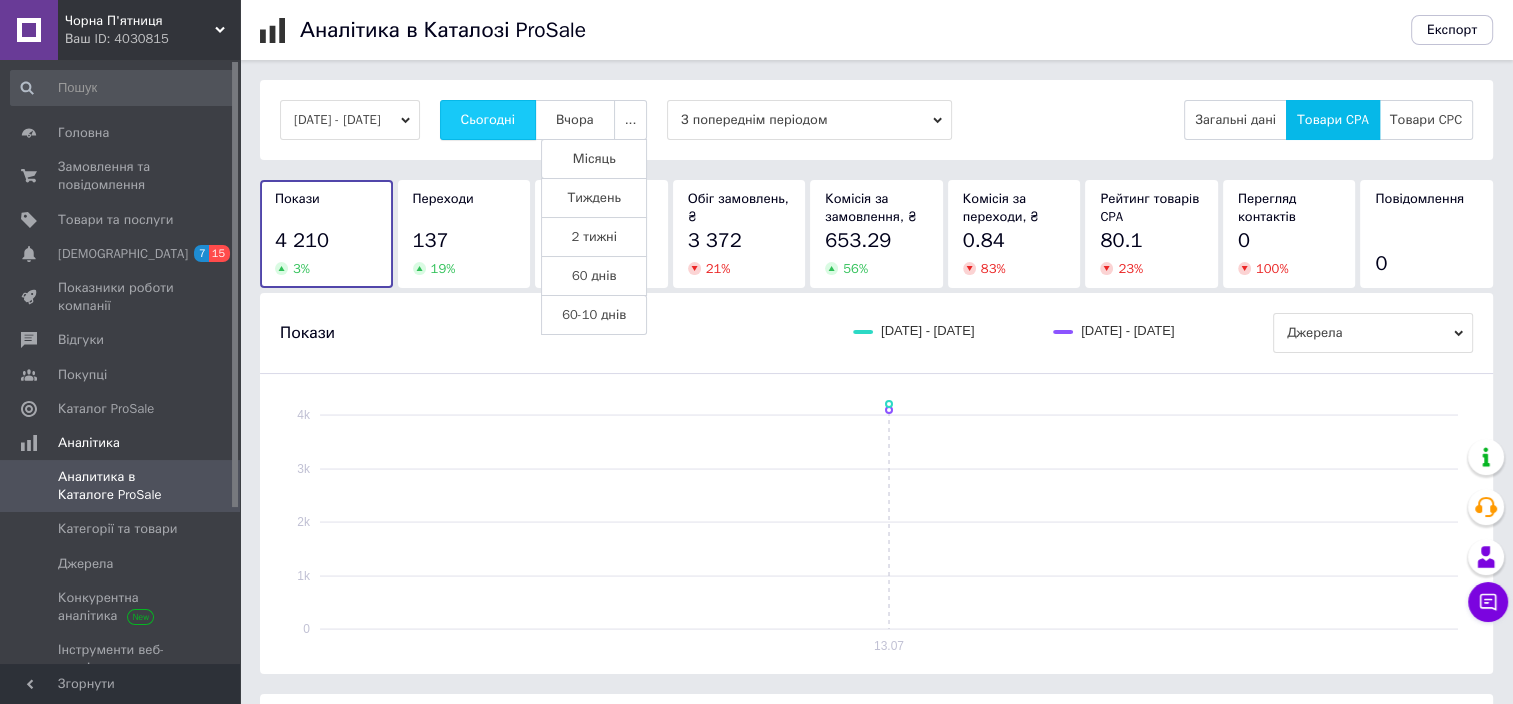 click on "Сьогодні" at bounding box center [488, 120] 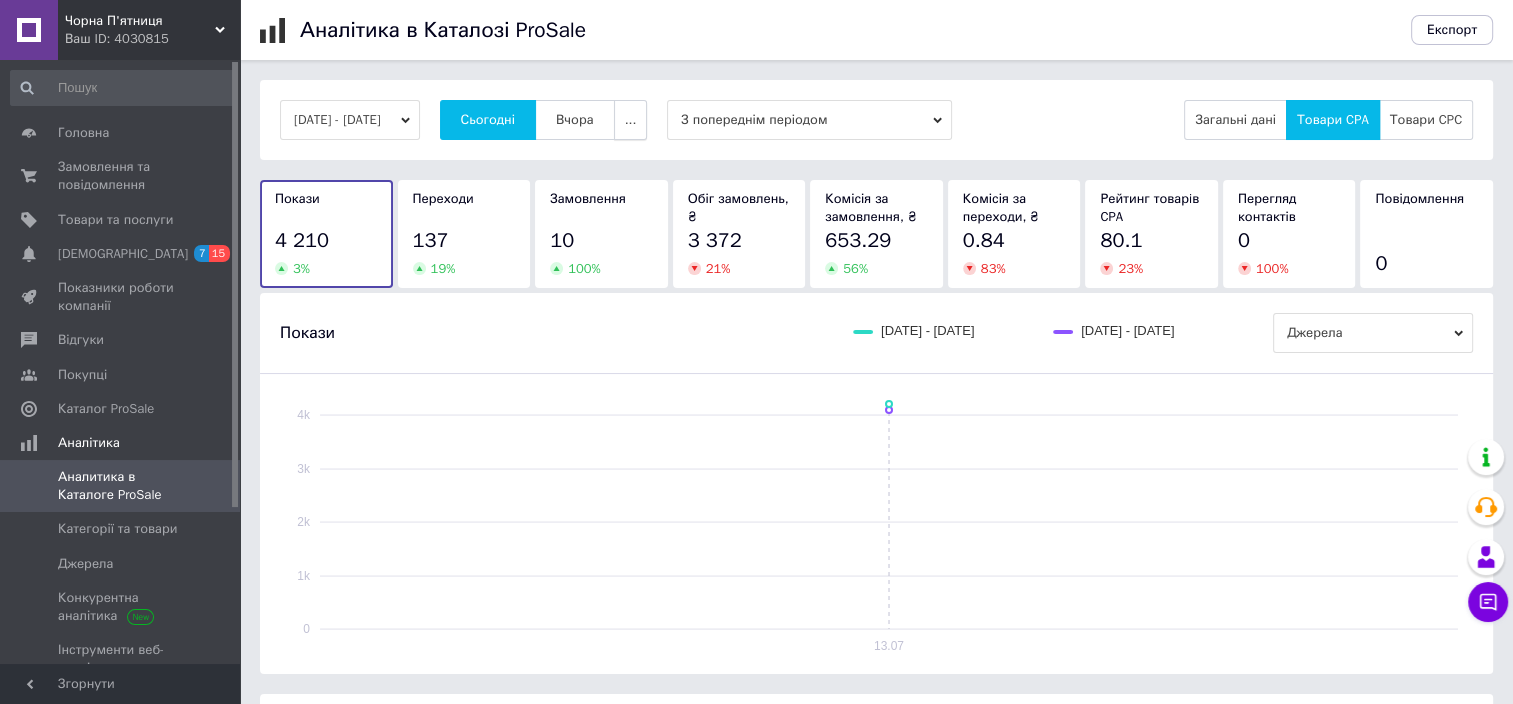 click on "..." at bounding box center (631, 120) 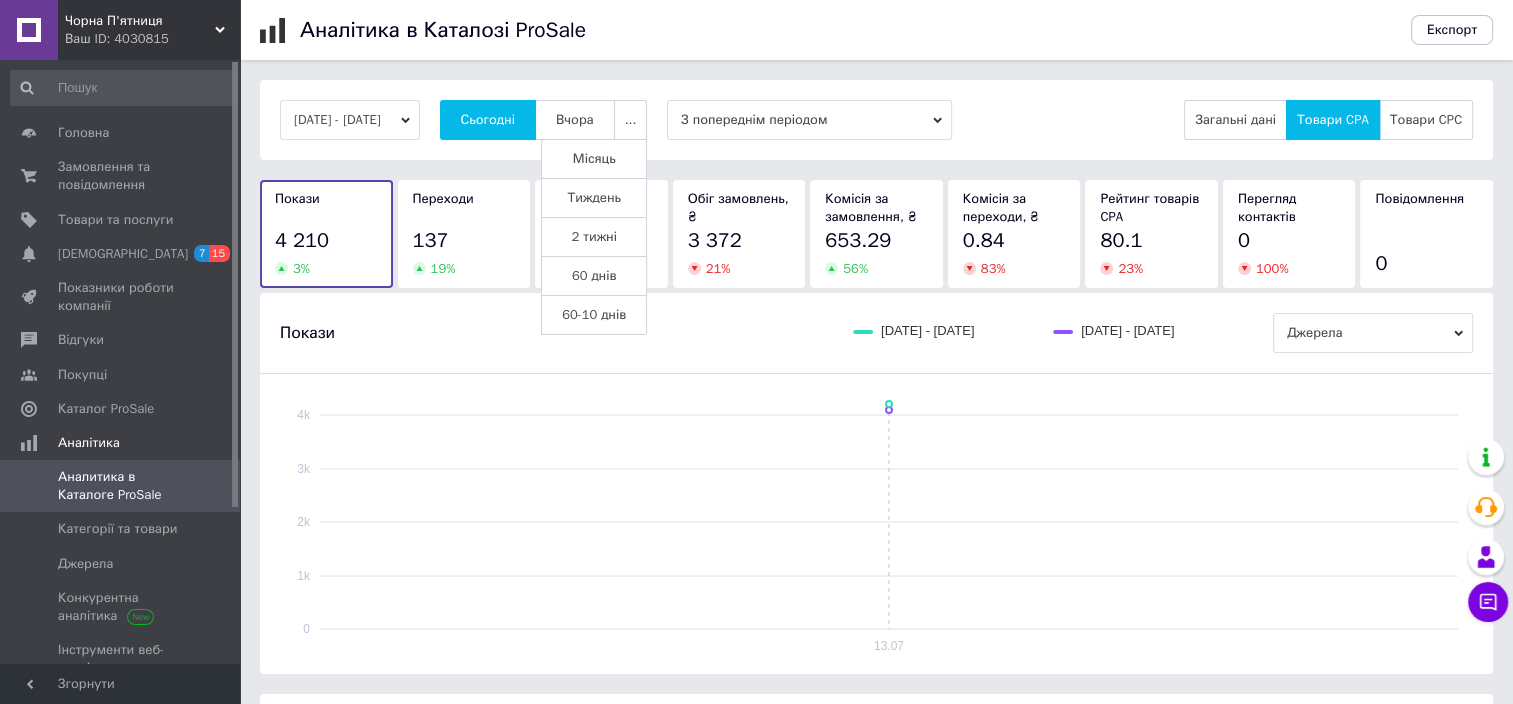 click on "60 днів" at bounding box center [594, 276] 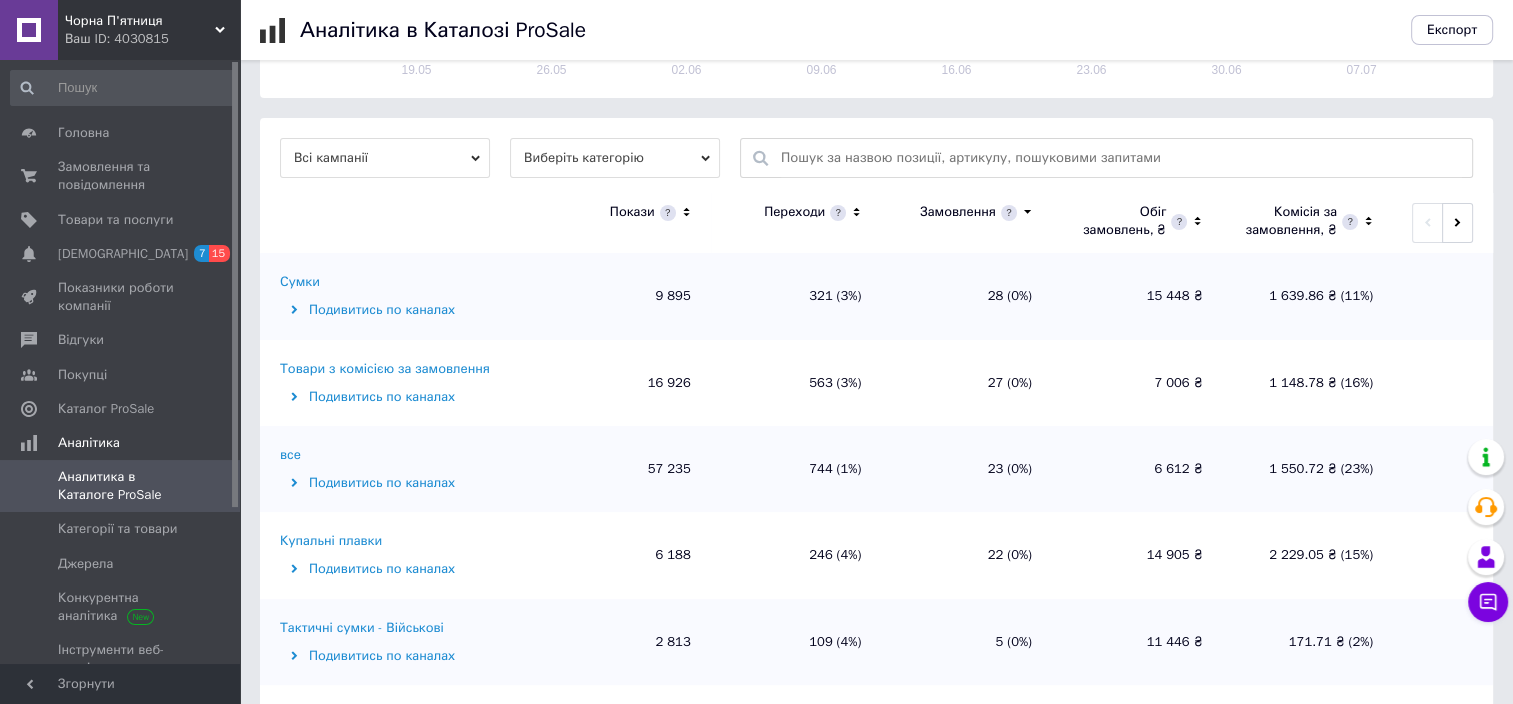 scroll, scrollTop: 600, scrollLeft: 0, axis: vertical 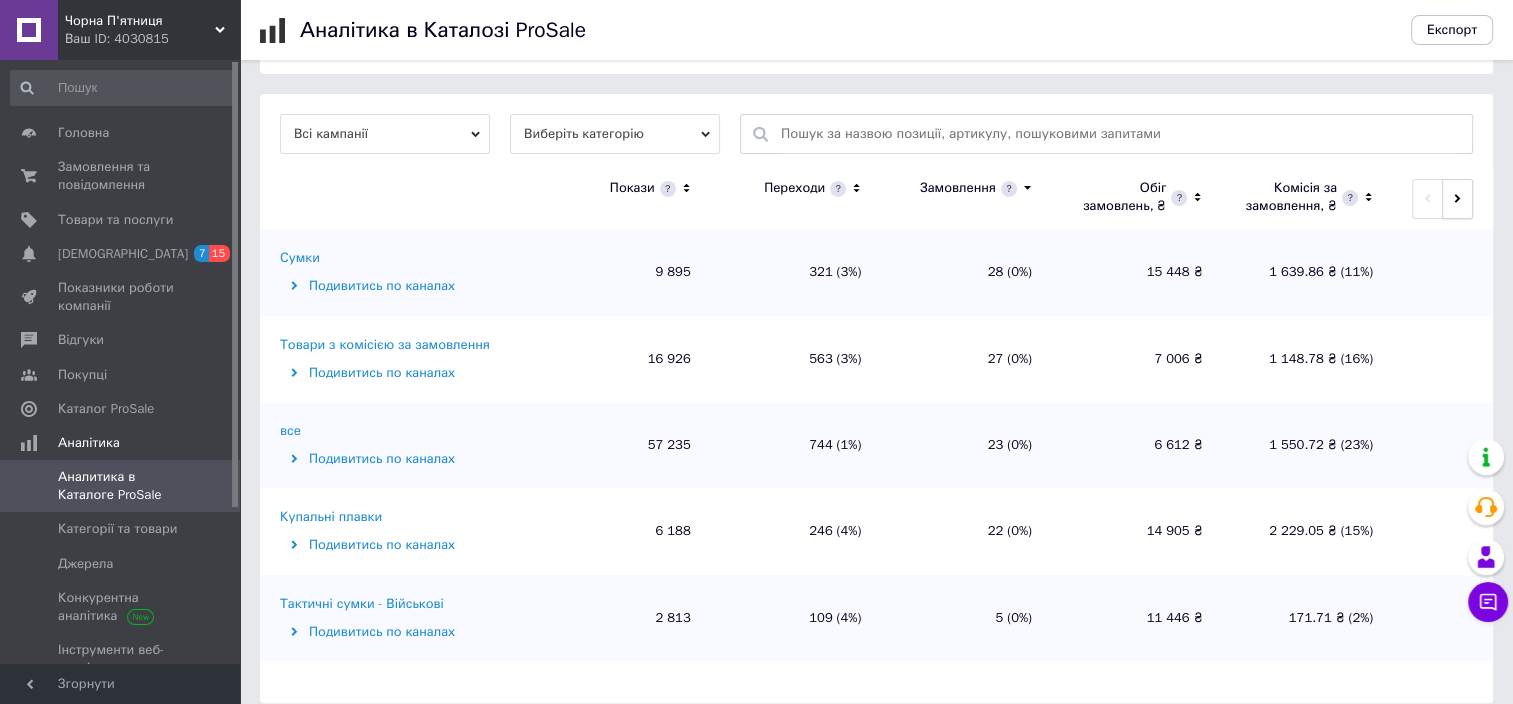 click at bounding box center [1457, 199] 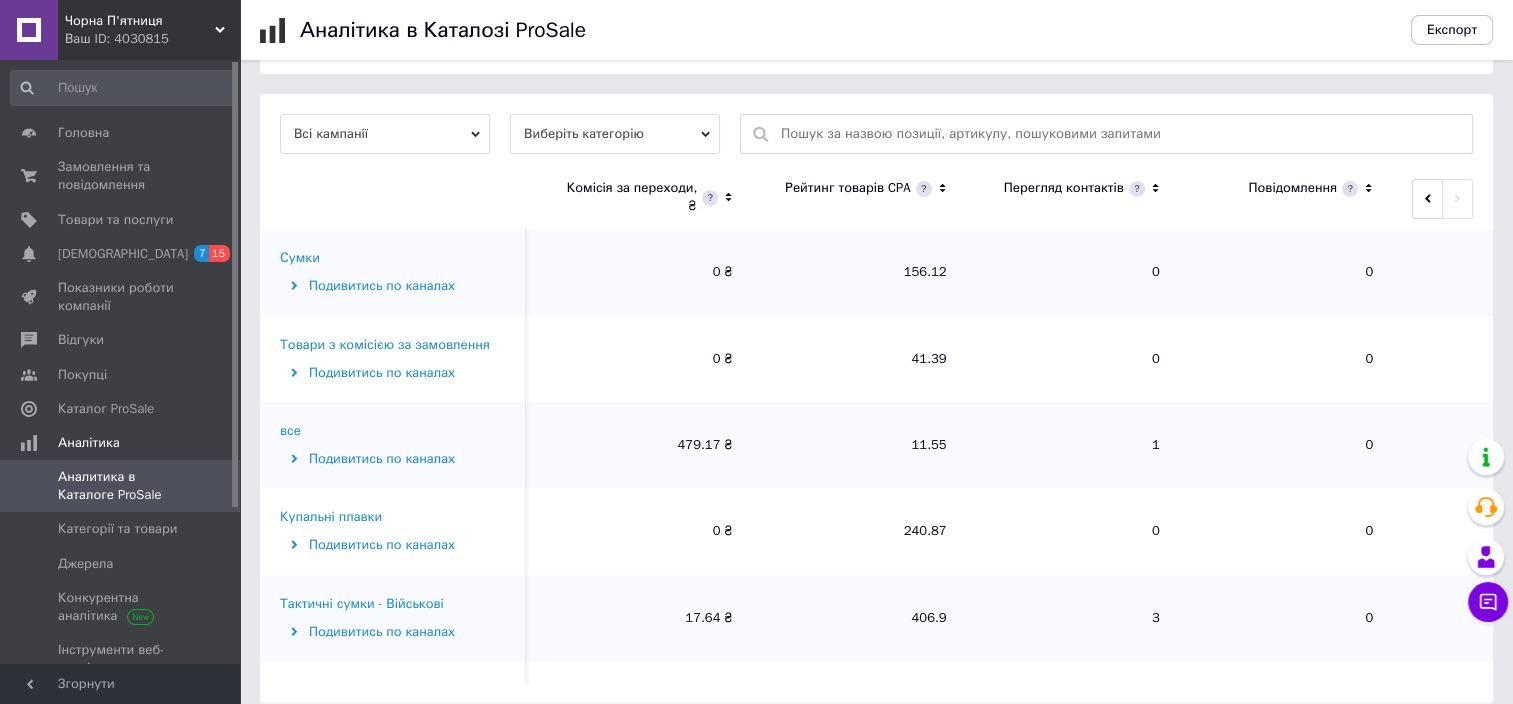 click on "Виберіть категорію" at bounding box center (615, 134) 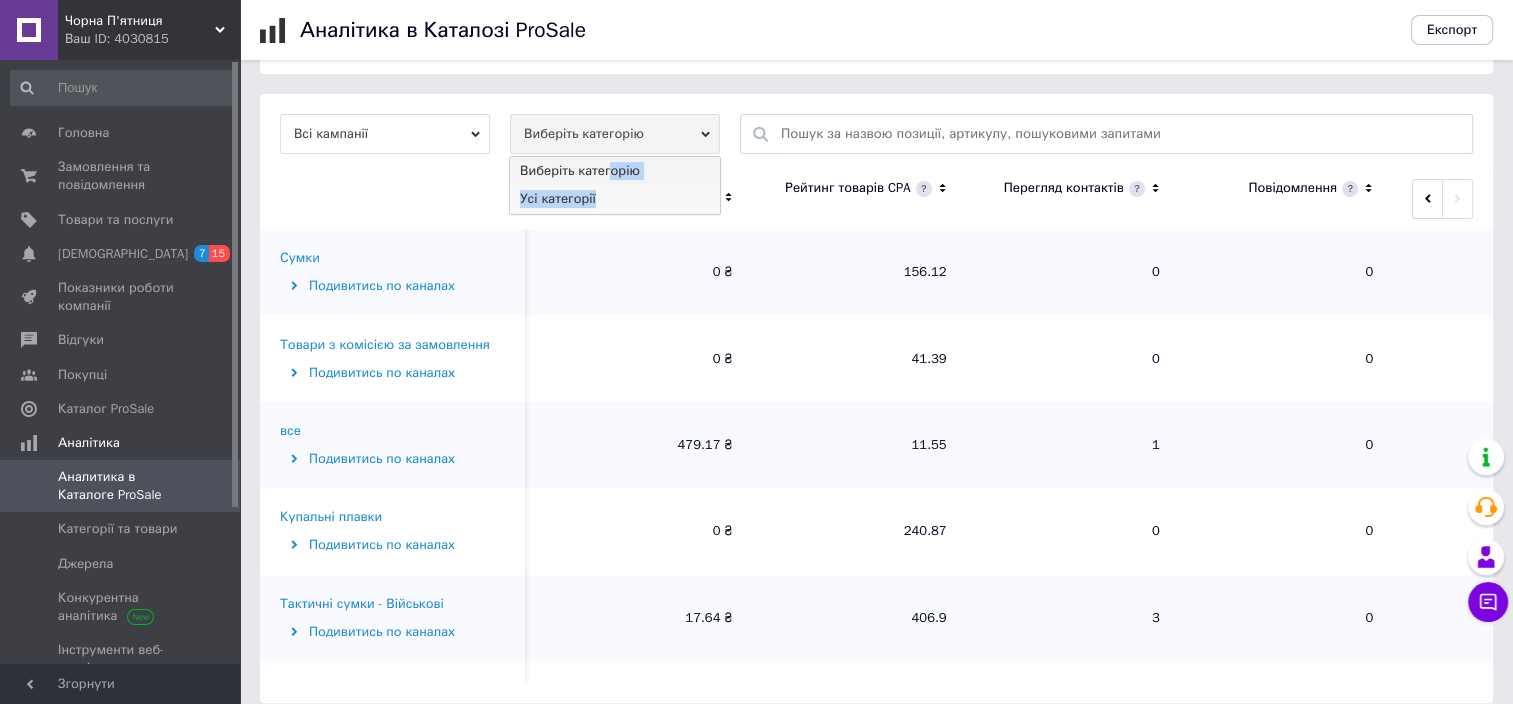 drag, startPoint x: 603, startPoint y: 177, endPoint x: 595, endPoint y: 202, distance: 26.24881 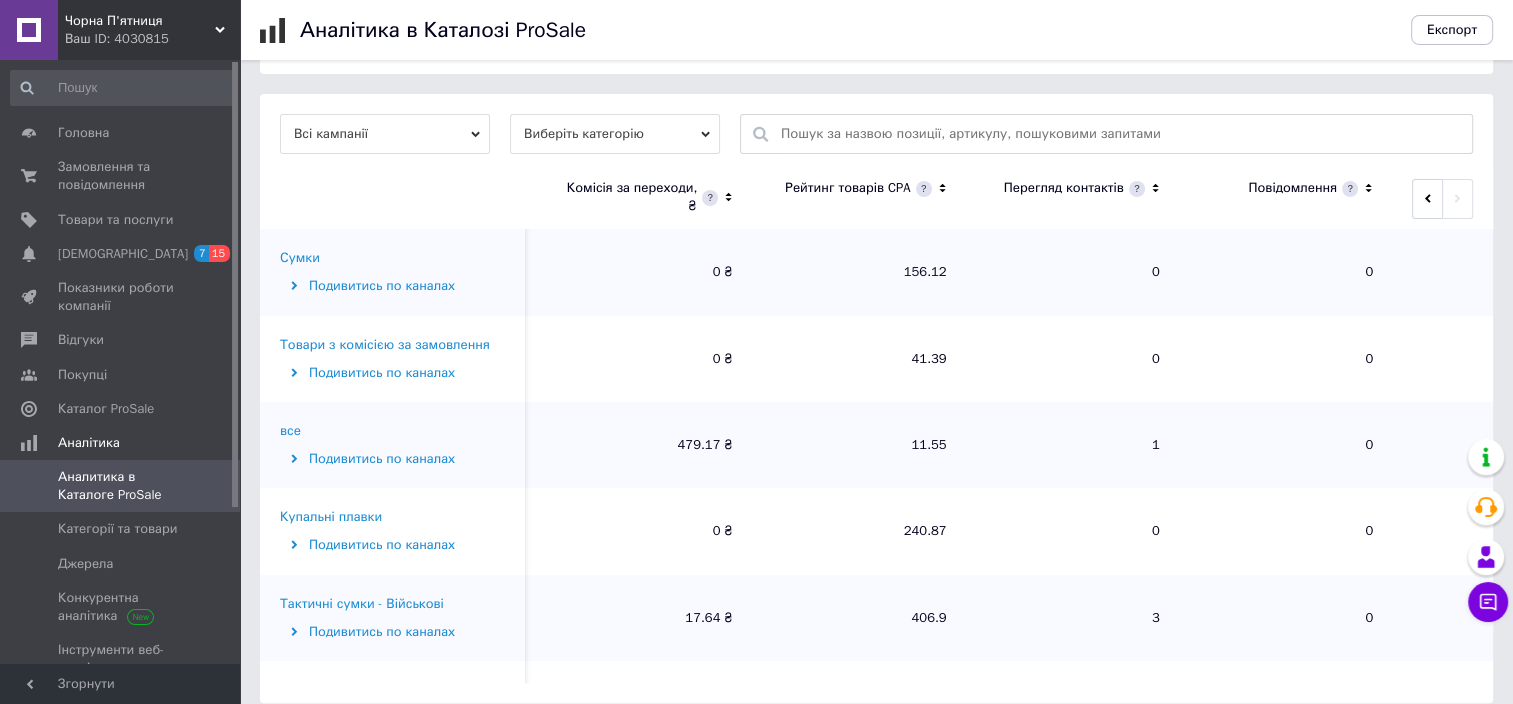 click on "Виберіть категорію" at bounding box center [615, 134] 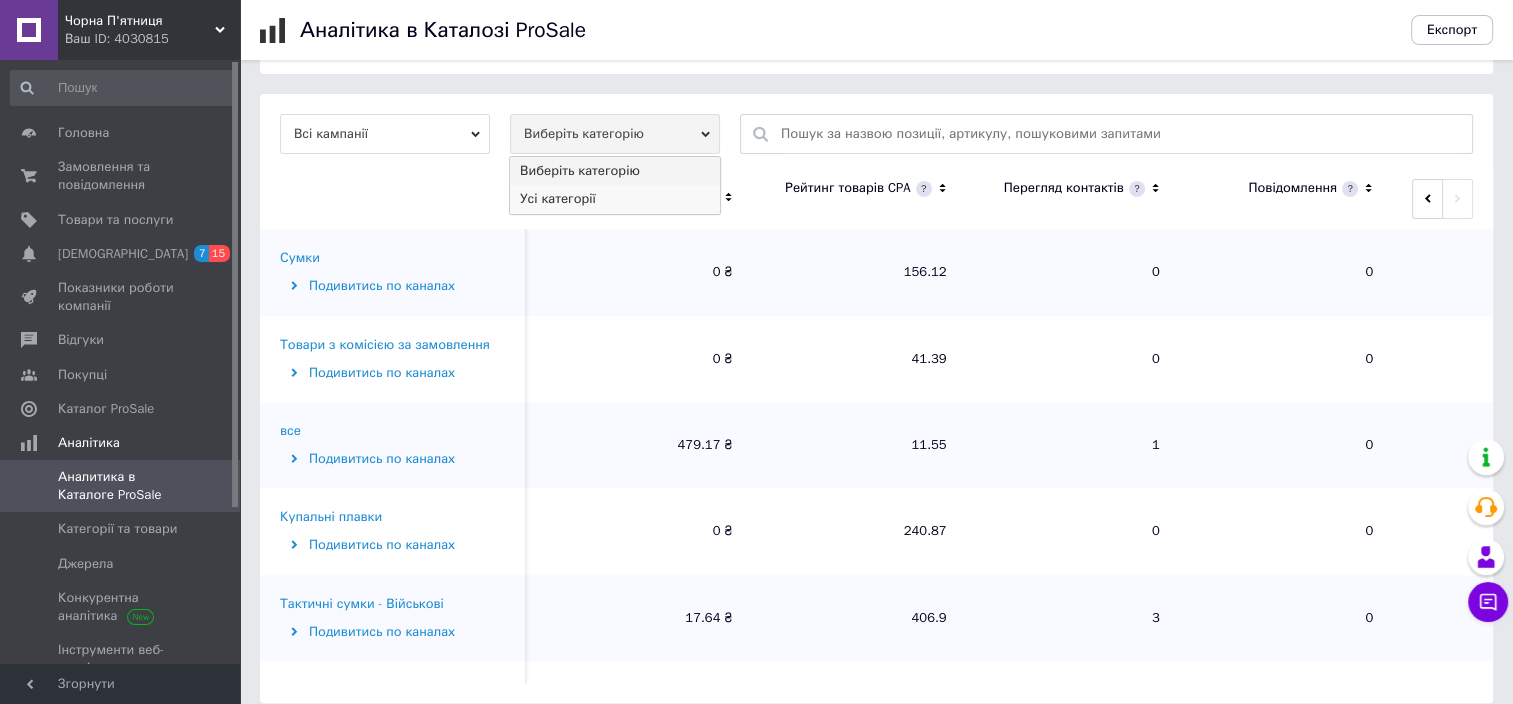 click on "Усі категорії" at bounding box center [615, 199] 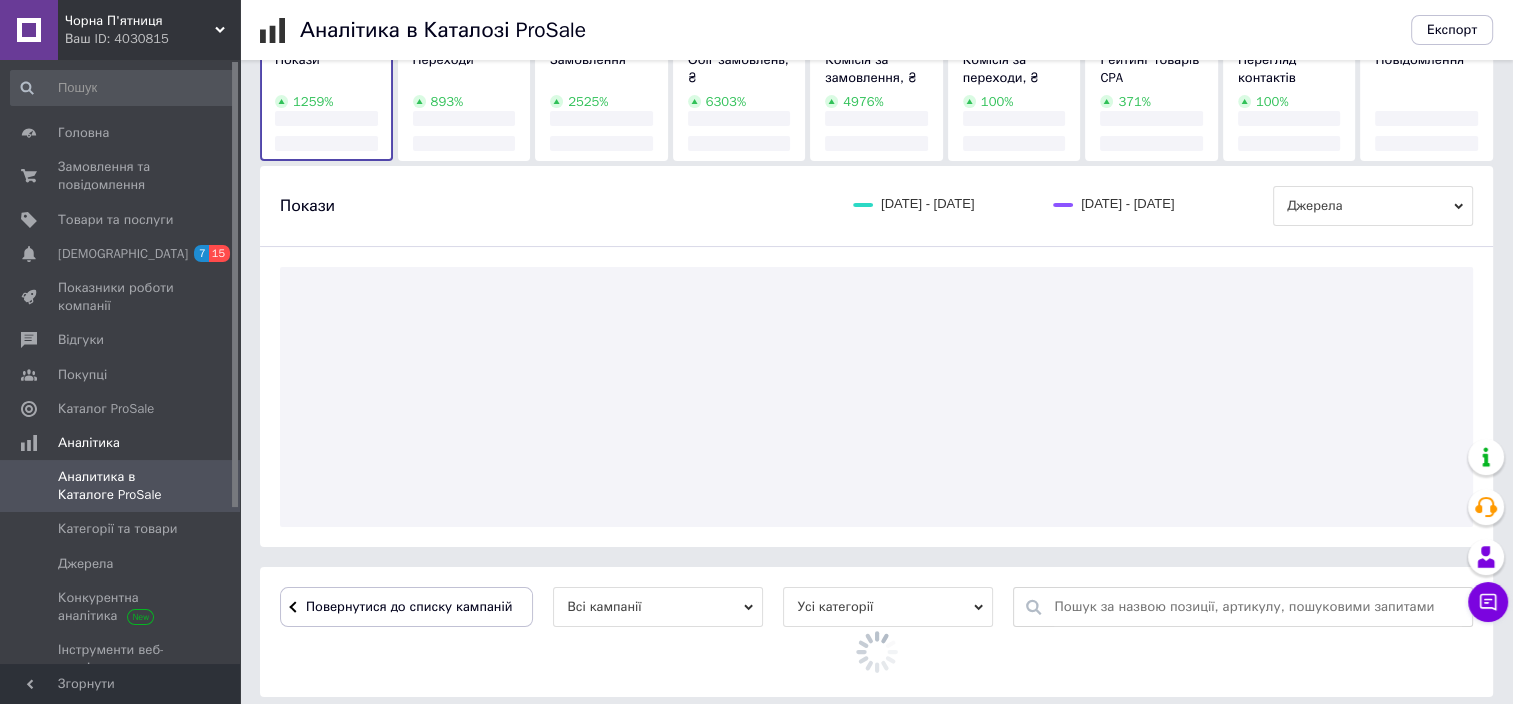 scroll, scrollTop: 600, scrollLeft: 0, axis: vertical 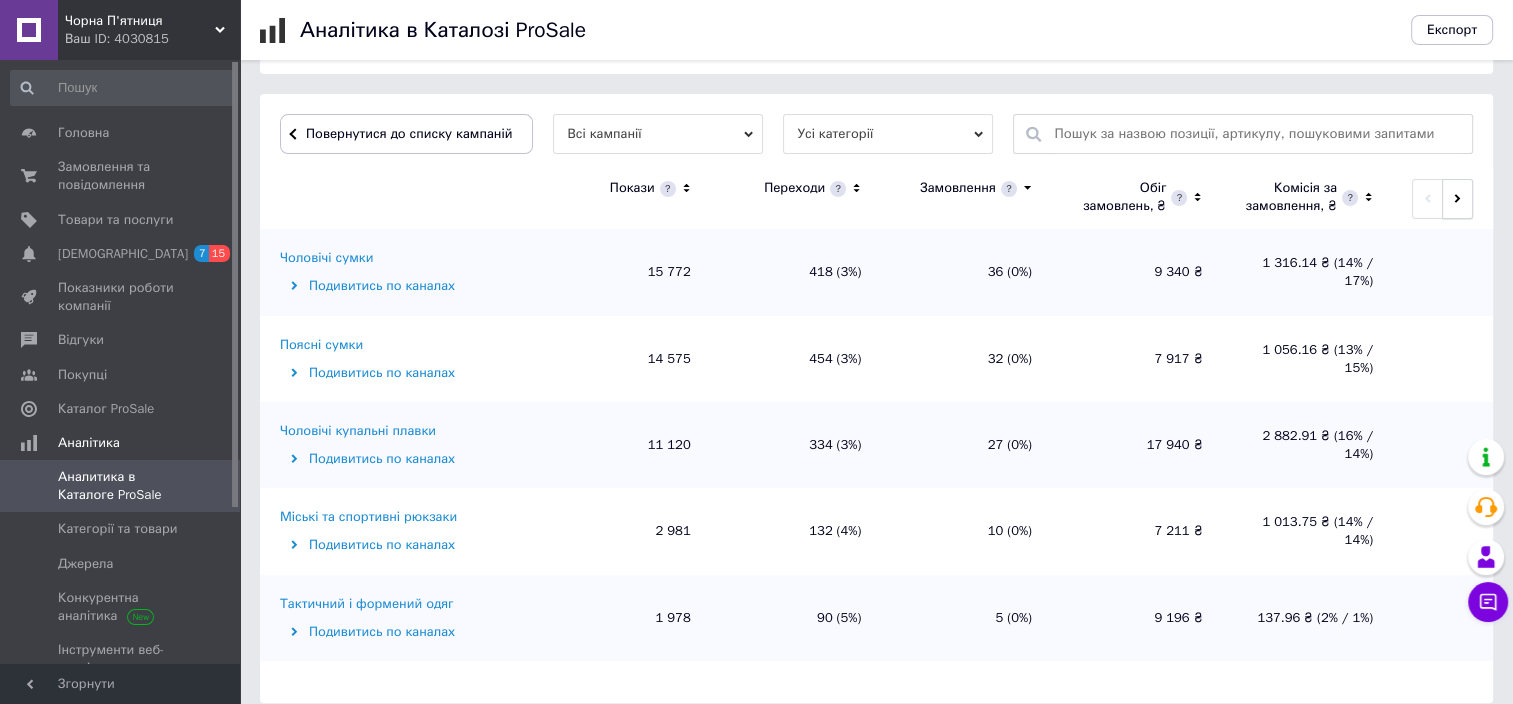 click 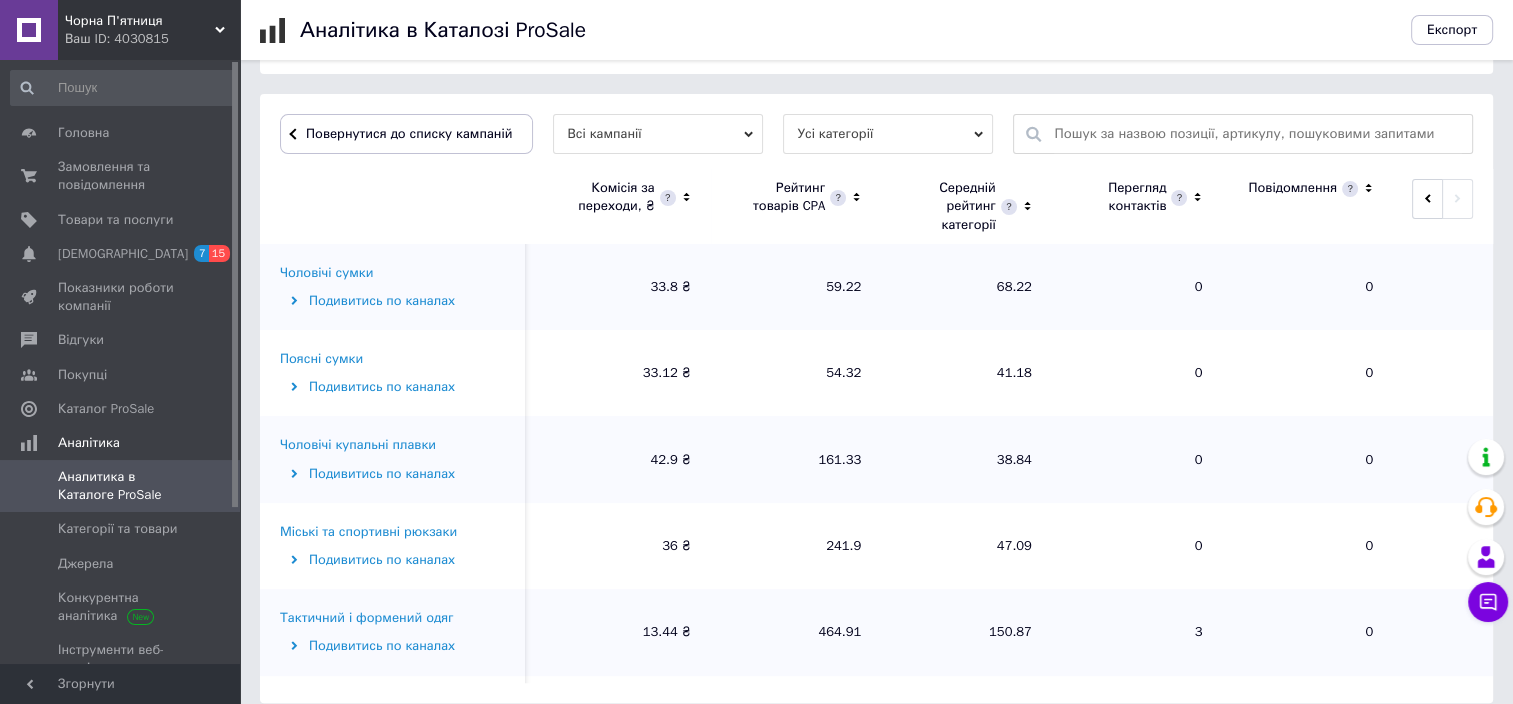 click on "Поясні сумки" at bounding box center (321, 359) 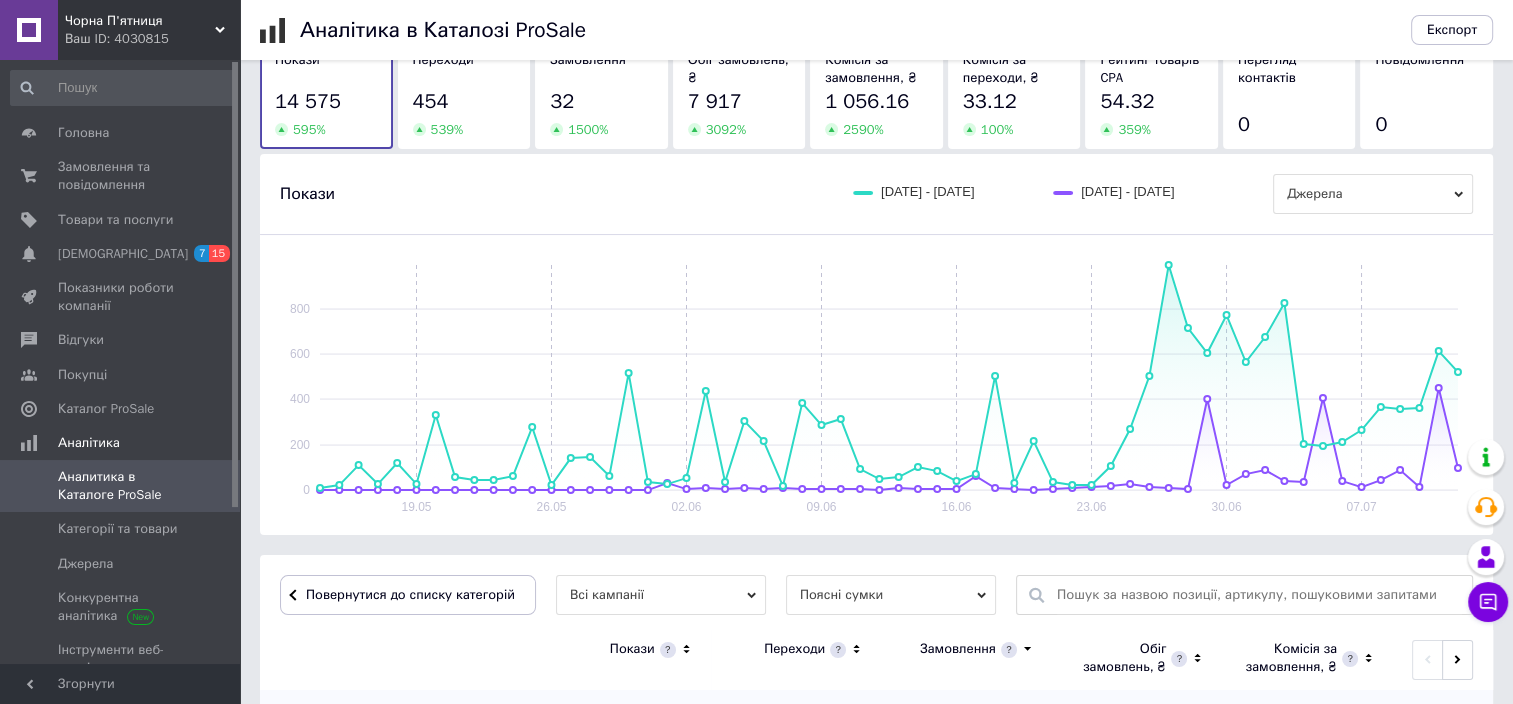 scroll, scrollTop: 600, scrollLeft: 0, axis: vertical 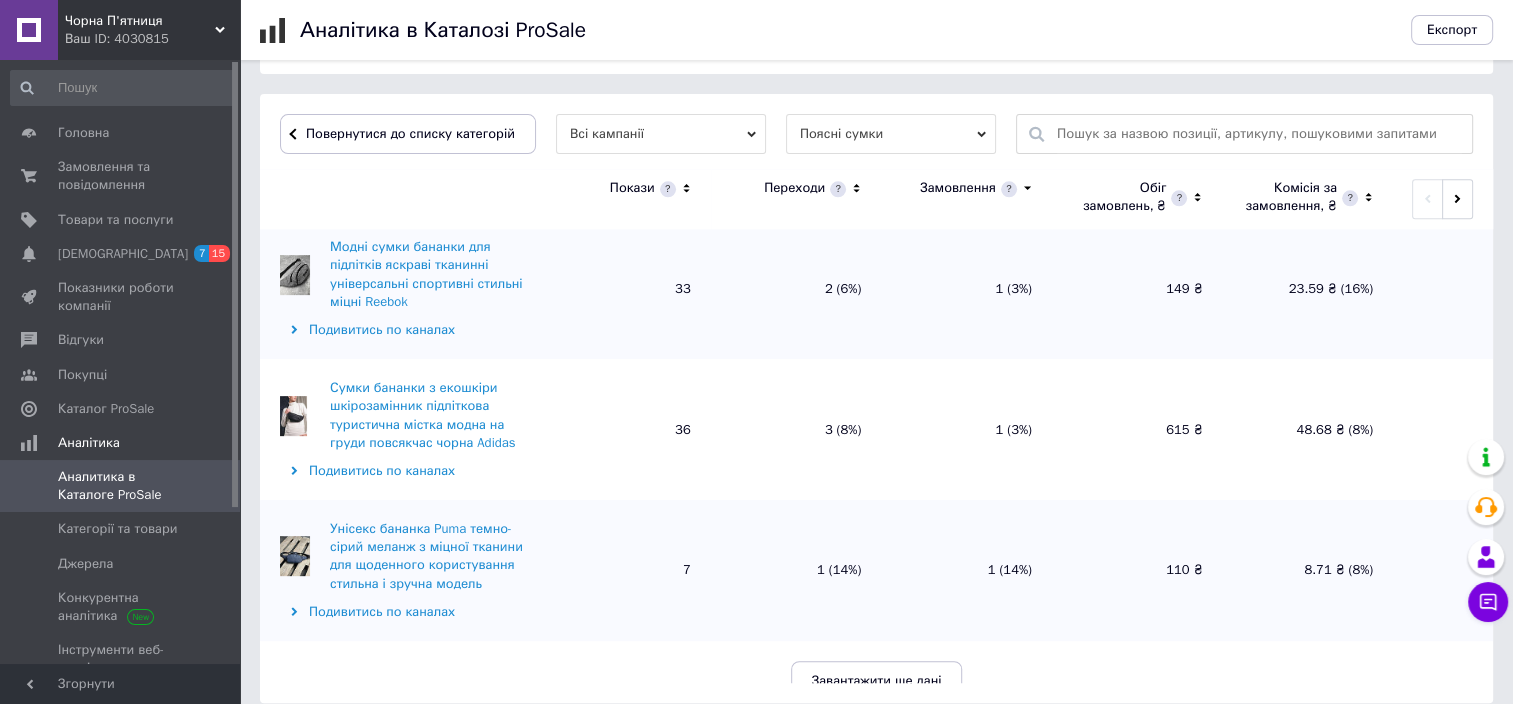 click on "Сумки бананки з екошкіри шкірозамінник підліткова туристична містка модна на груди повсякчас чорна Adidas" at bounding box center [432, 415] 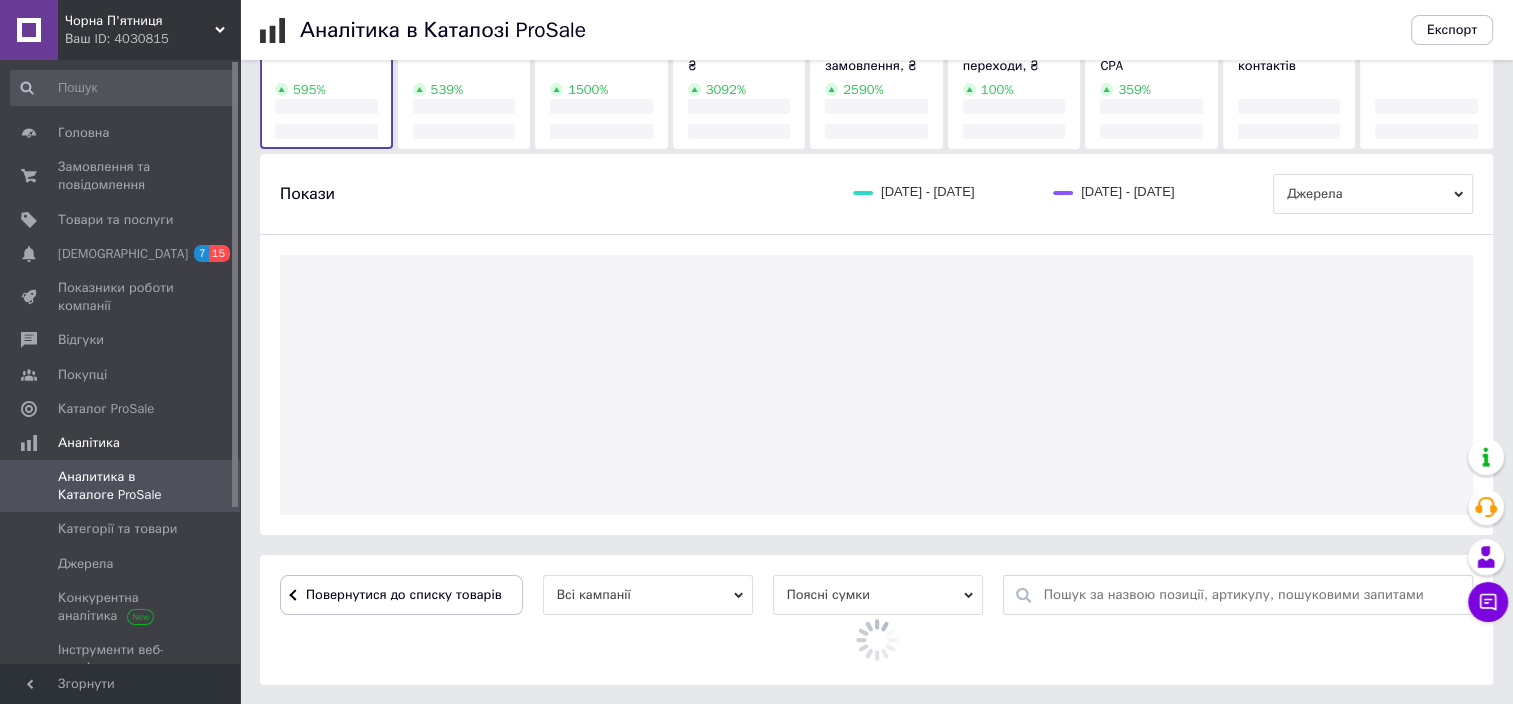 scroll, scrollTop: 446, scrollLeft: 0, axis: vertical 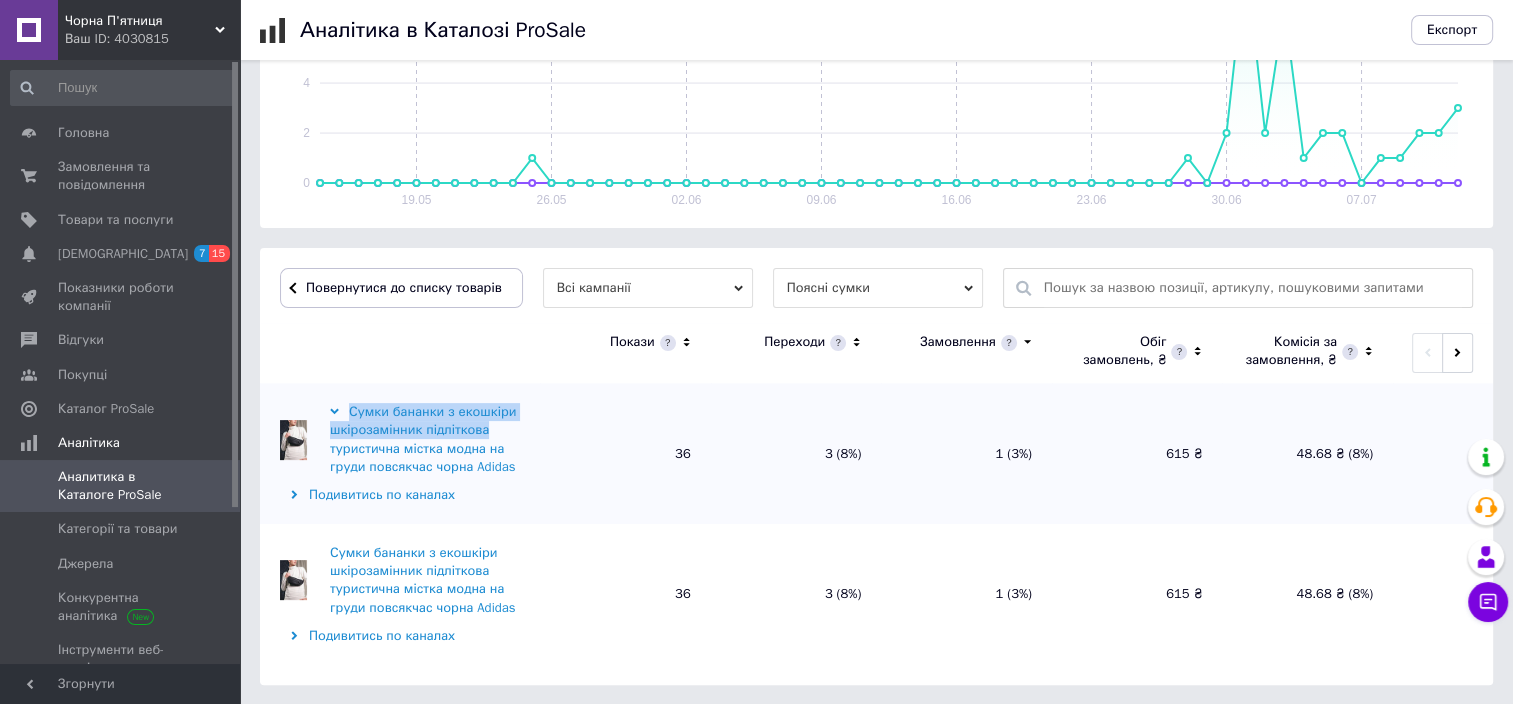 drag, startPoint x: 492, startPoint y: 429, endPoint x: 347, endPoint y: 408, distance: 146.5128 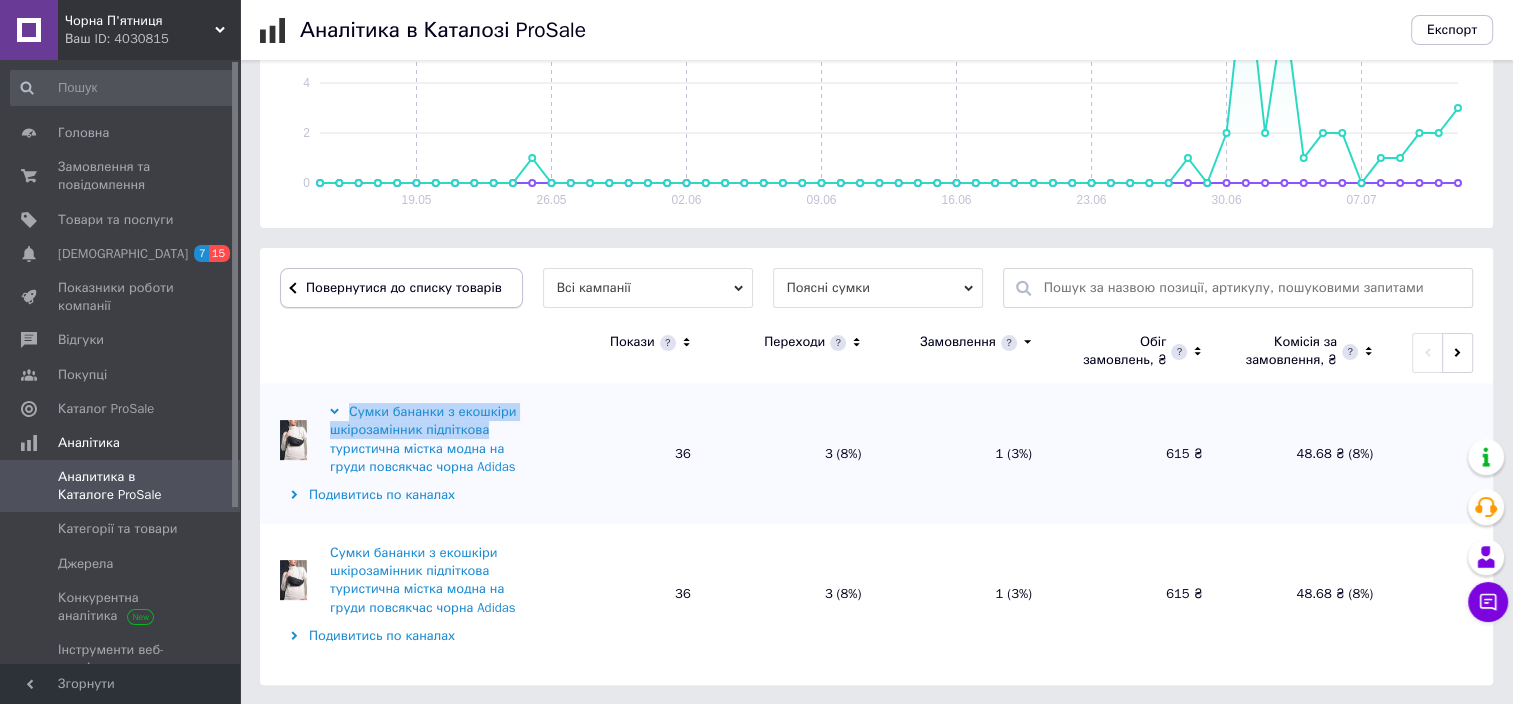 click on "Повернутися до списку товарів" at bounding box center [401, 288] 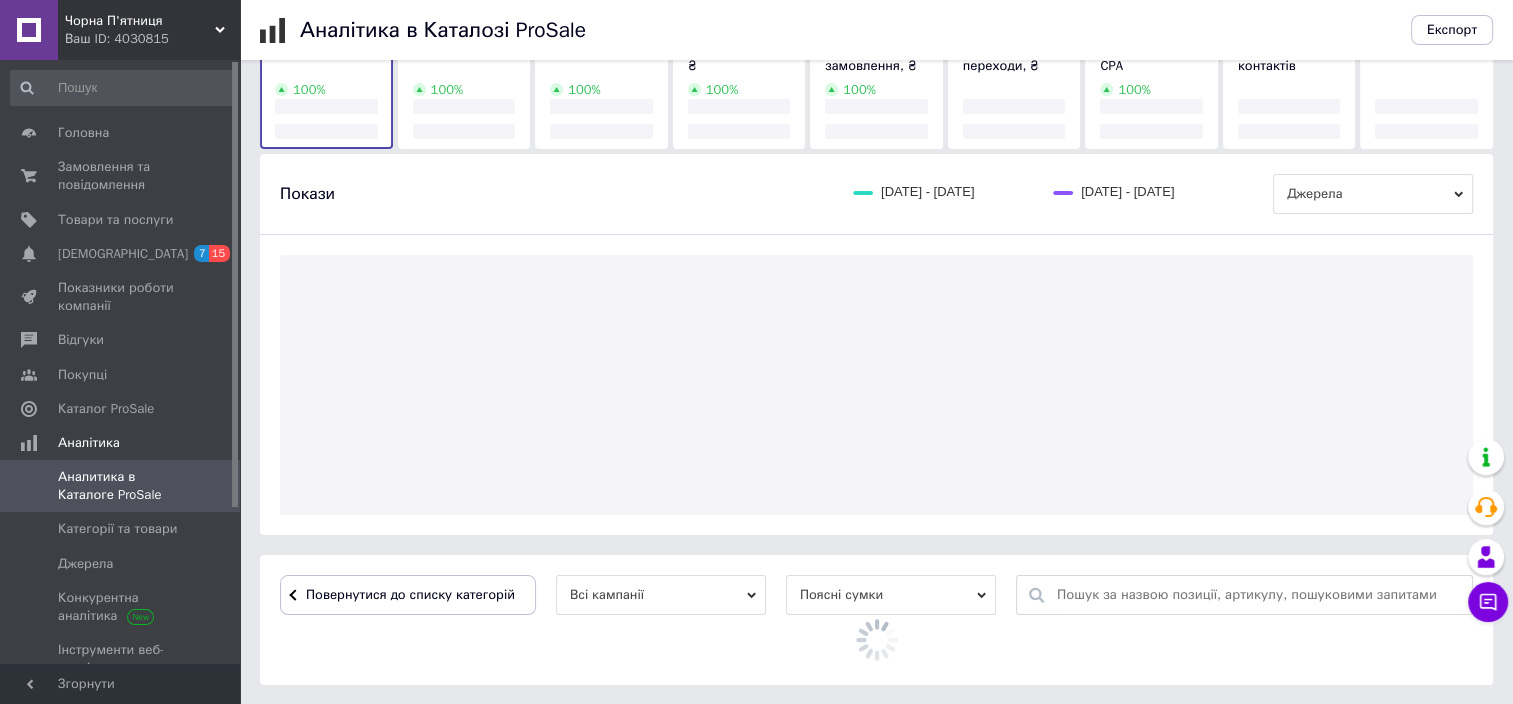 scroll, scrollTop: 446, scrollLeft: 0, axis: vertical 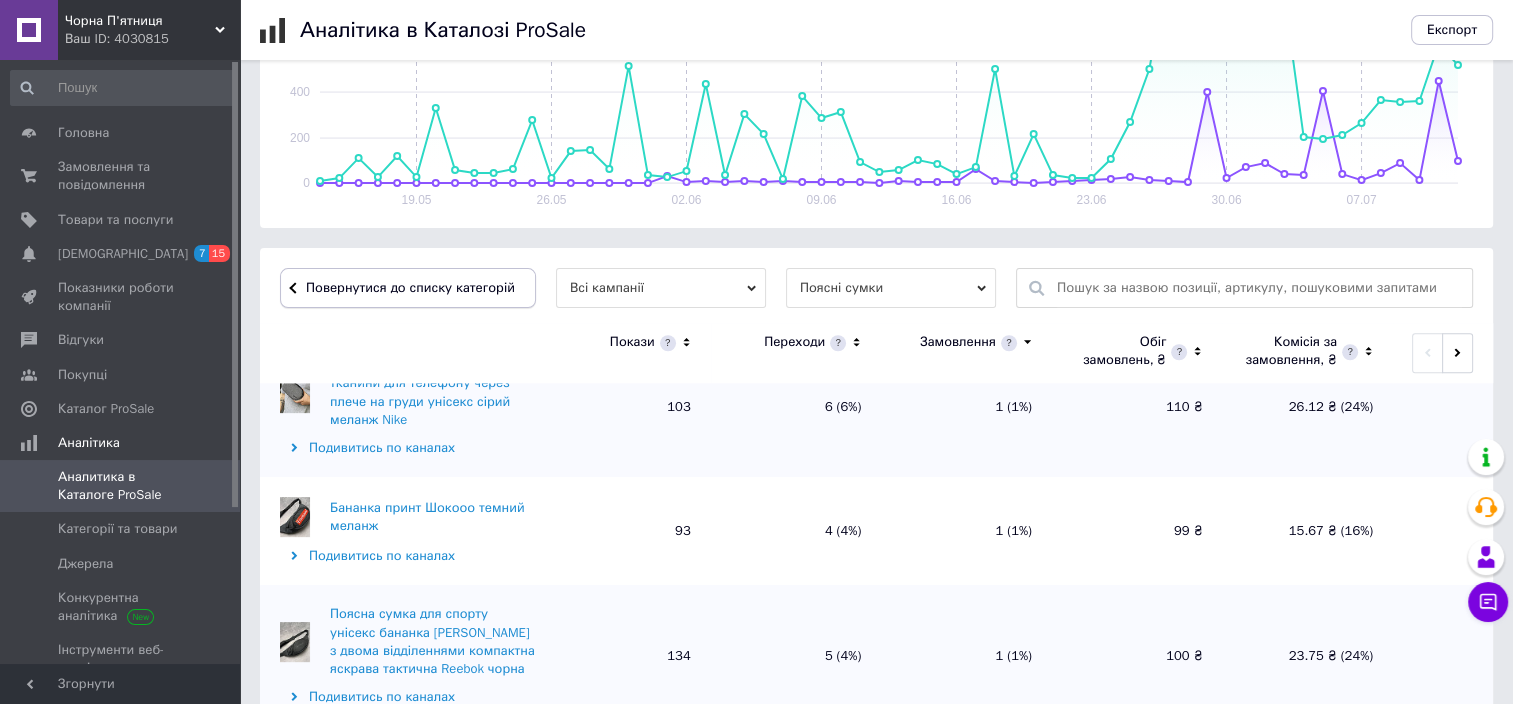 click on "Повернутися до списку категорій" at bounding box center [408, 288] 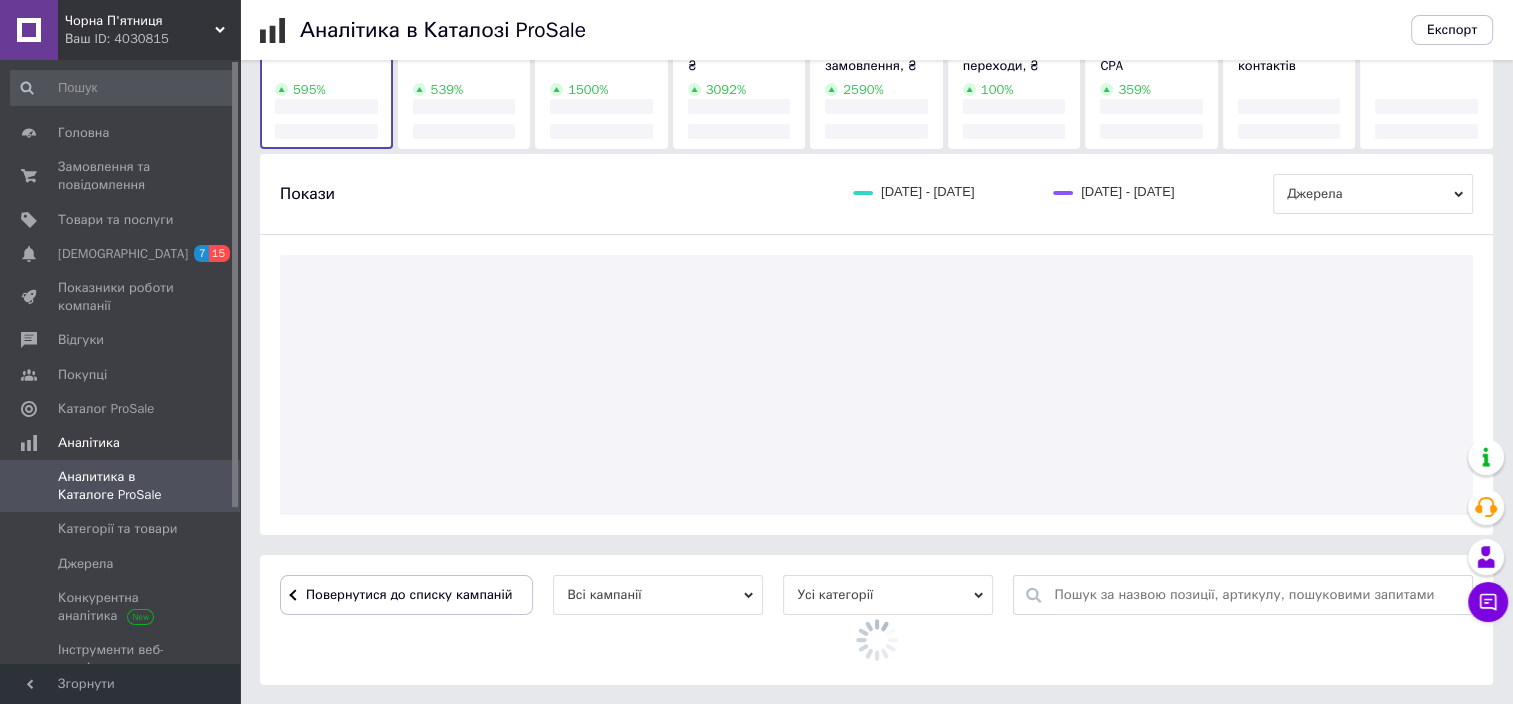 scroll, scrollTop: 446, scrollLeft: 0, axis: vertical 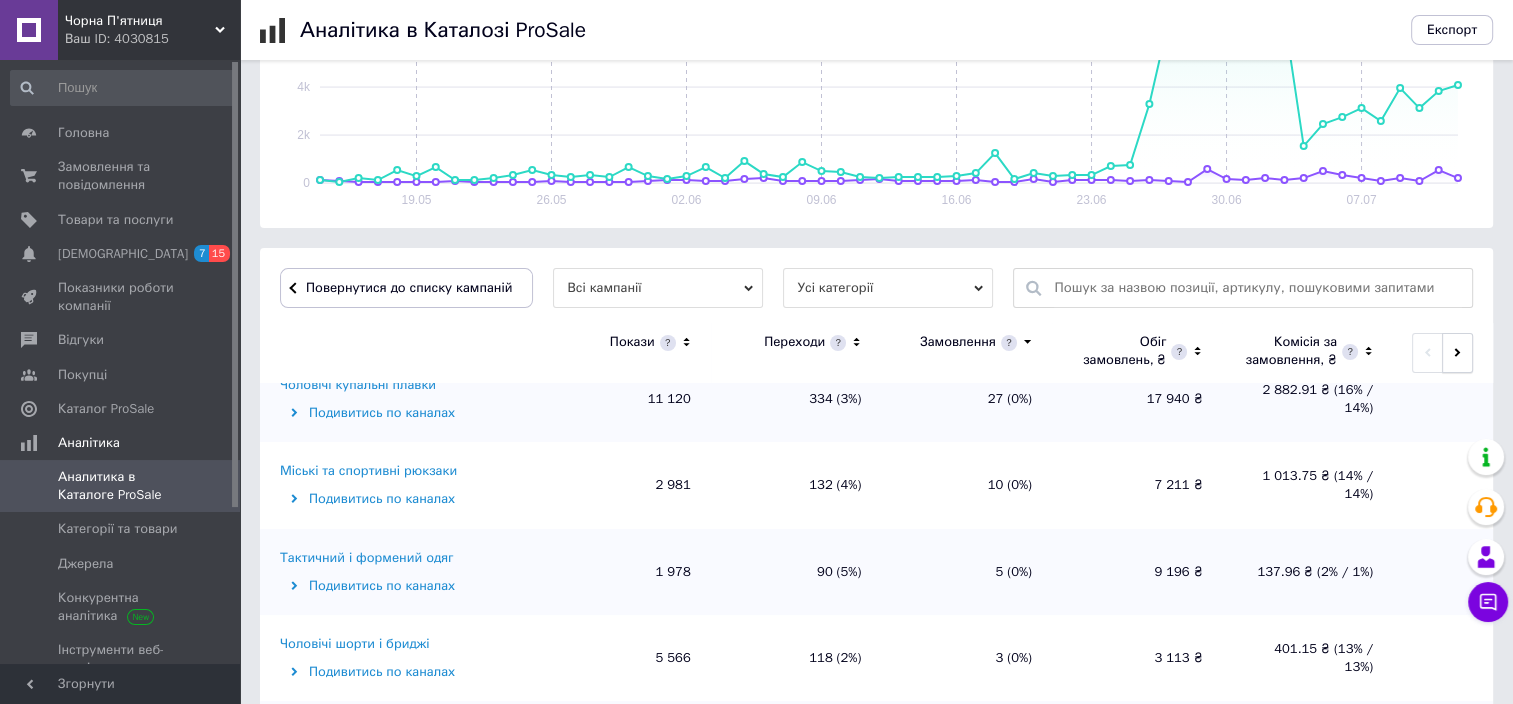 click at bounding box center (1457, 353) 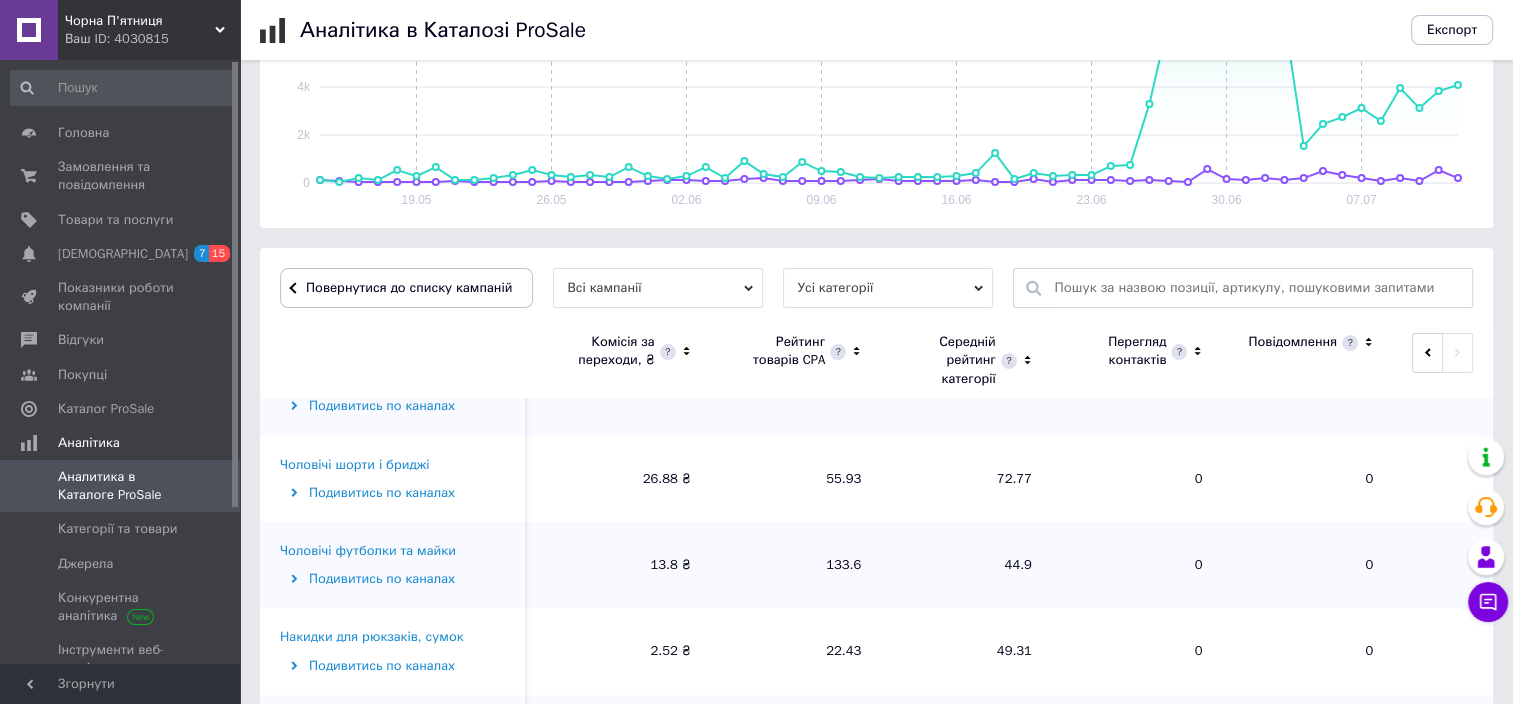 scroll, scrollTop: 414, scrollLeft: 0, axis: vertical 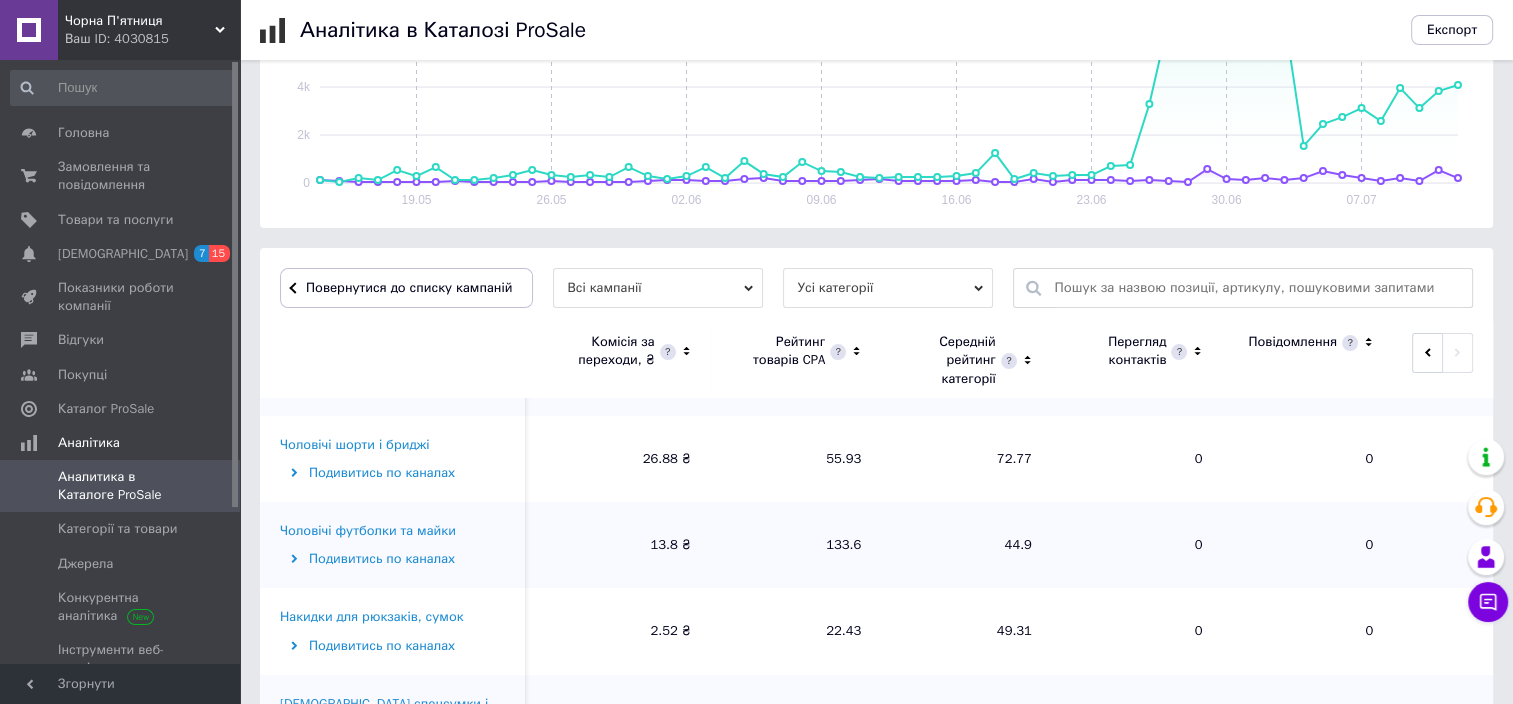 click on "Чоловічі шорти і бриджі" at bounding box center (354, 445) 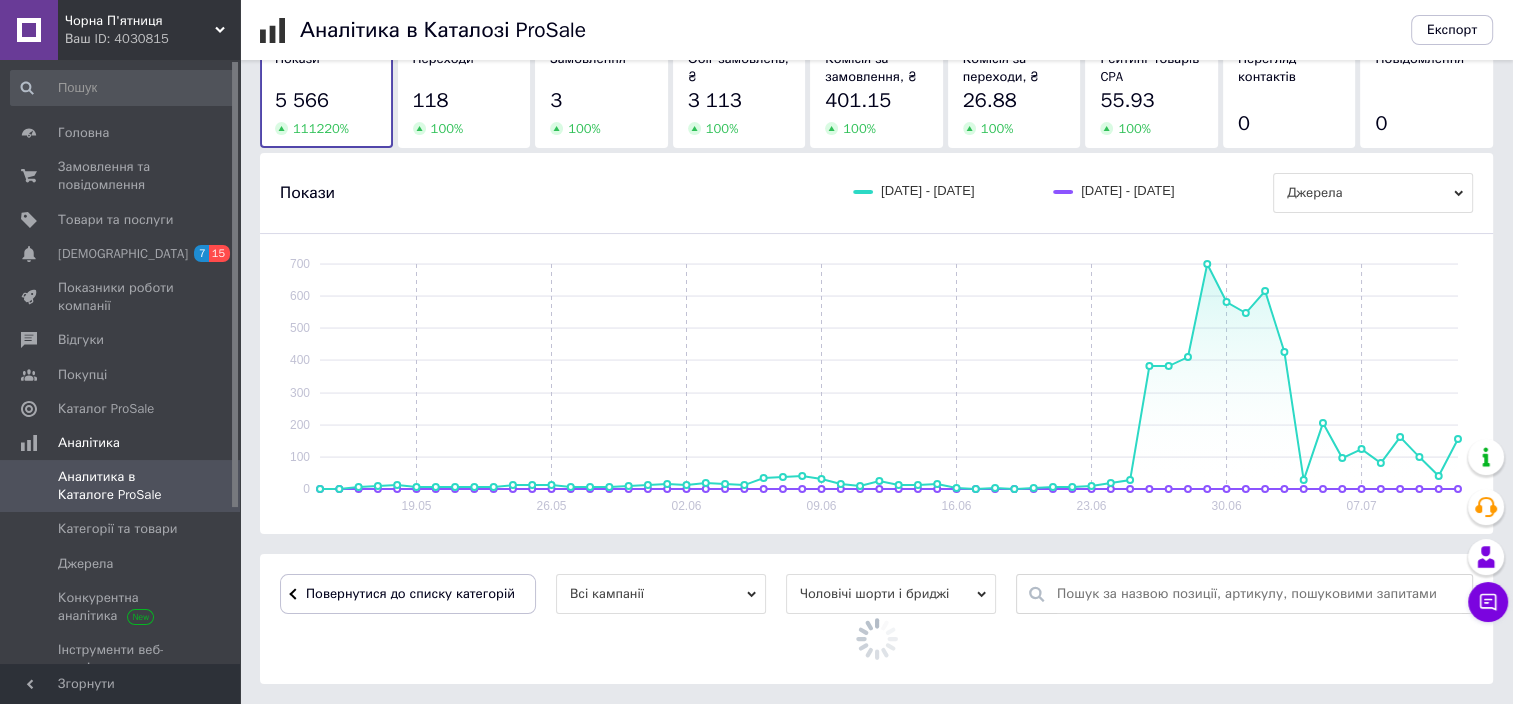 scroll, scrollTop: 446, scrollLeft: 0, axis: vertical 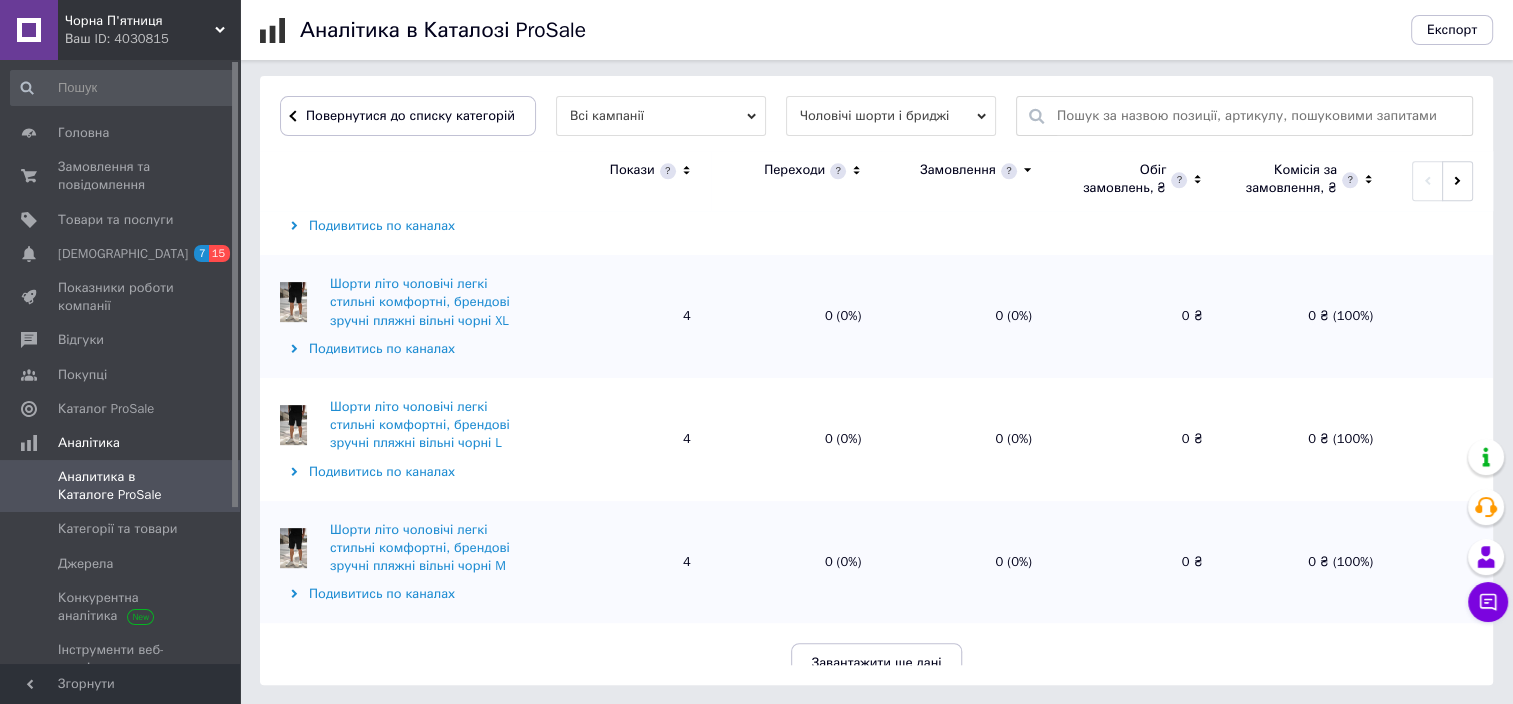 click on "Завантажити ще дані" at bounding box center [877, 663] 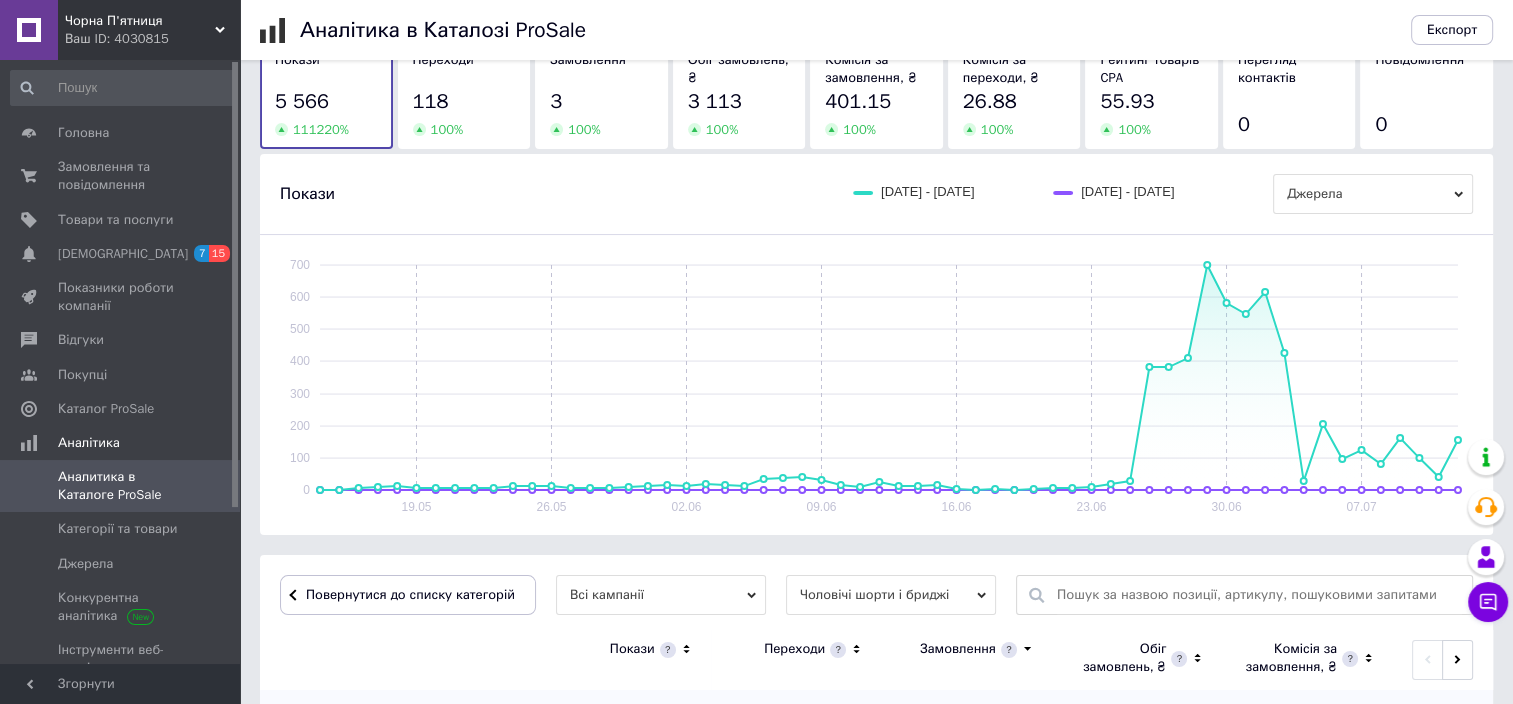 scroll, scrollTop: 618, scrollLeft: 0, axis: vertical 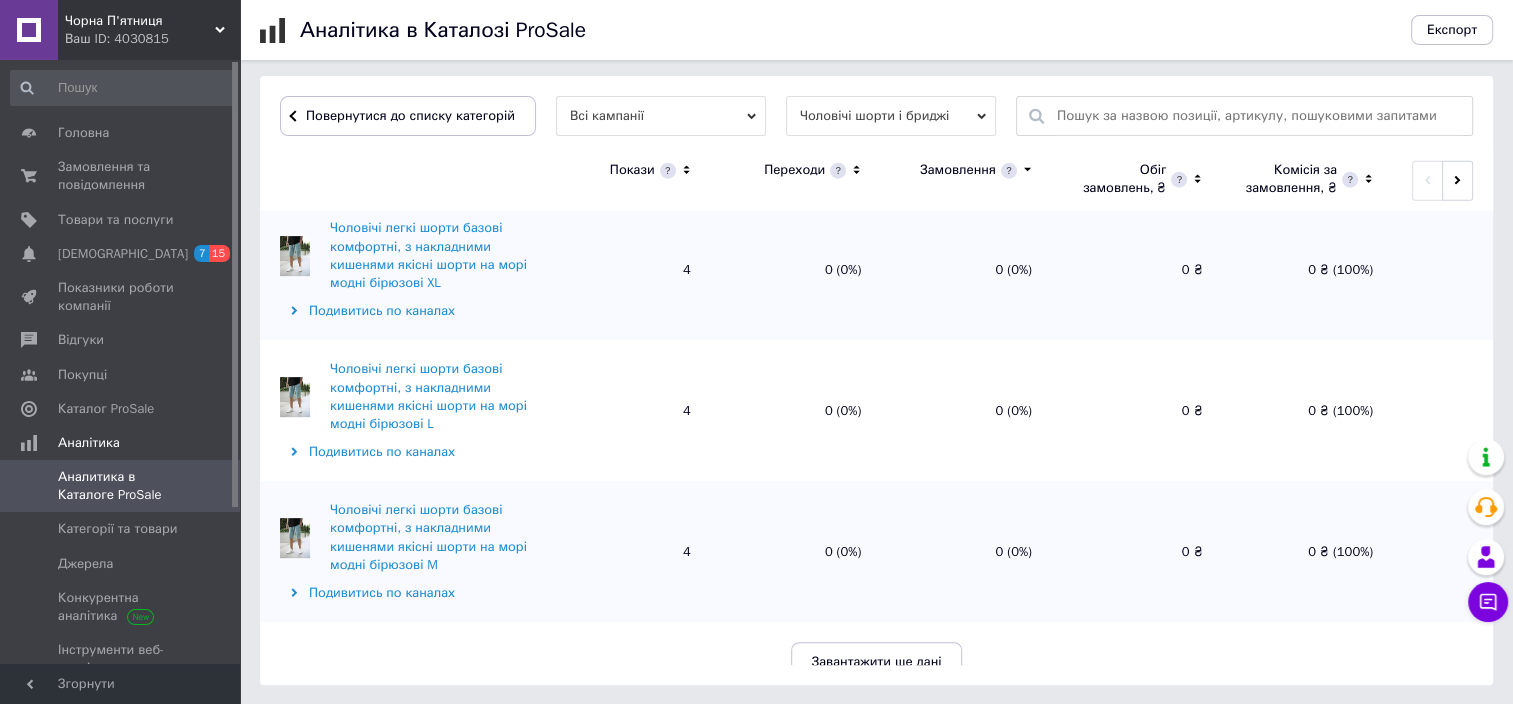 click on "Завантажити ще дані" at bounding box center (877, 662) 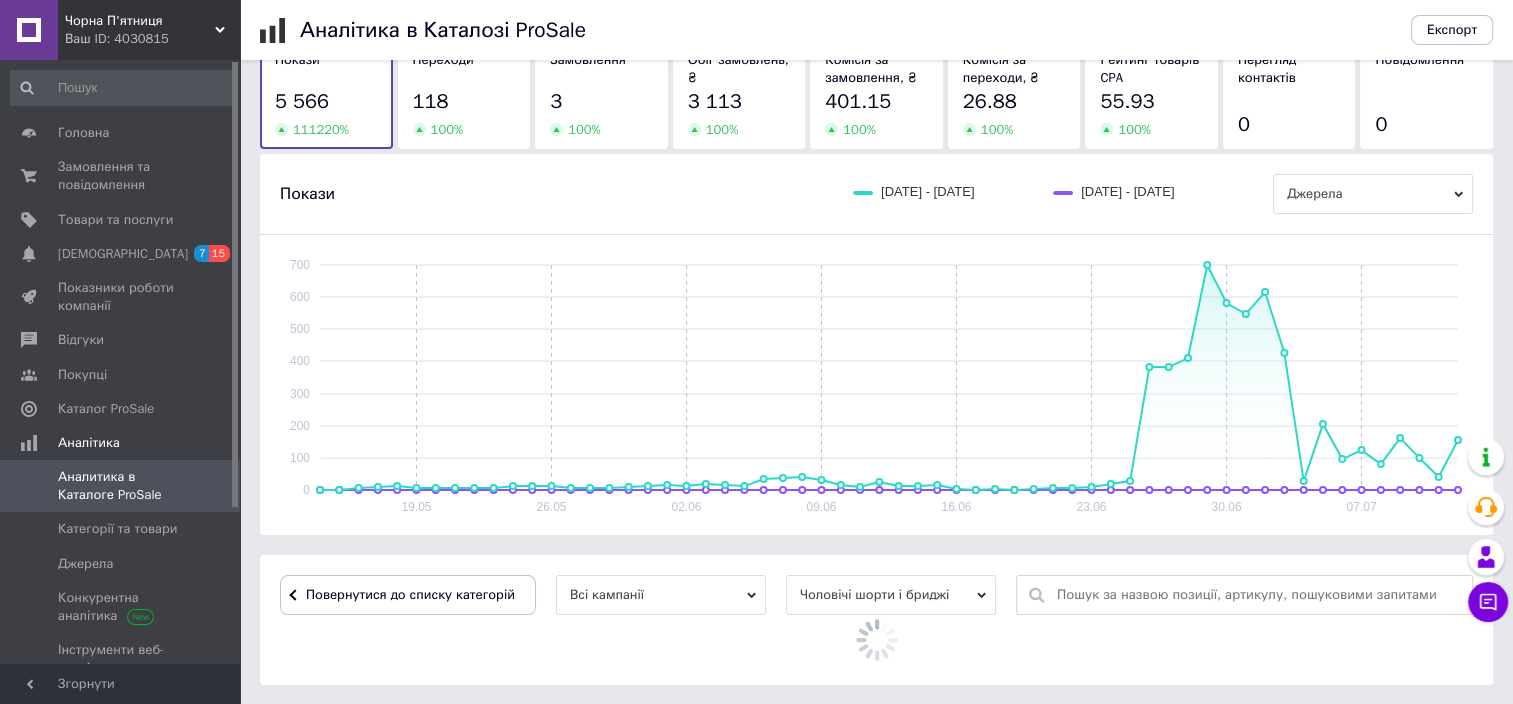 scroll, scrollTop: 618, scrollLeft: 0, axis: vertical 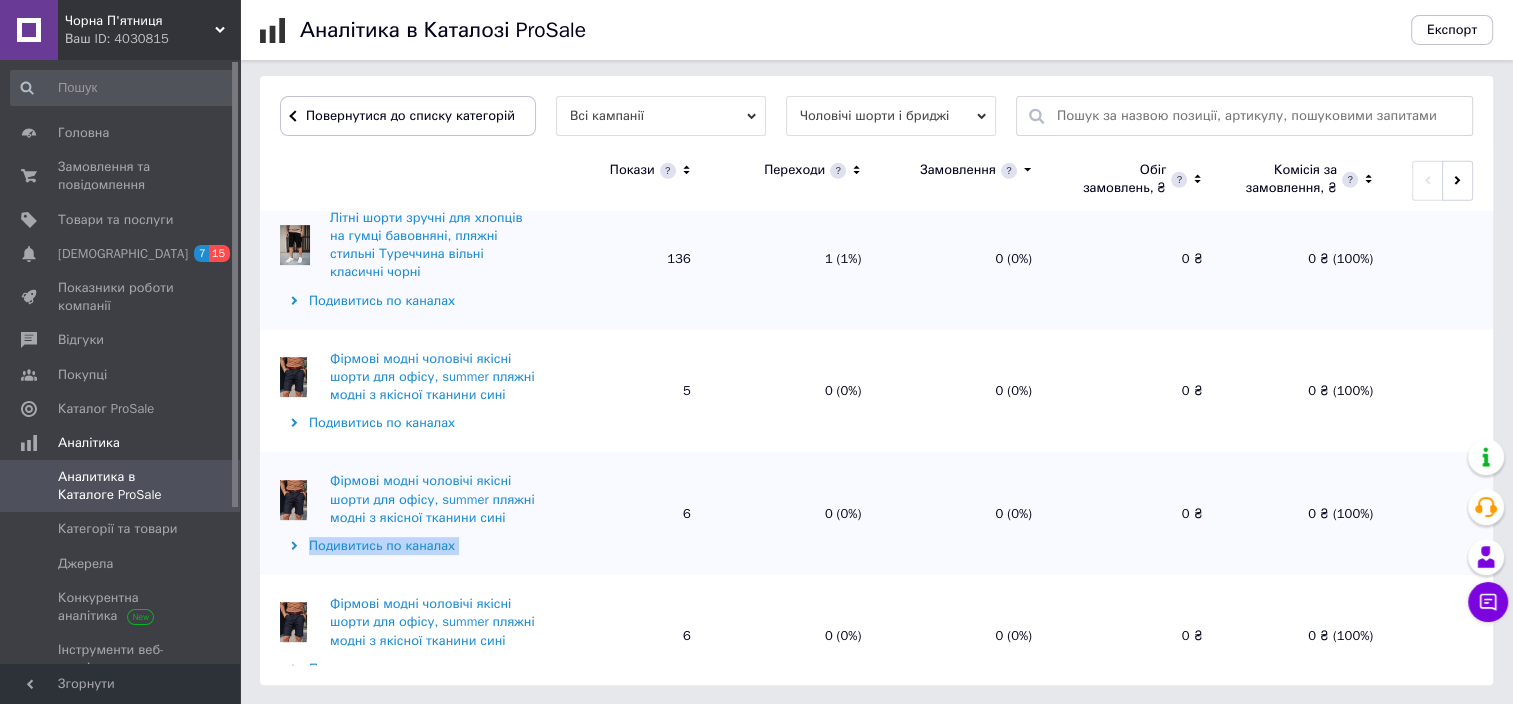 drag, startPoint x: 548, startPoint y: 446, endPoint x: 530, endPoint y: 460, distance: 22.803509 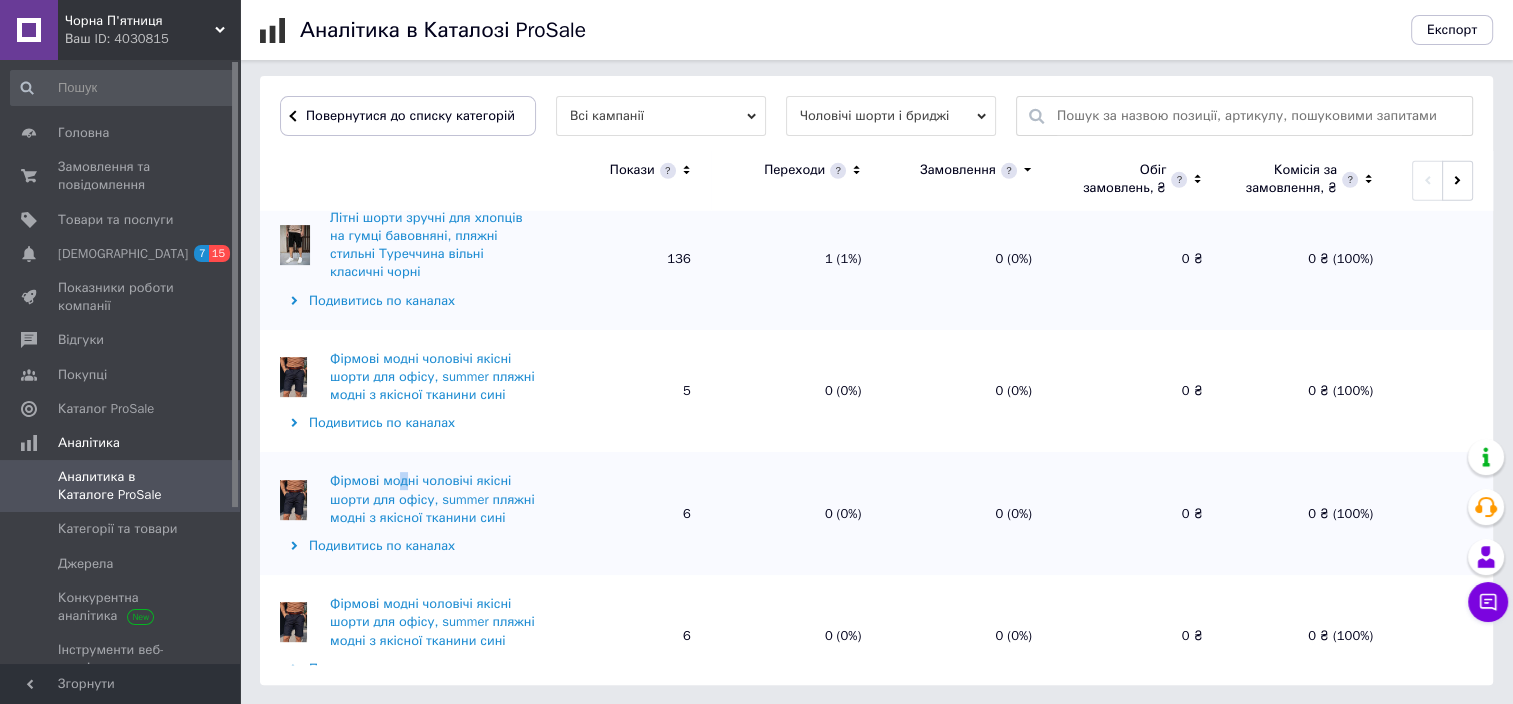 drag, startPoint x: 530, startPoint y: 460, endPoint x: 401, endPoint y: 434, distance: 131.59407 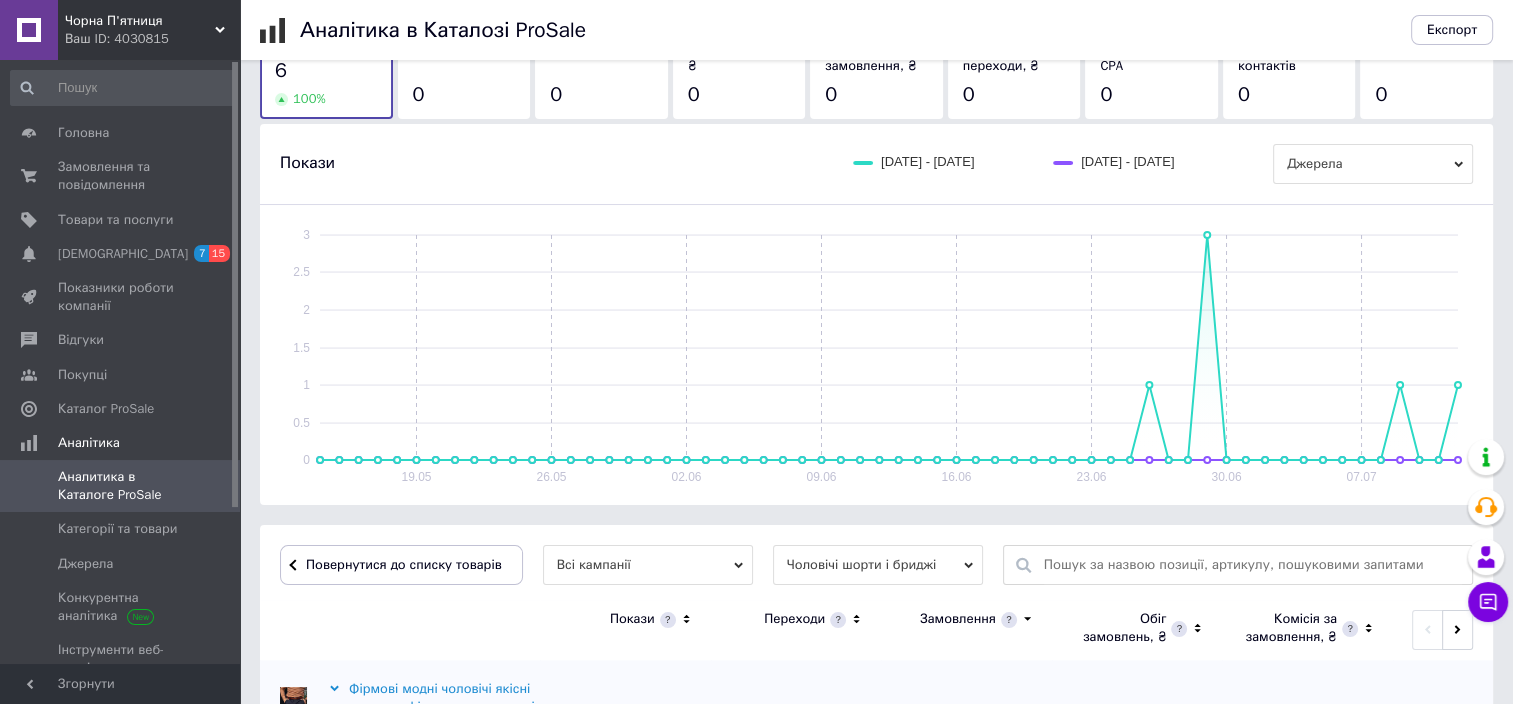 scroll, scrollTop: 392, scrollLeft: 0, axis: vertical 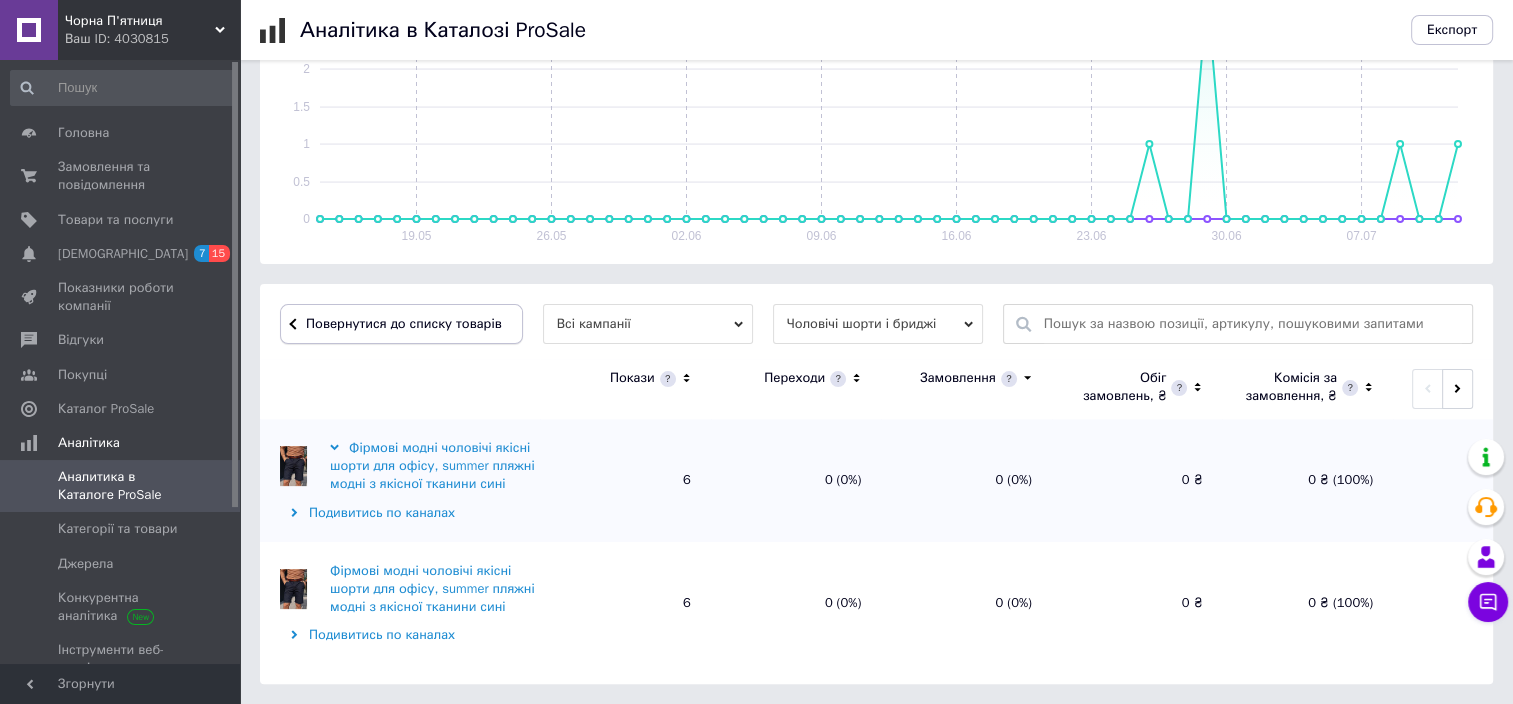 click on "Повернутися до списку товарів" at bounding box center [401, 324] 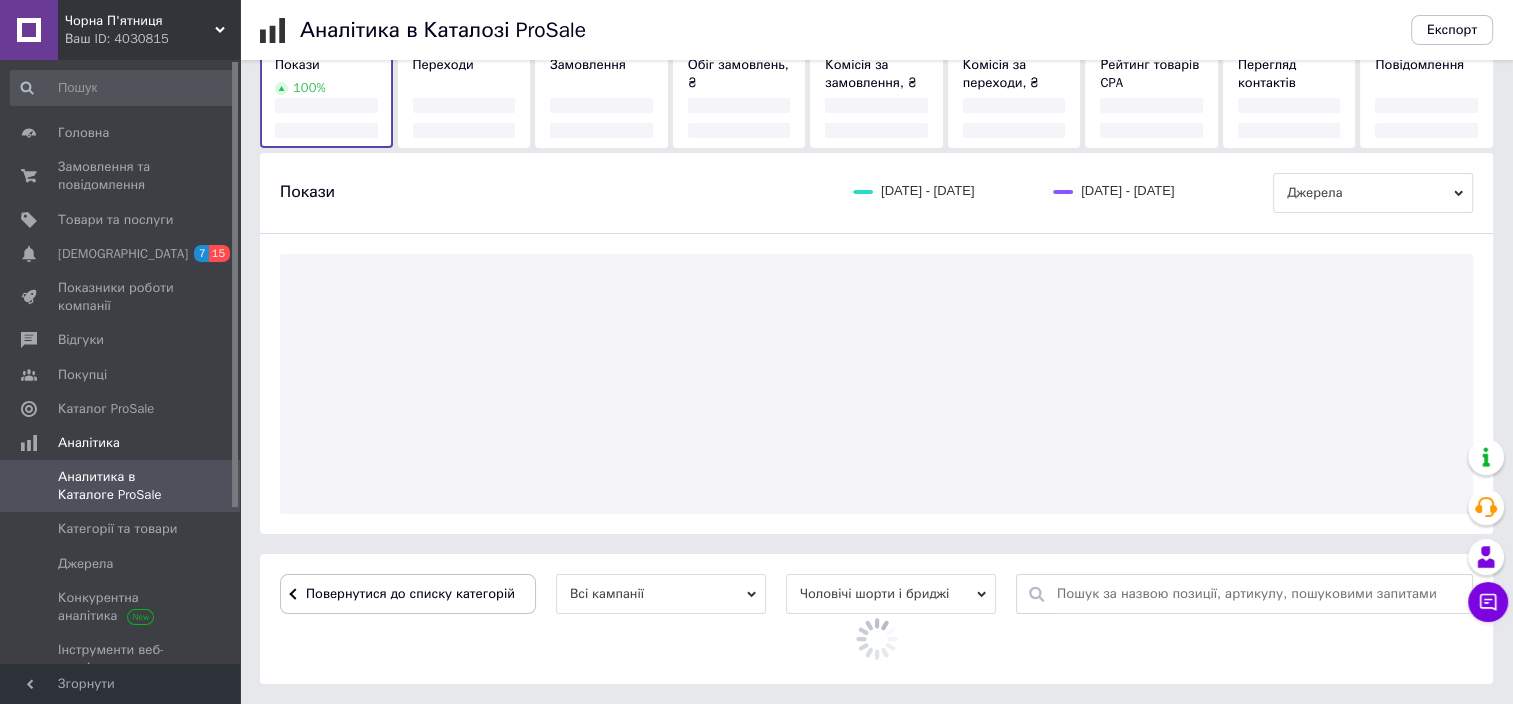 scroll, scrollTop: 410, scrollLeft: 0, axis: vertical 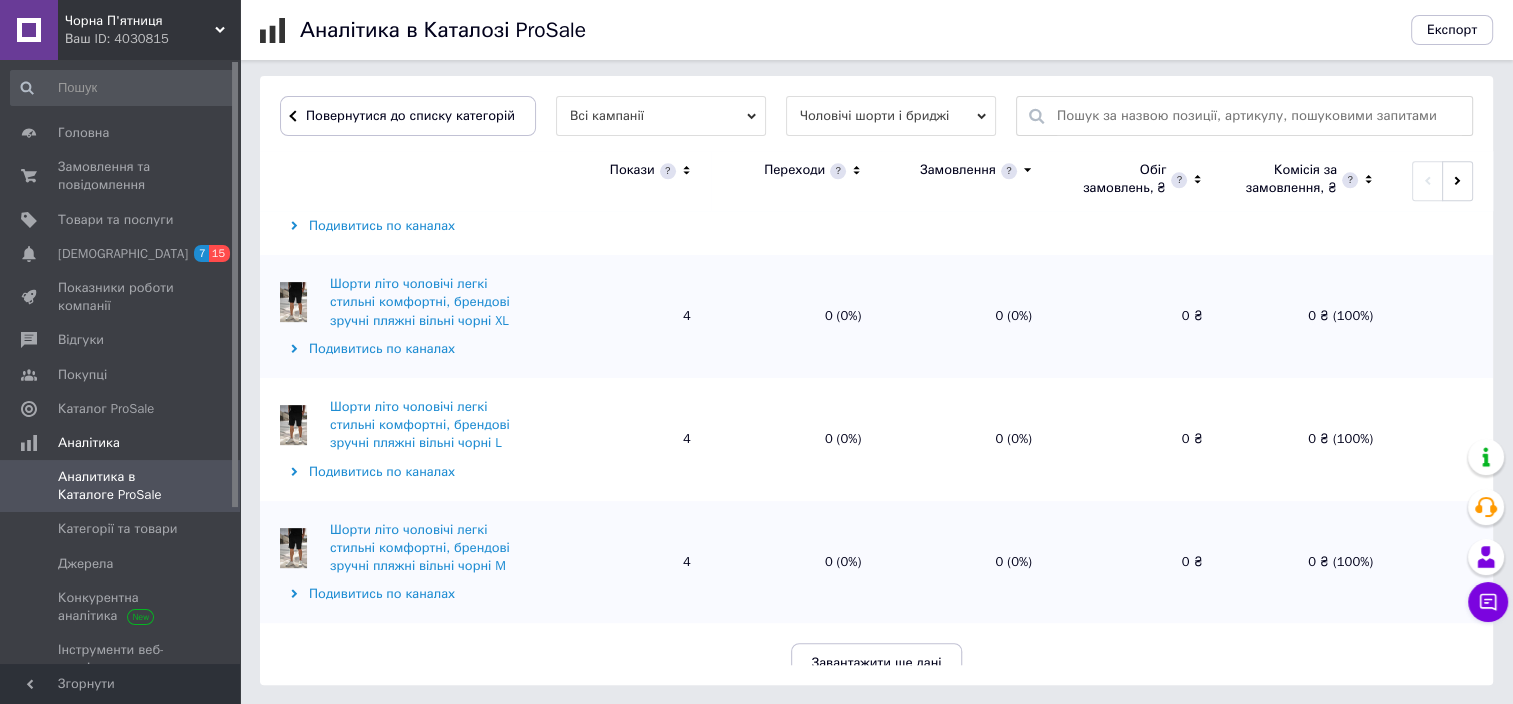 click on "Завантажити ще дані" at bounding box center (877, 663) 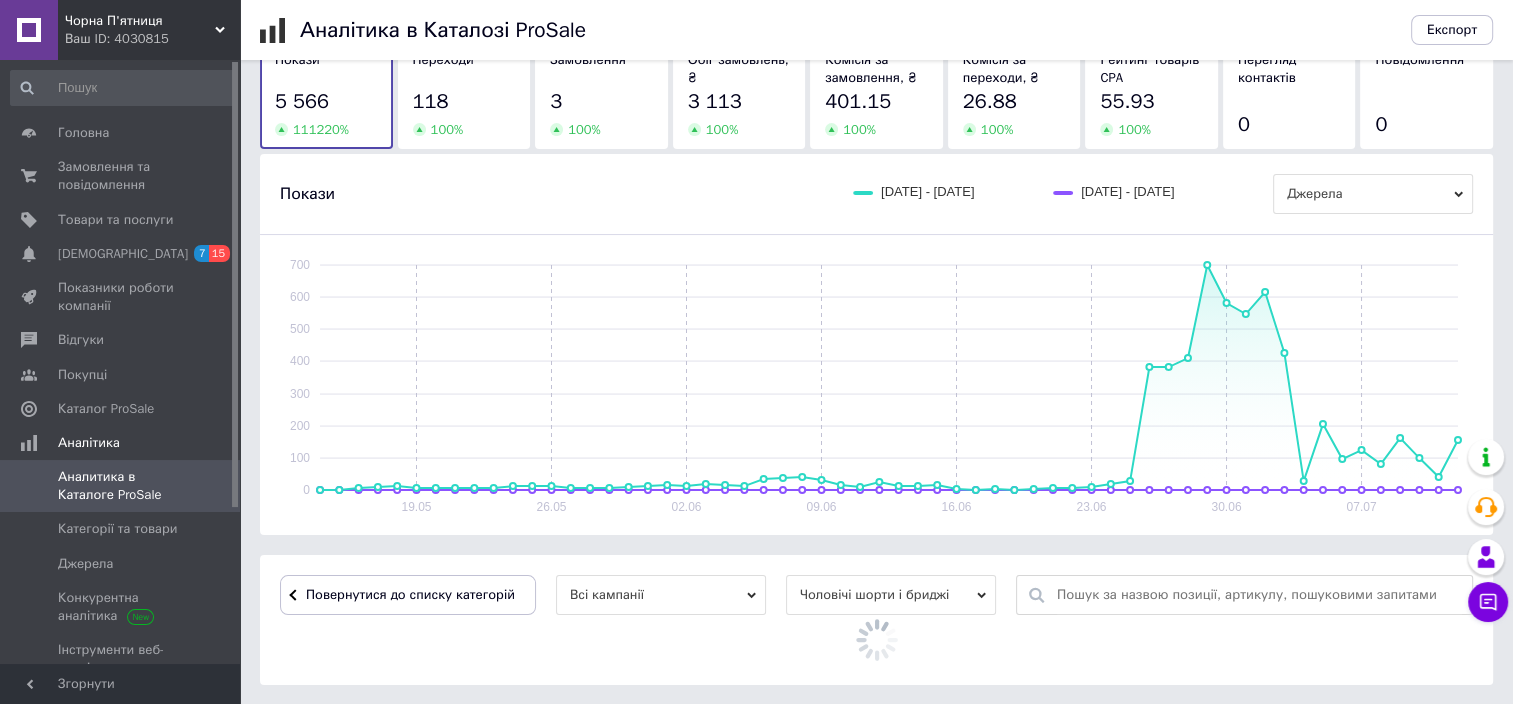 scroll, scrollTop: 618, scrollLeft: 0, axis: vertical 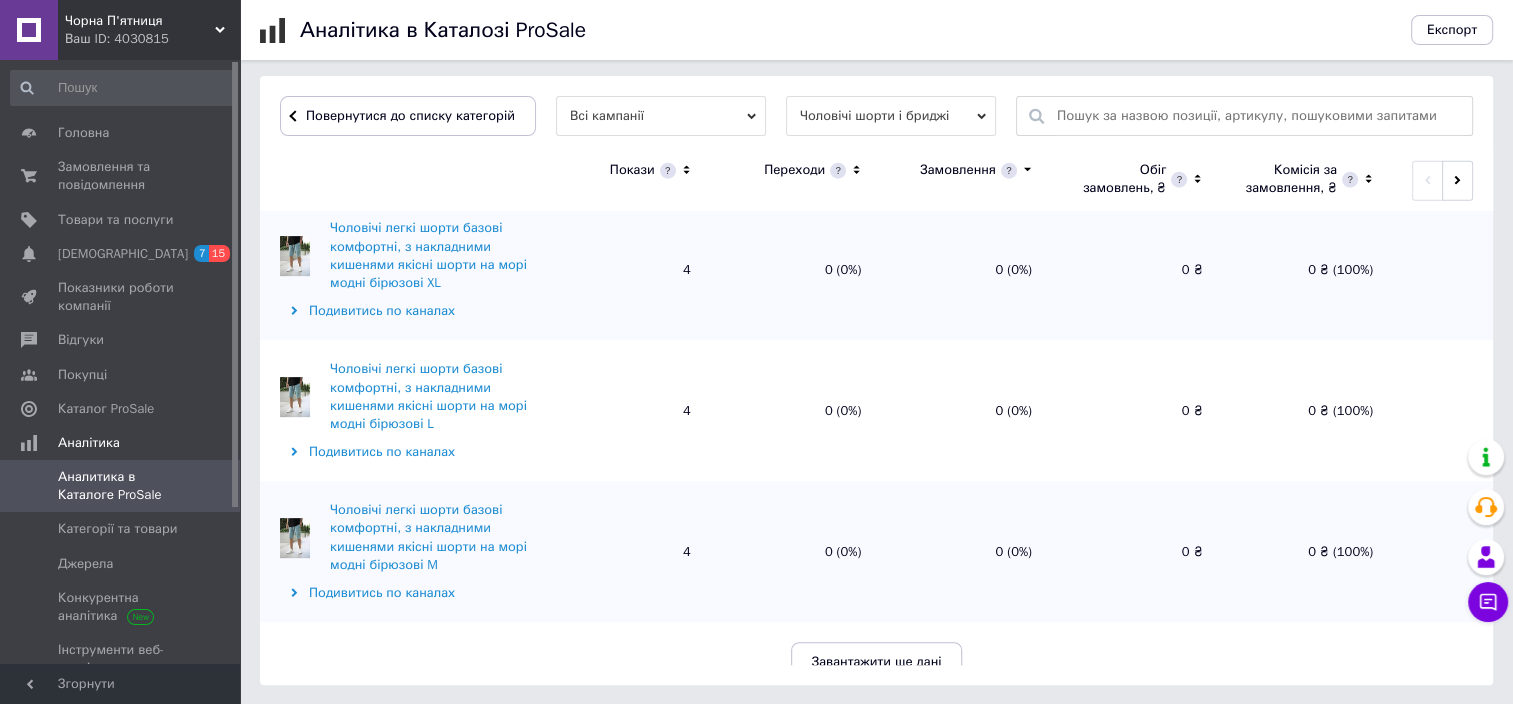 drag, startPoint x: 854, startPoint y: 640, endPoint x: 737, endPoint y: 605, distance: 122.12289 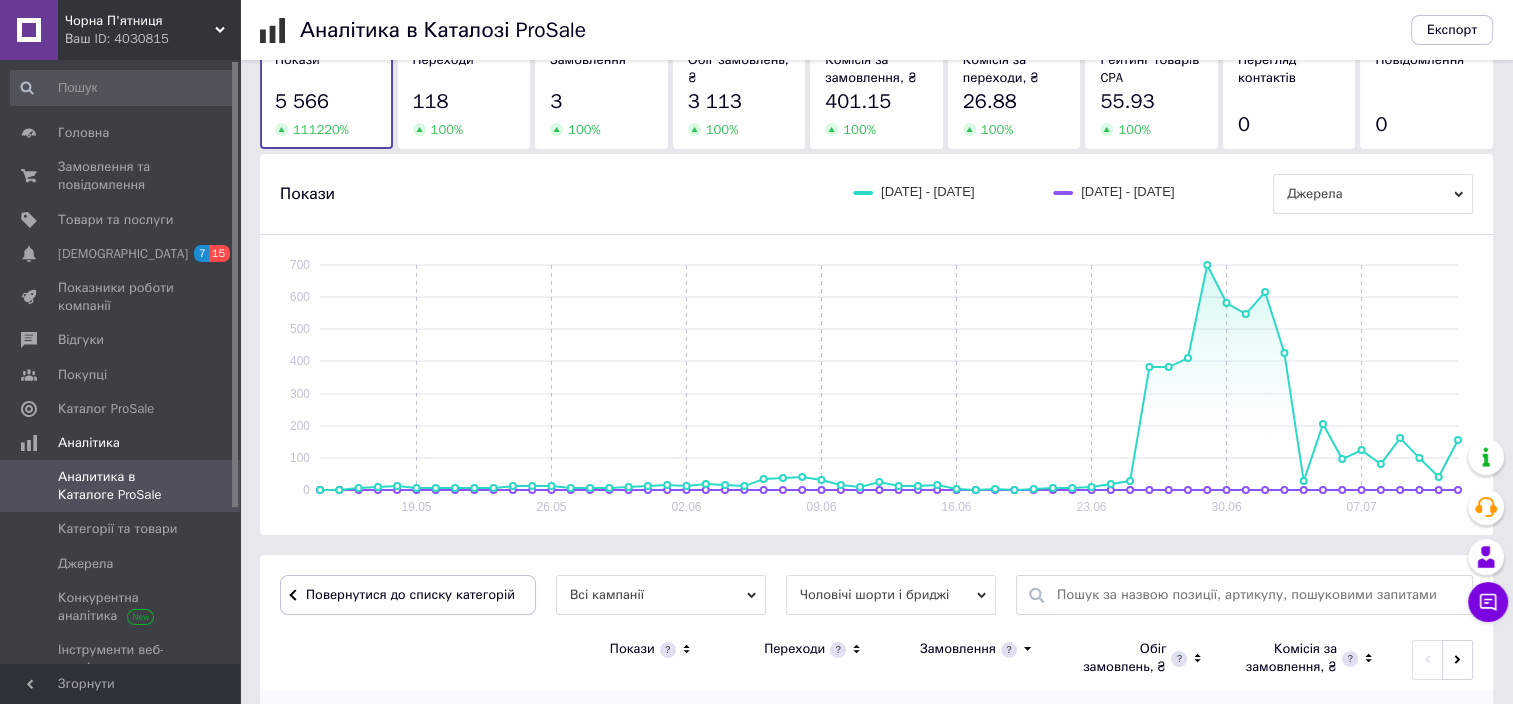 scroll, scrollTop: 618, scrollLeft: 0, axis: vertical 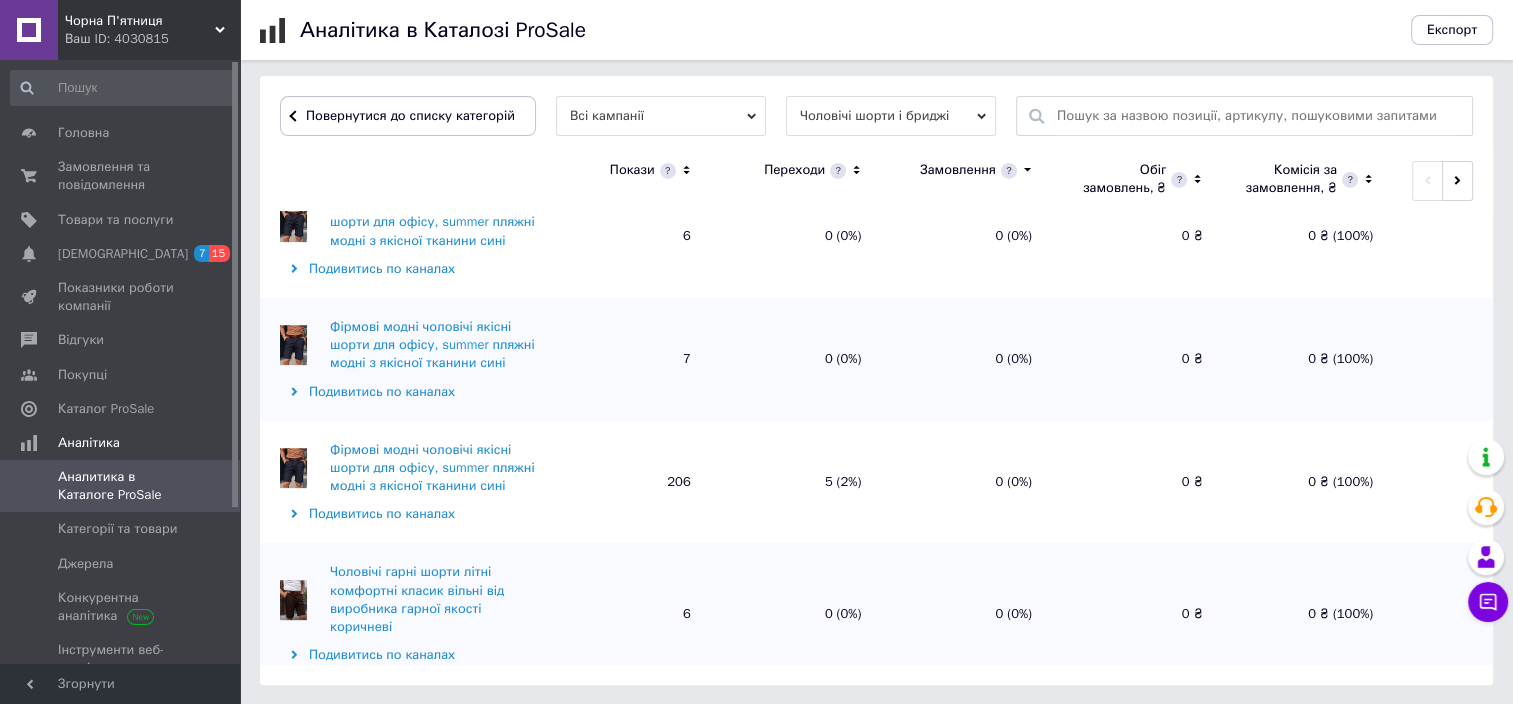 click on "Фірмові модні чоловічі якісні шорти для офісу, summer пляжні модні з якісної тканини сині" at bounding box center [432, 468] 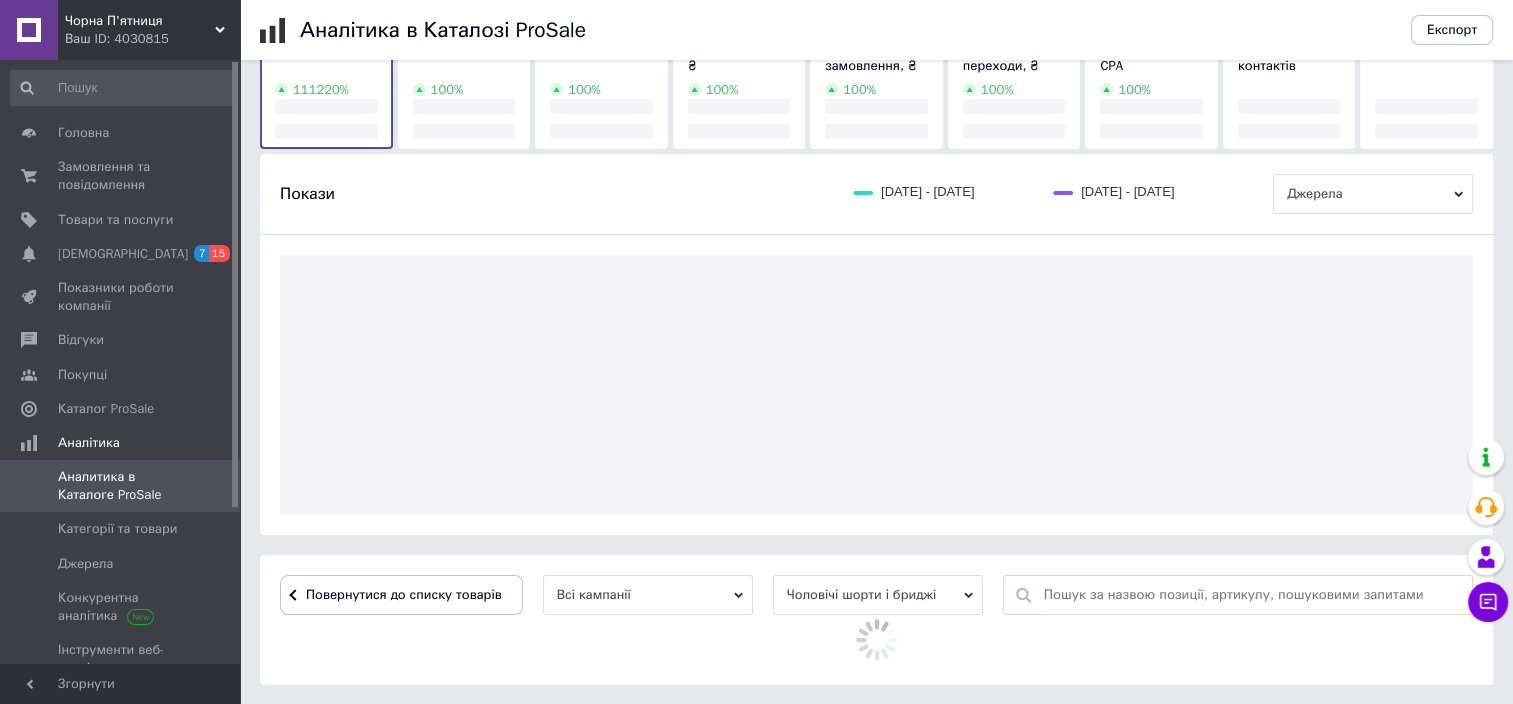 scroll, scrollTop: 409, scrollLeft: 0, axis: vertical 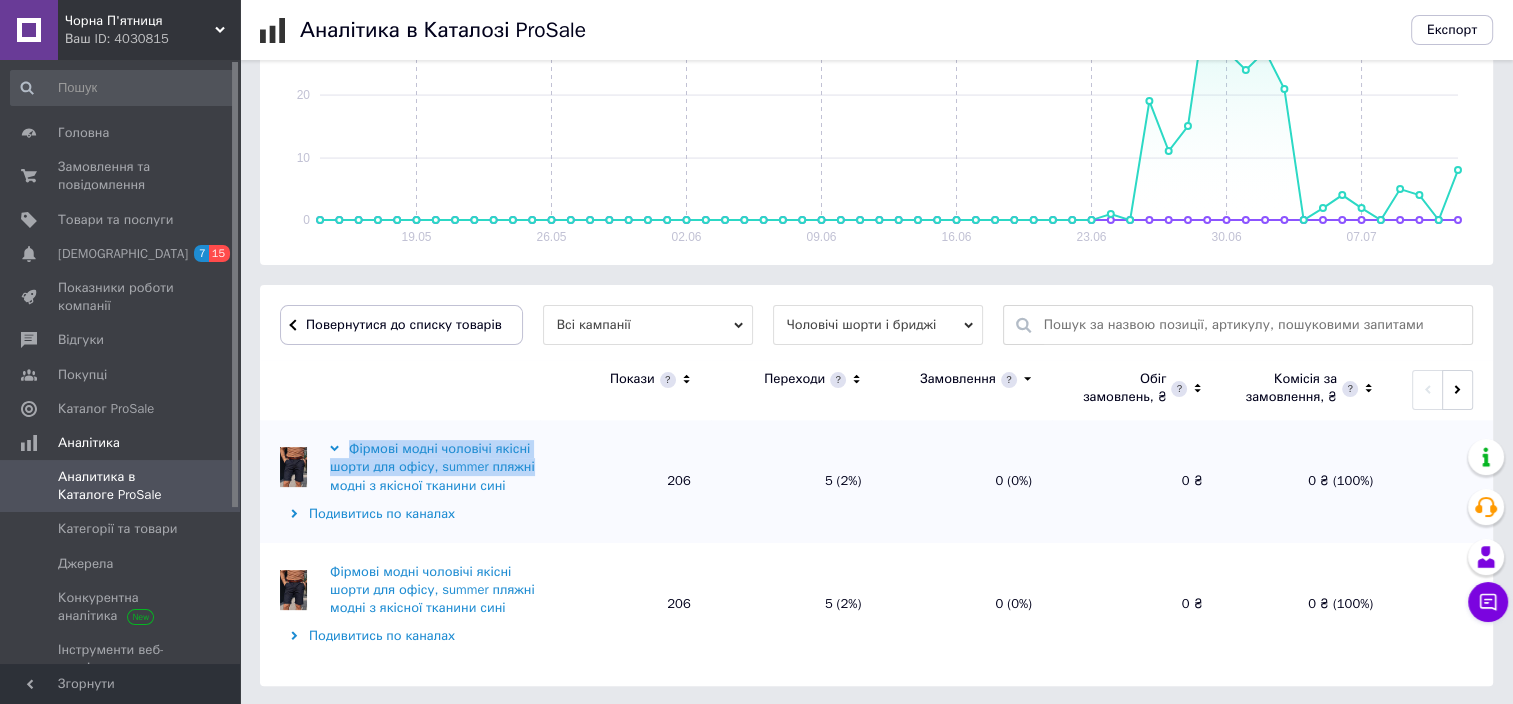 drag, startPoint x: 501, startPoint y: 468, endPoint x: 352, endPoint y: 447, distance: 150.4726 